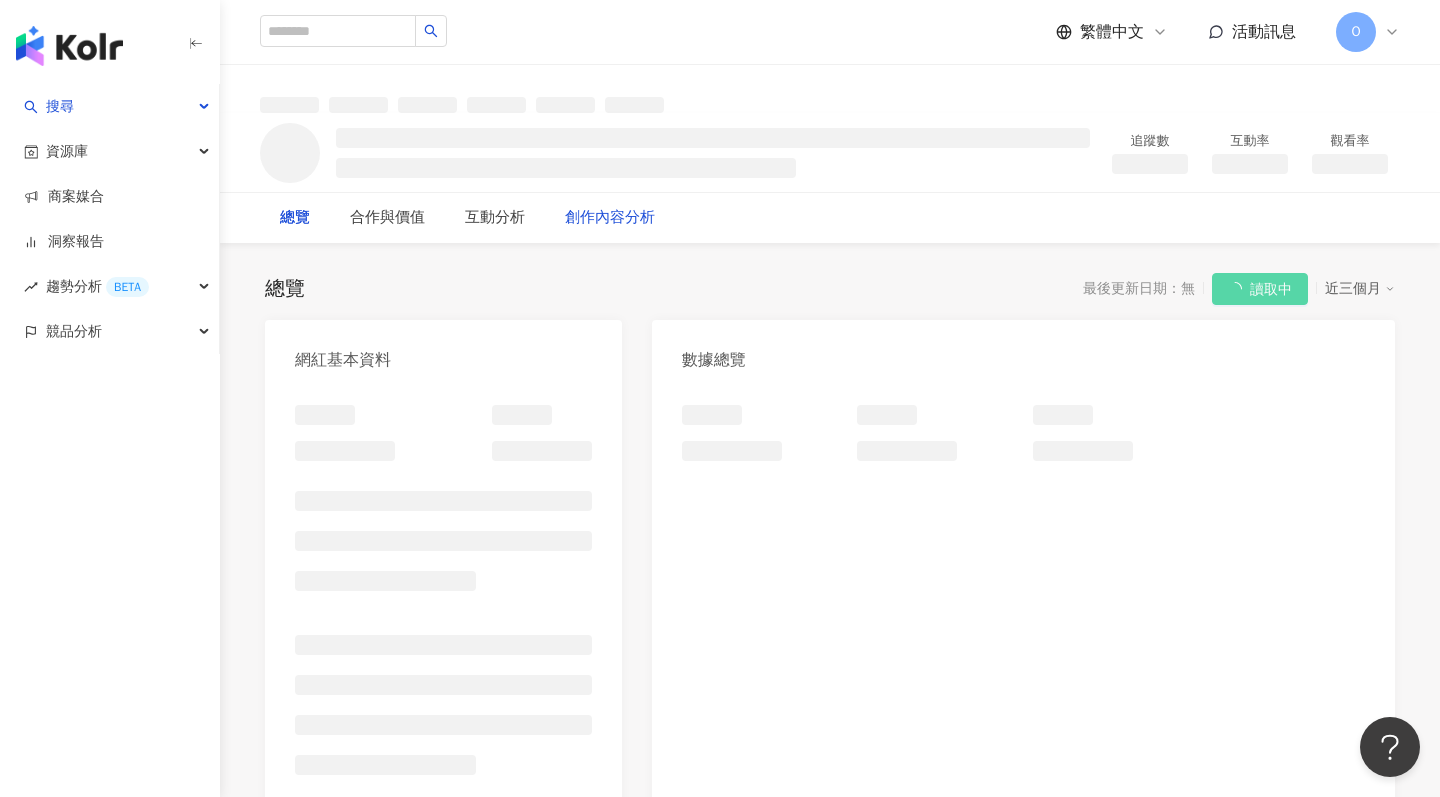 scroll, scrollTop: 0, scrollLeft: 0, axis: both 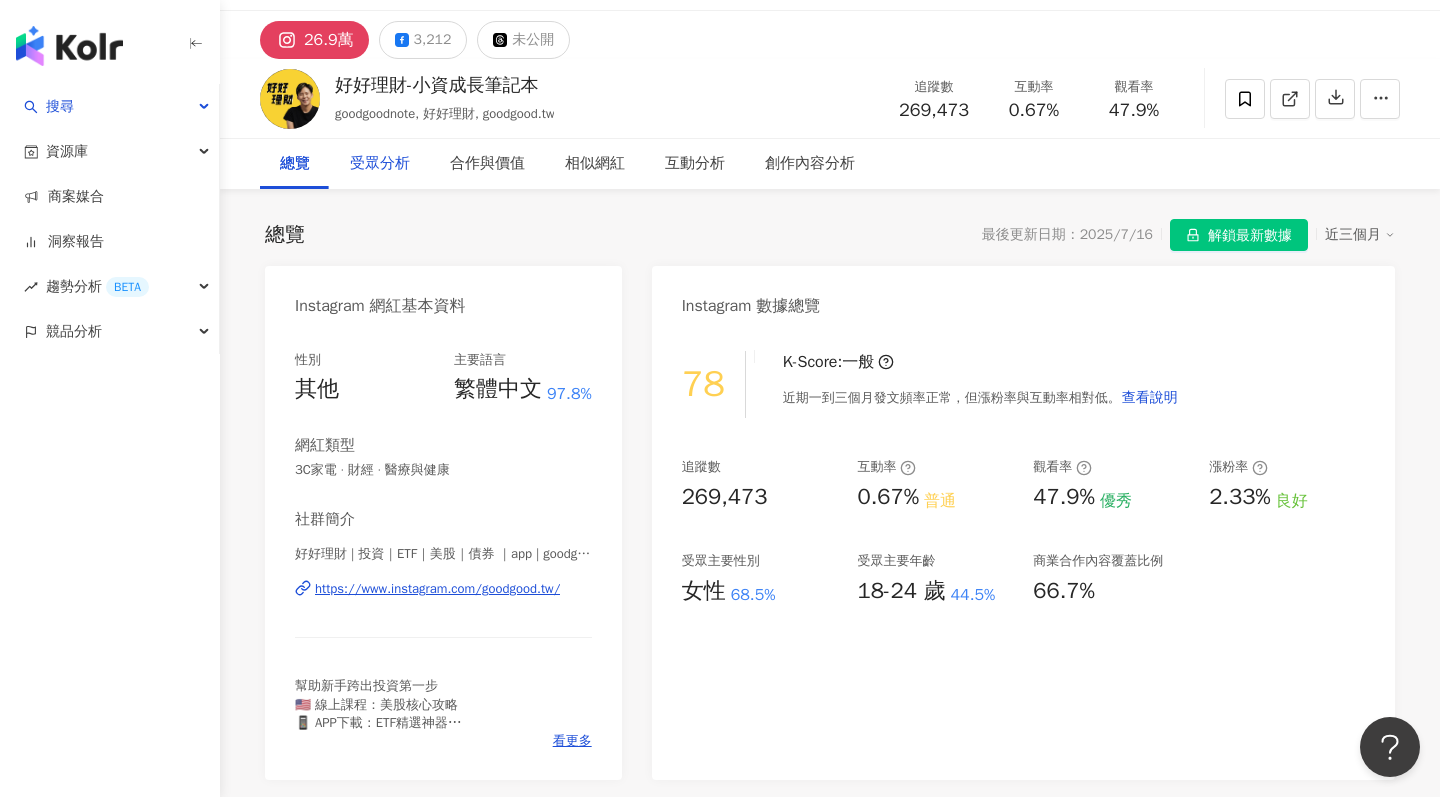 click on "受眾分析" at bounding box center (380, 164) 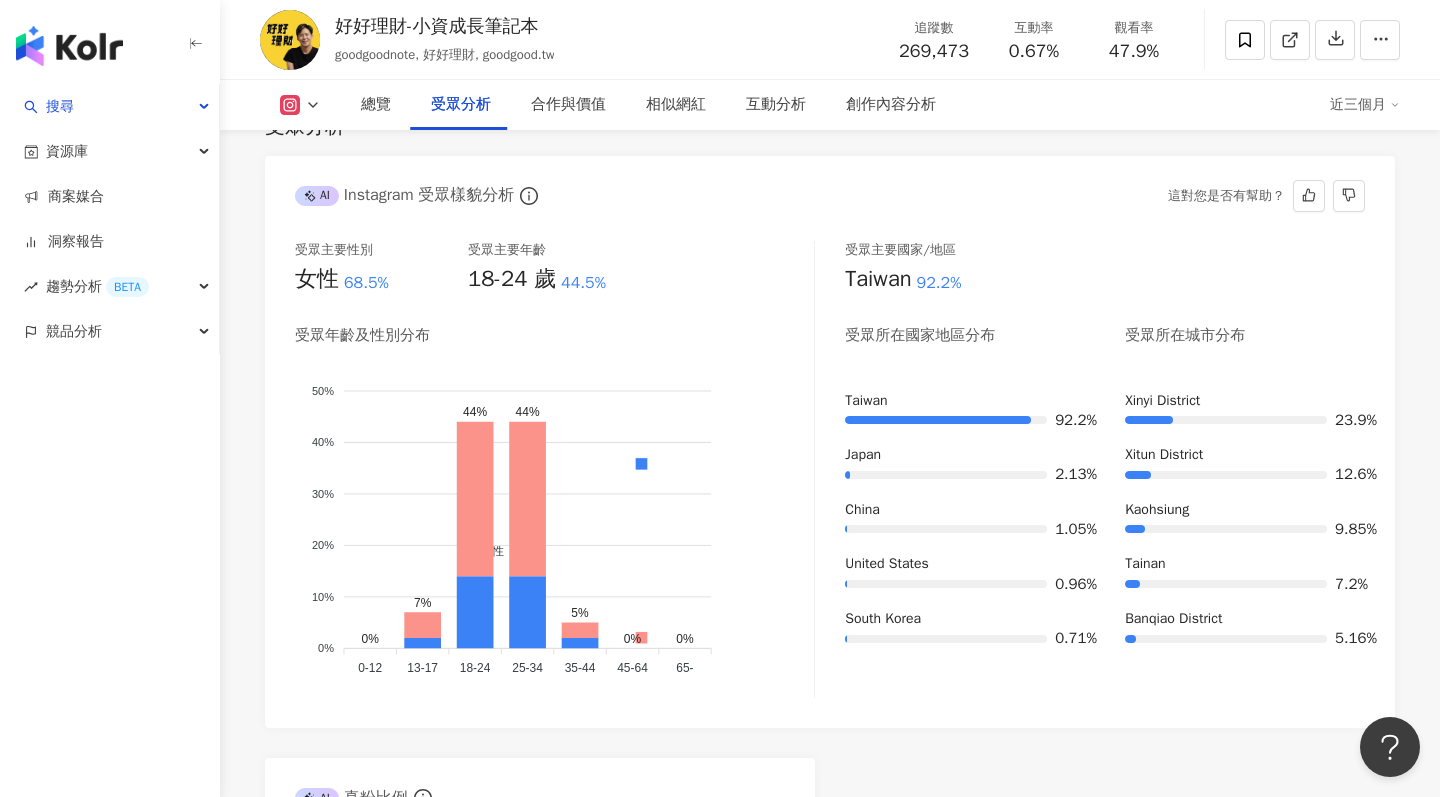 scroll, scrollTop: 1562, scrollLeft: 0, axis: vertical 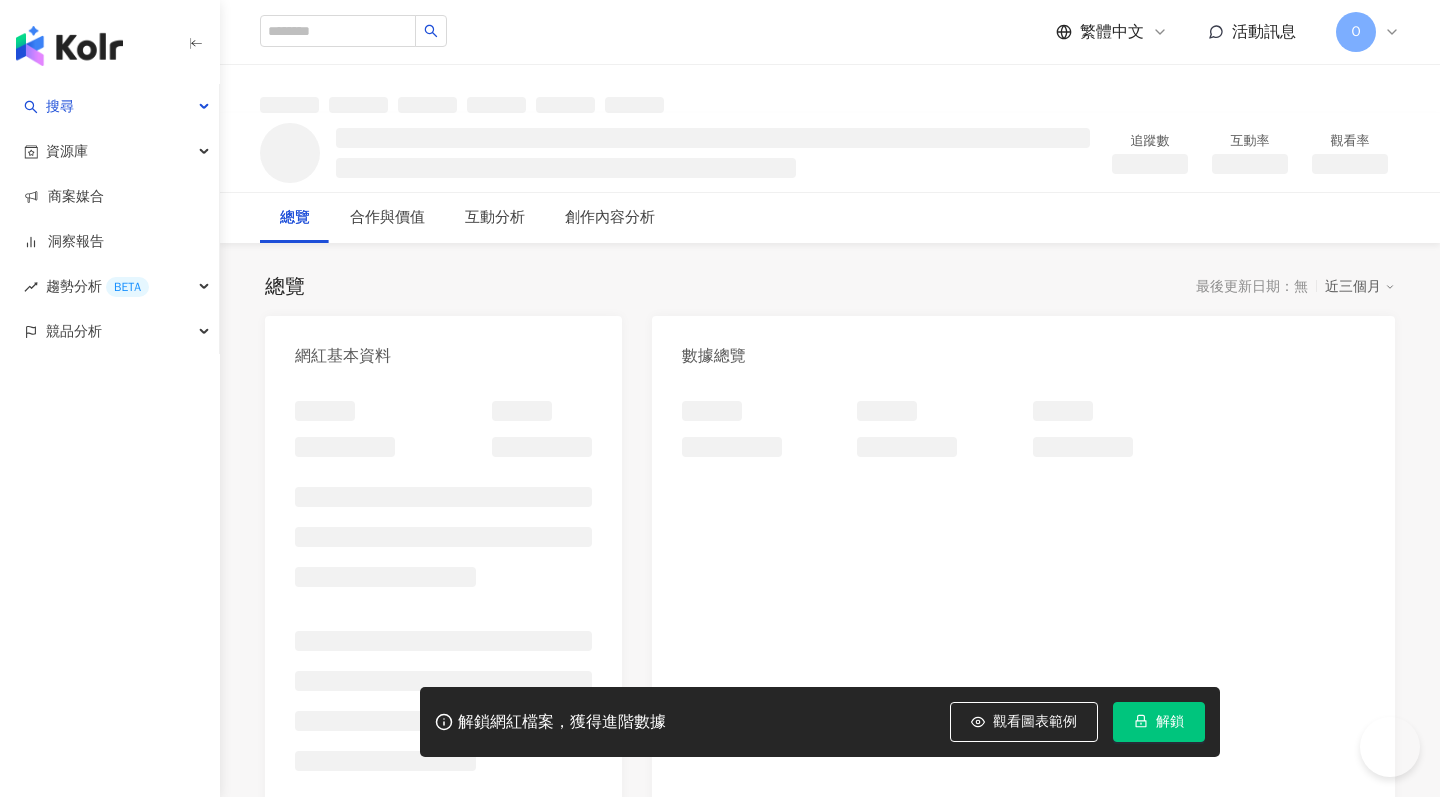 click 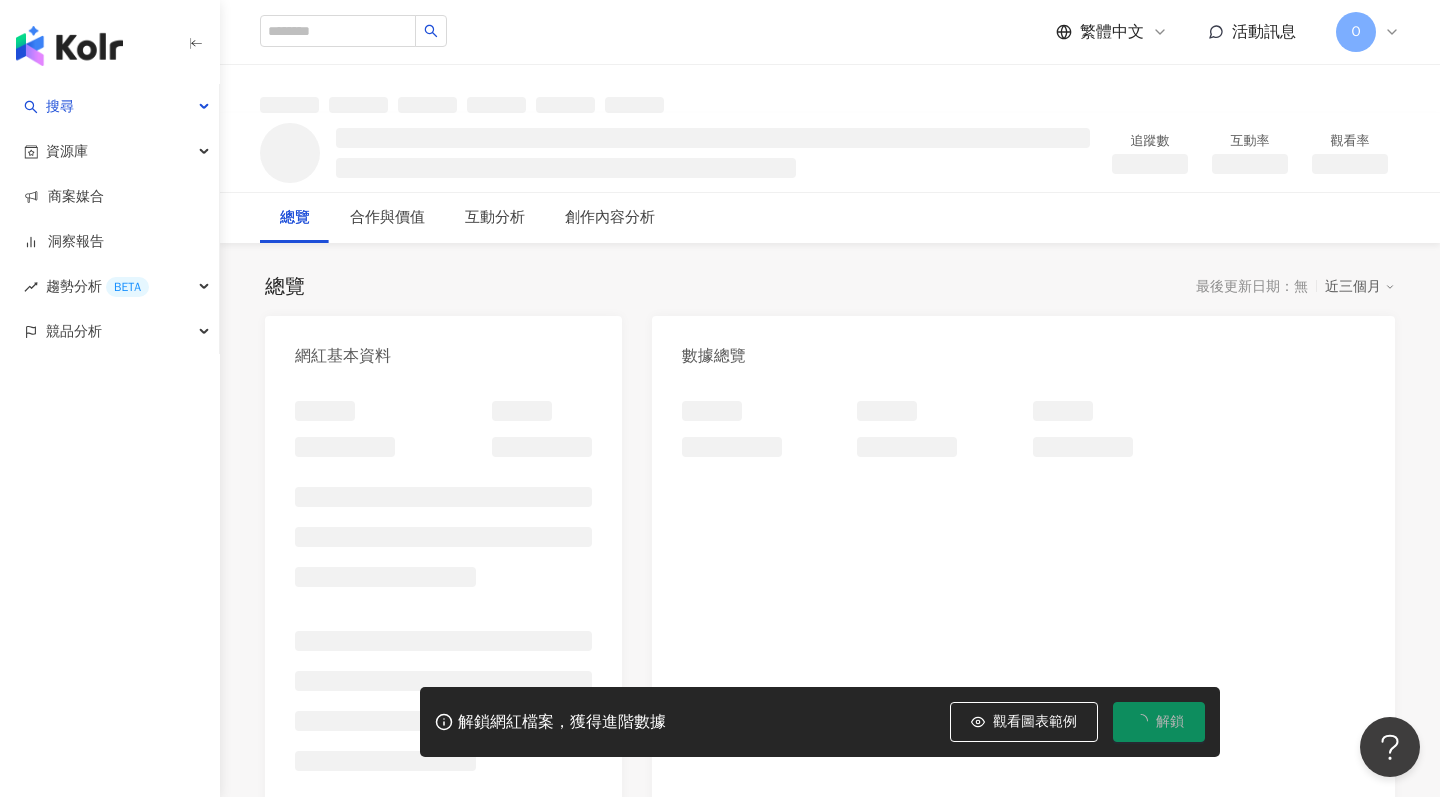 scroll, scrollTop: 0, scrollLeft: 0, axis: both 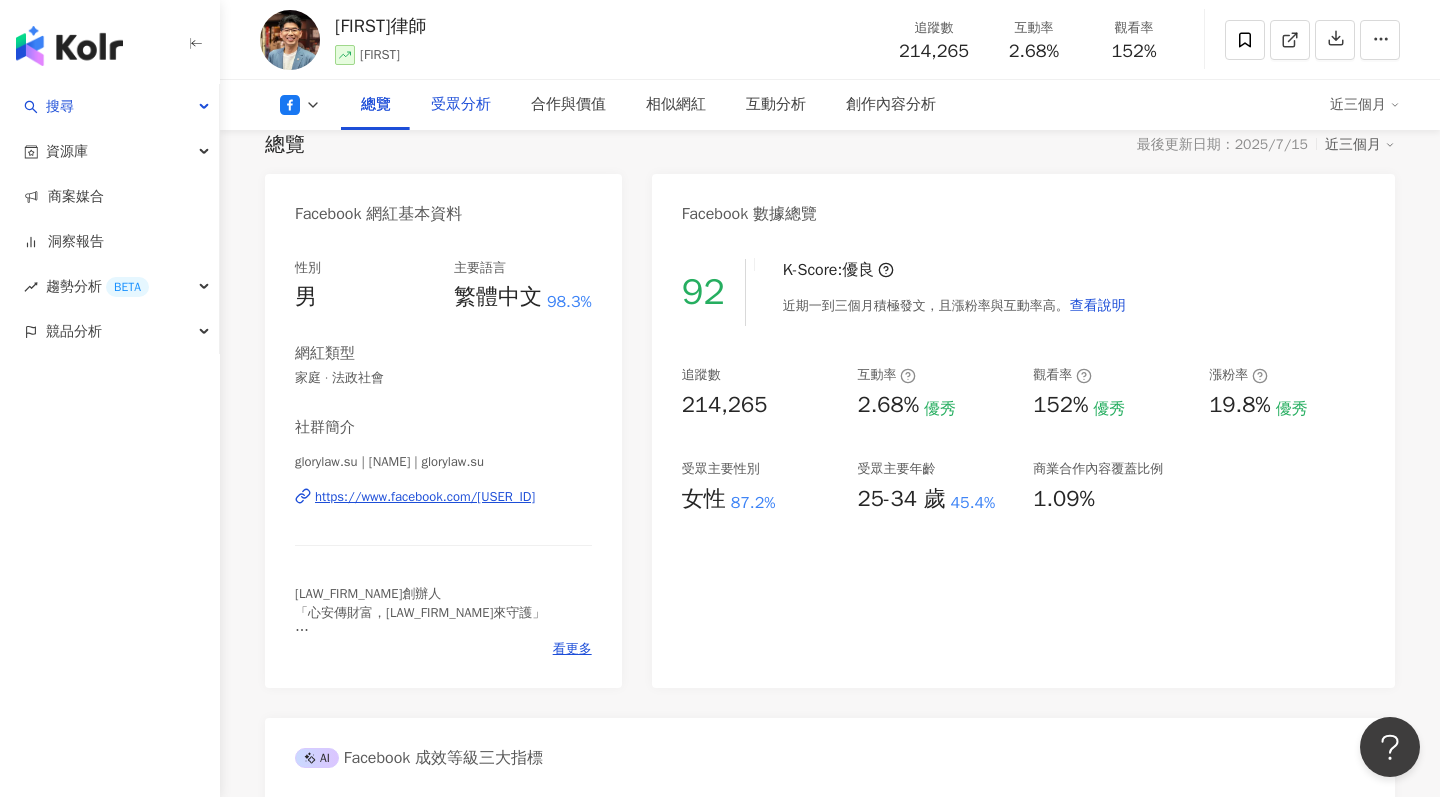 drag, startPoint x: 479, startPoint y: 103, endPoint x: 460, endPoint y: 125, distance: 29.068884 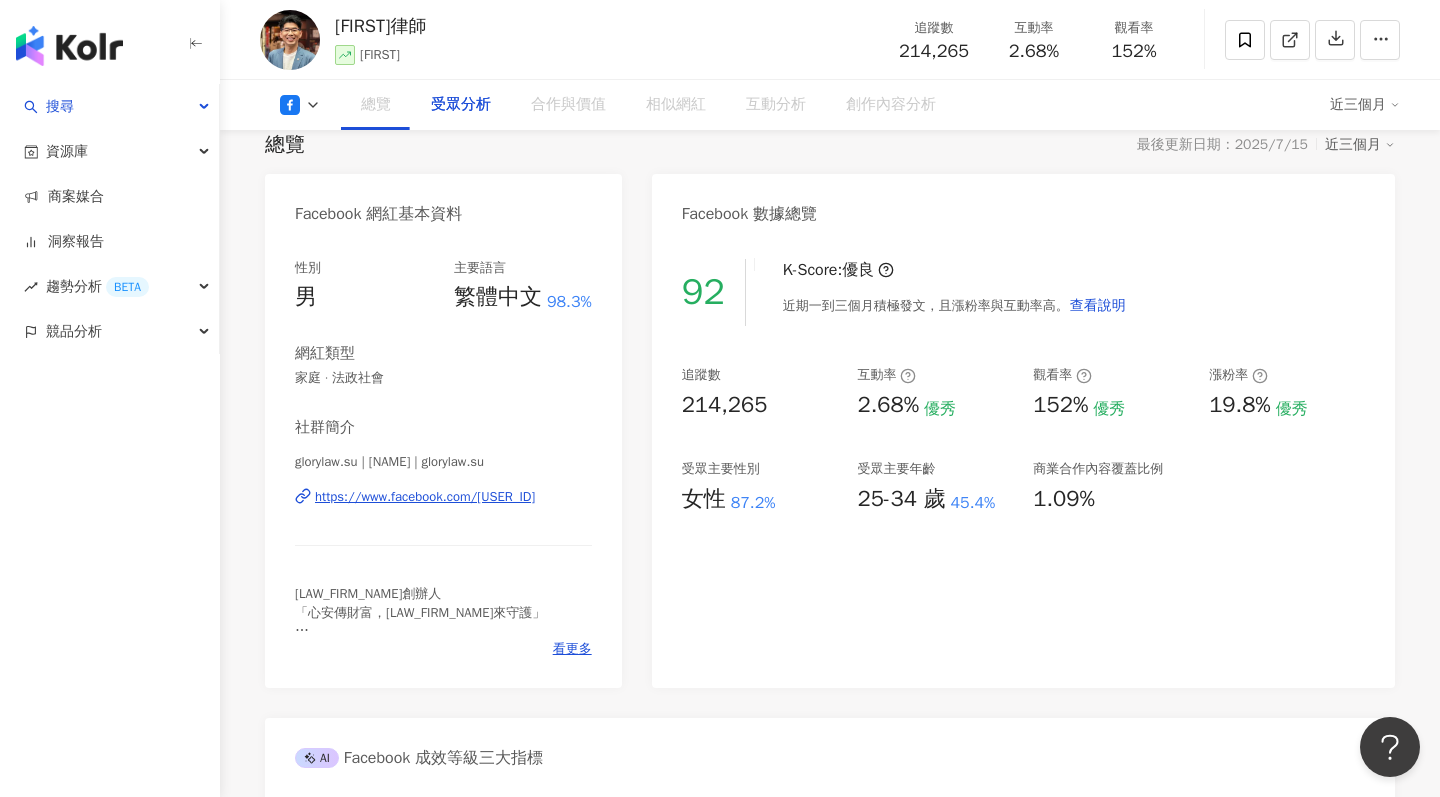 click on "受眾分析" at bounding box center [461, 105] 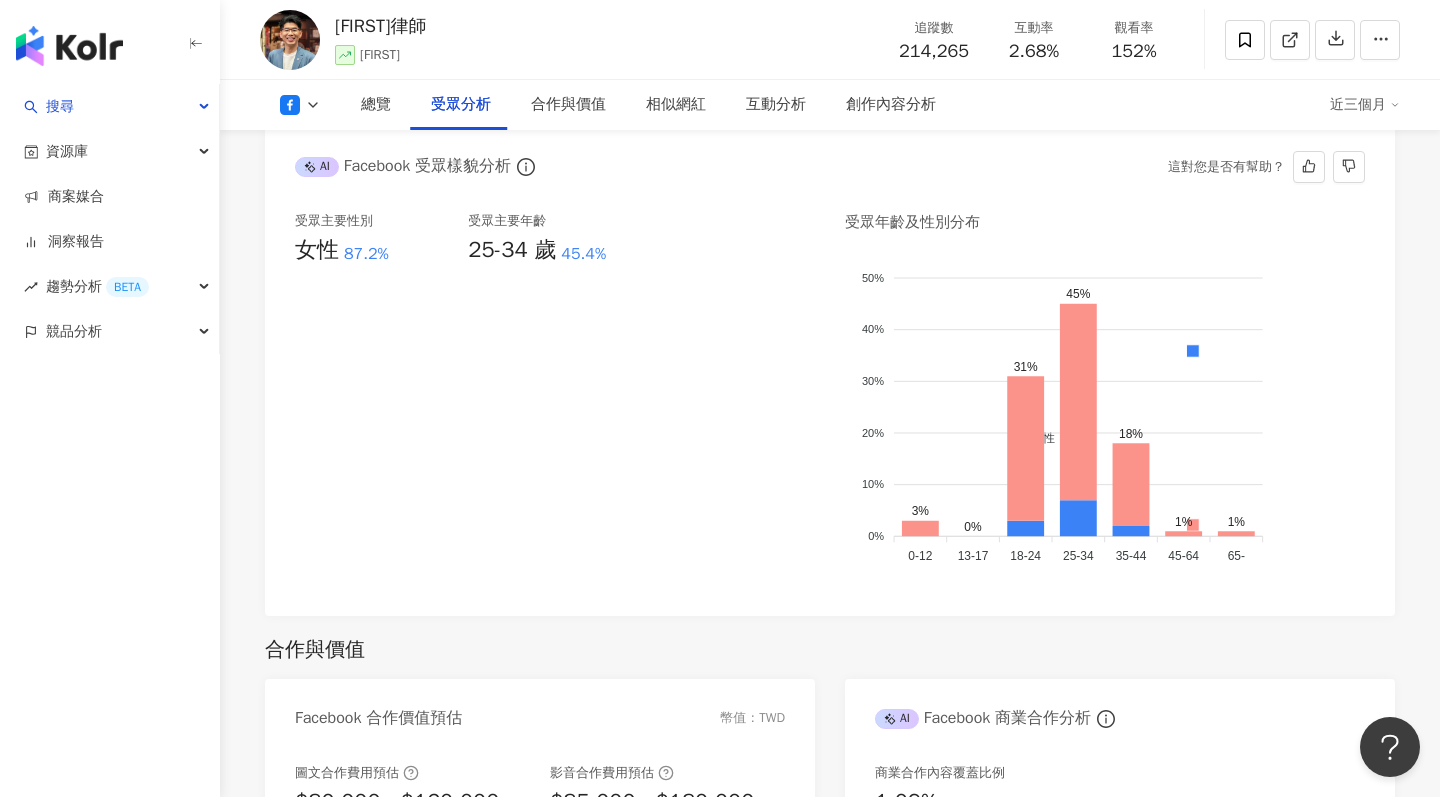 scroll, scrollTop: 1778, scrollLeft: 0, axis: vertical 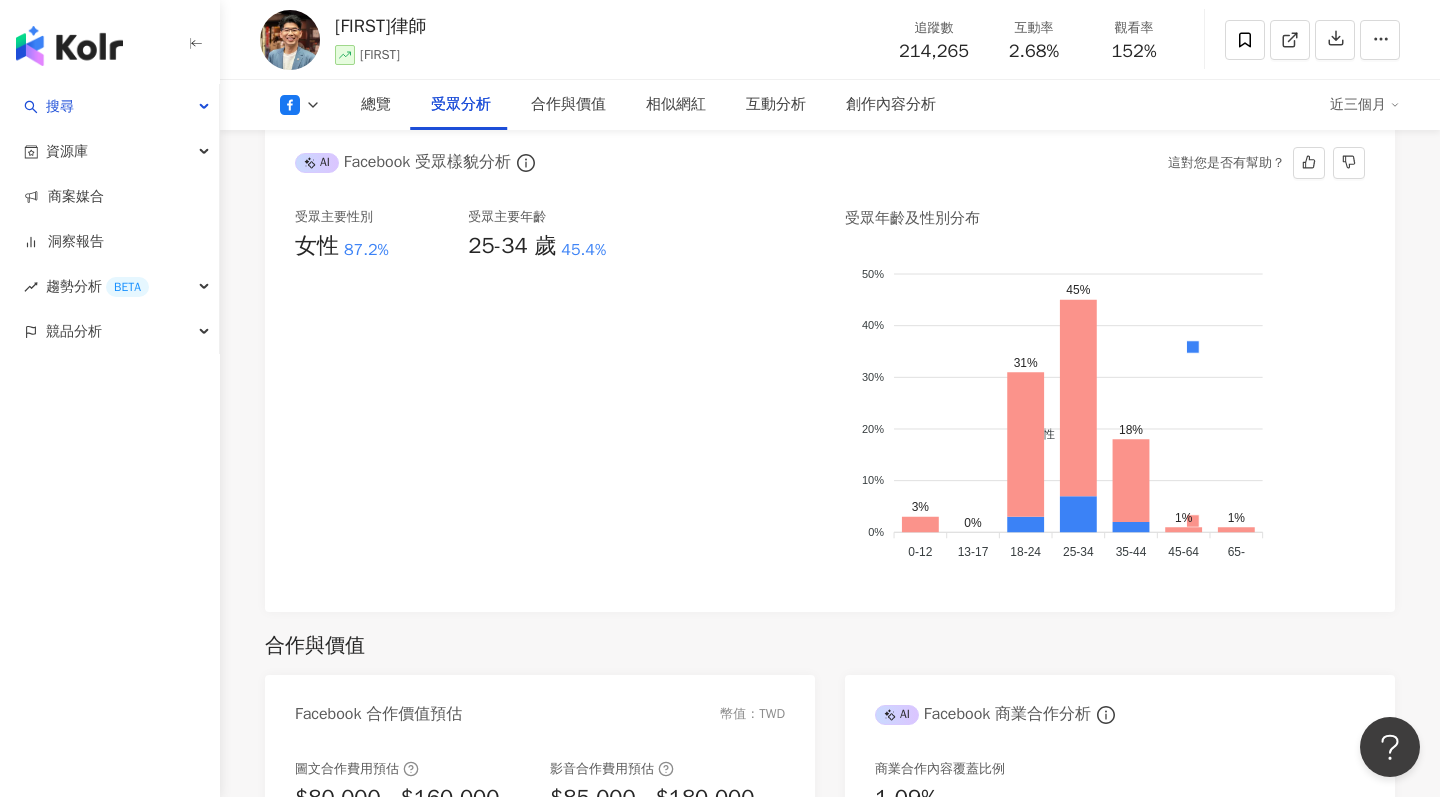 click on "受眾主要年齡   25-34 歲 45.4%" at bounding box center [554, 395] 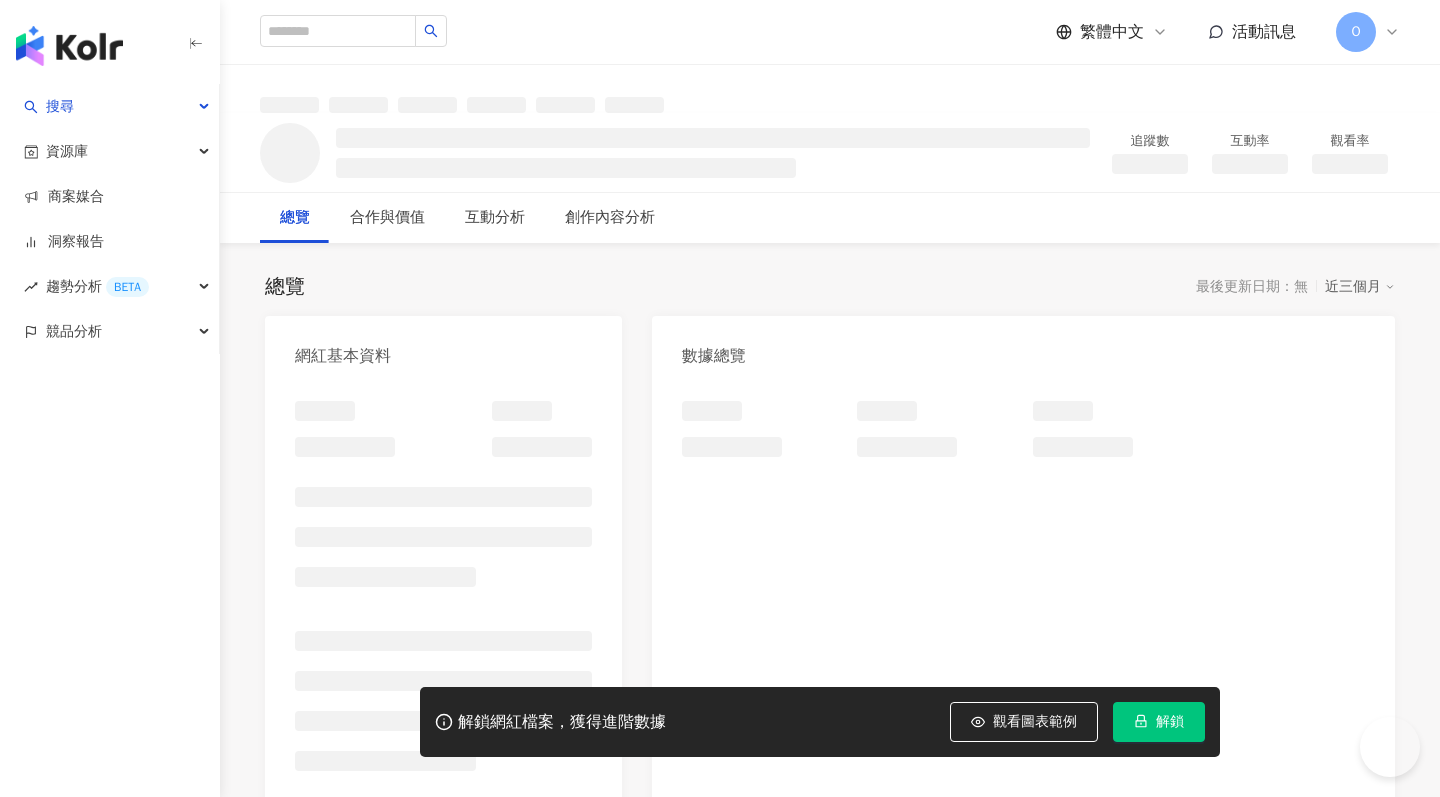 scroll, scrollTop: 0, scrollLeft: 0, axis: both 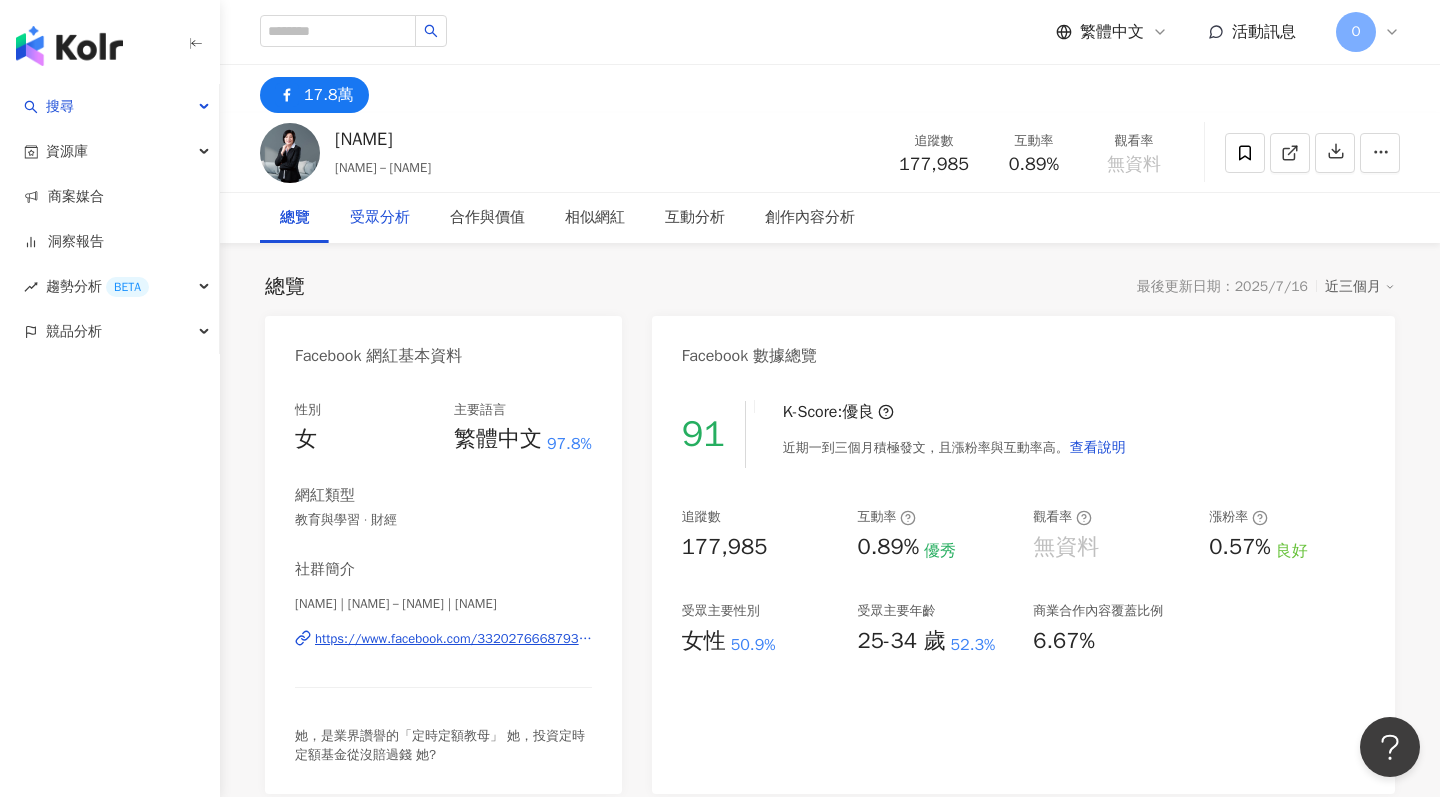 click on "受眾分析" at bounding box center [380, 218] 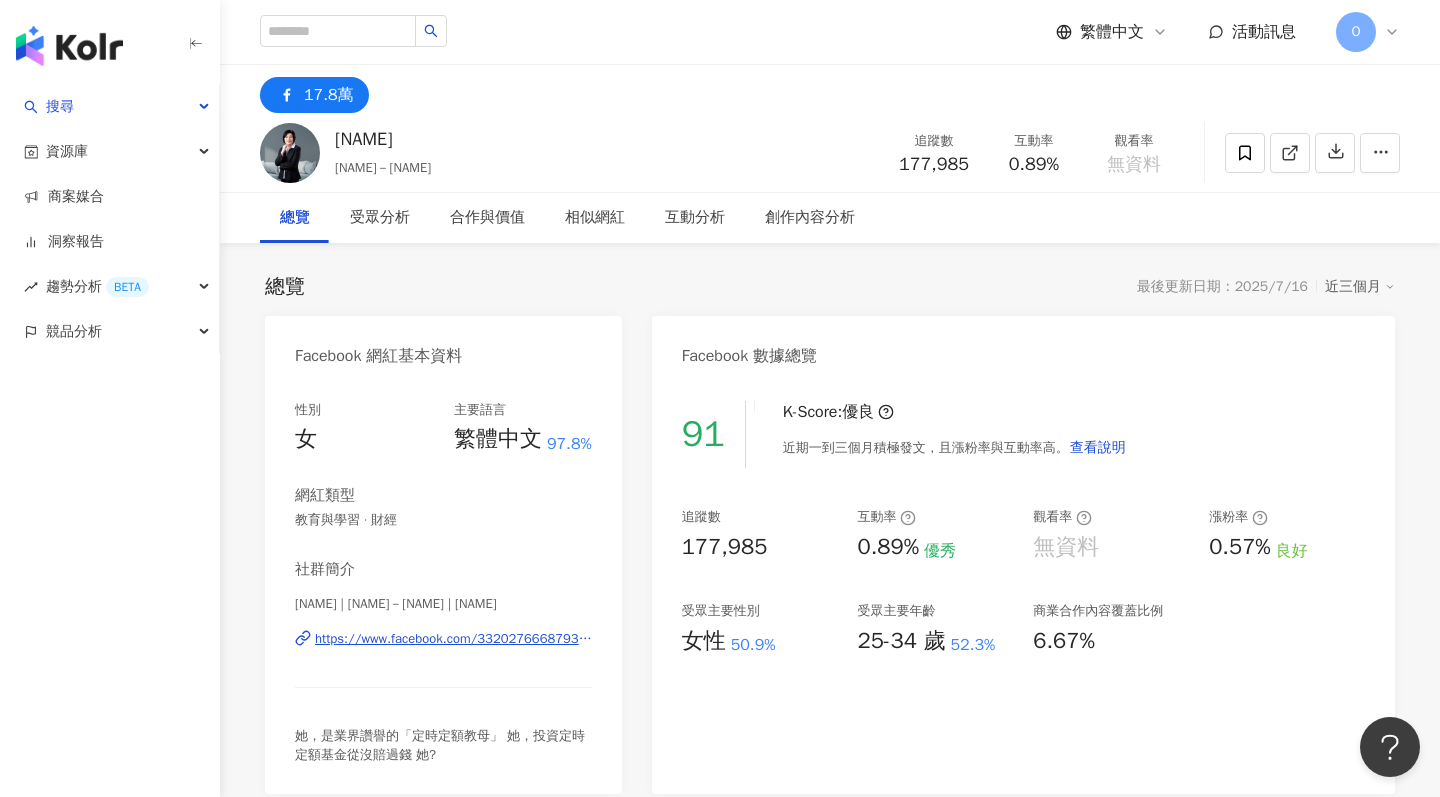click on "受眾分析" at bounding box center (380, 218) 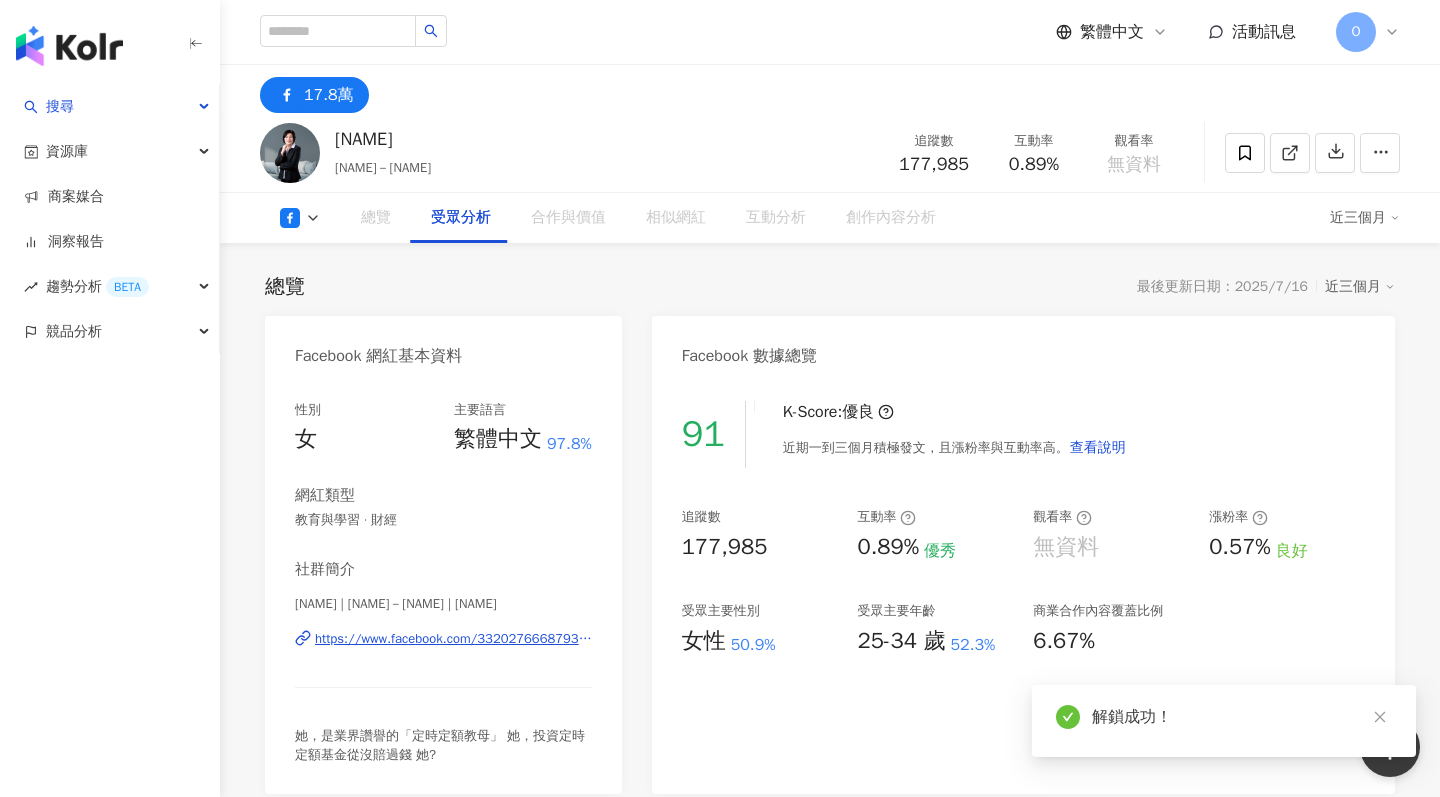 scroll, scrollTop: 1668, scrollLeft: 0, axis: vertical 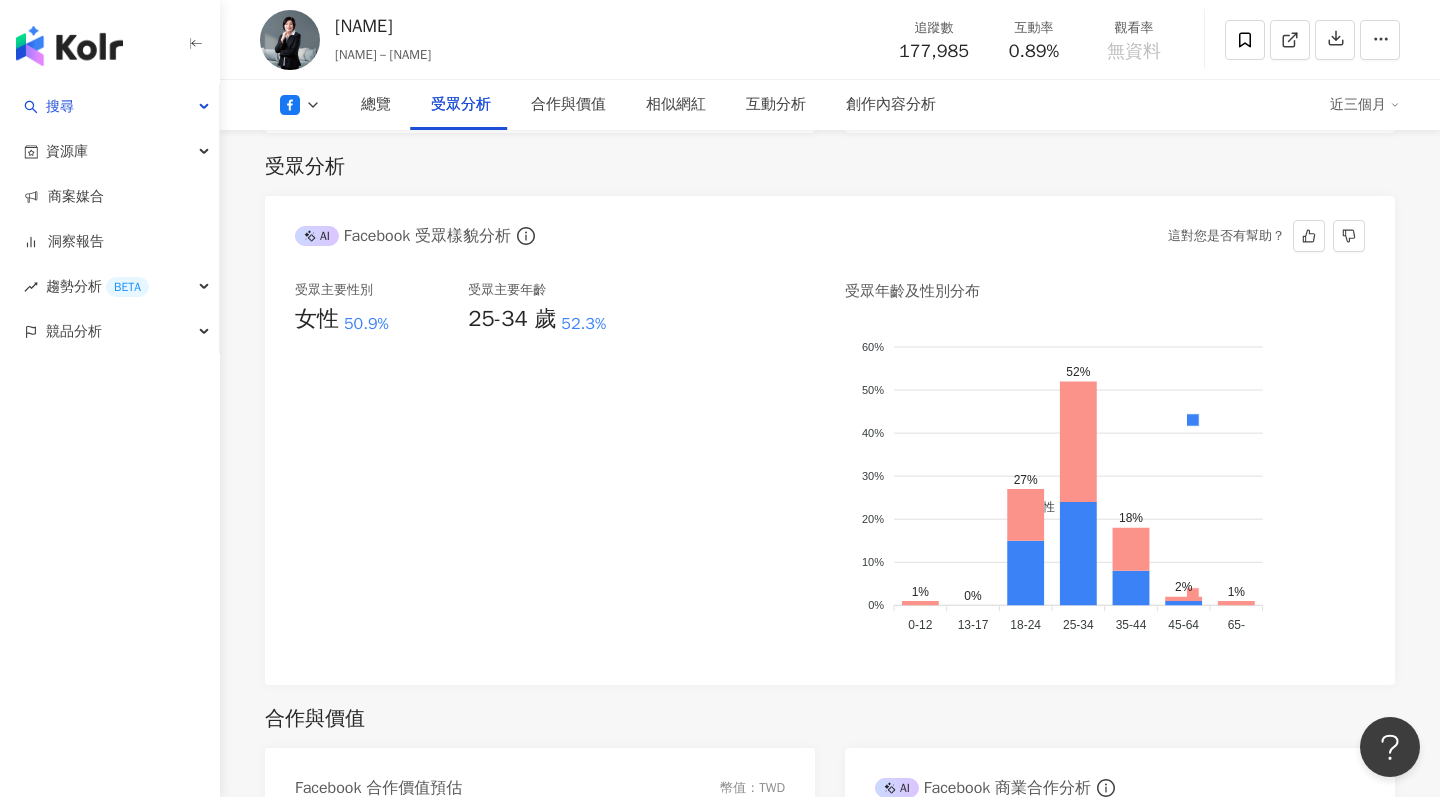 click on "25-34 歲" at bounding box center (512, 319) 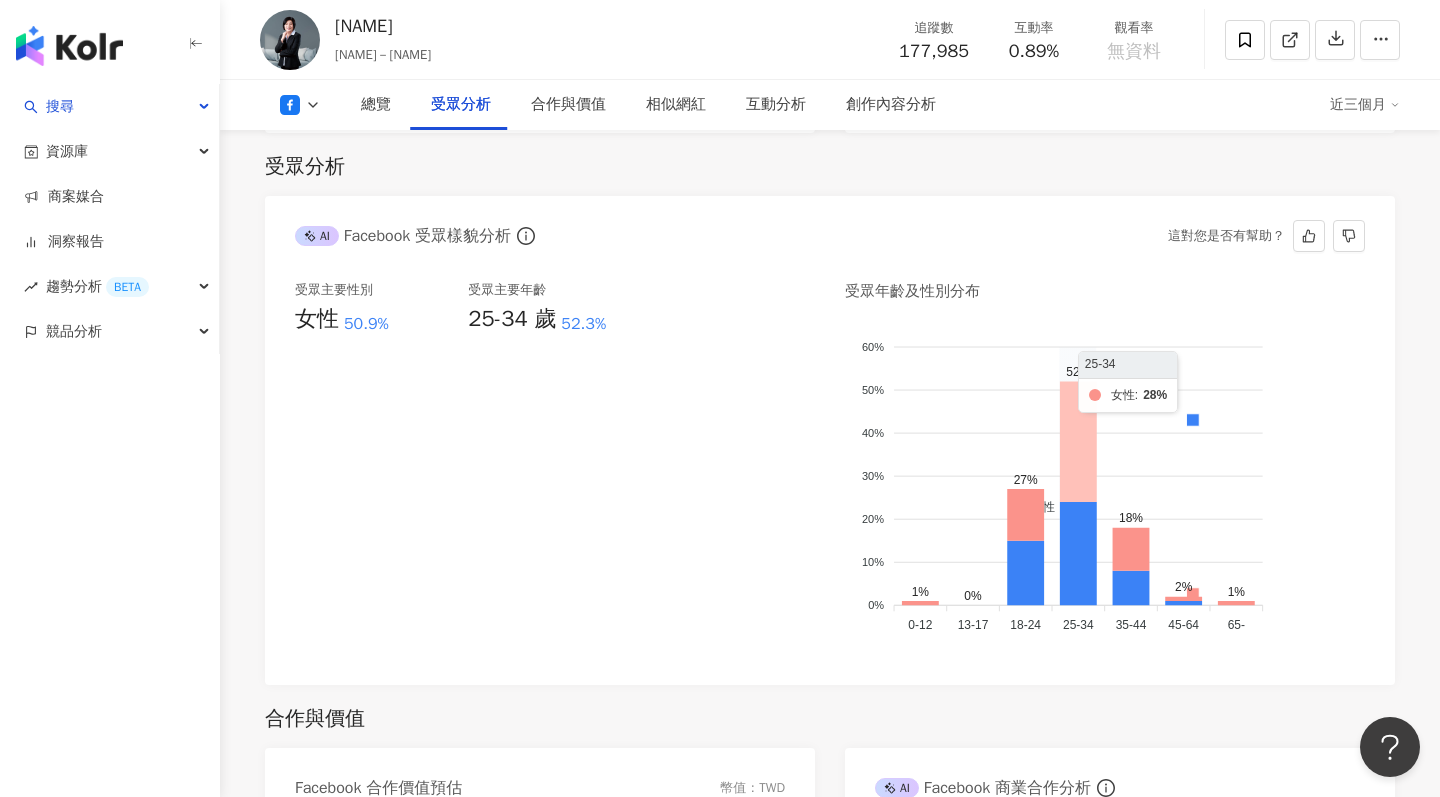 click 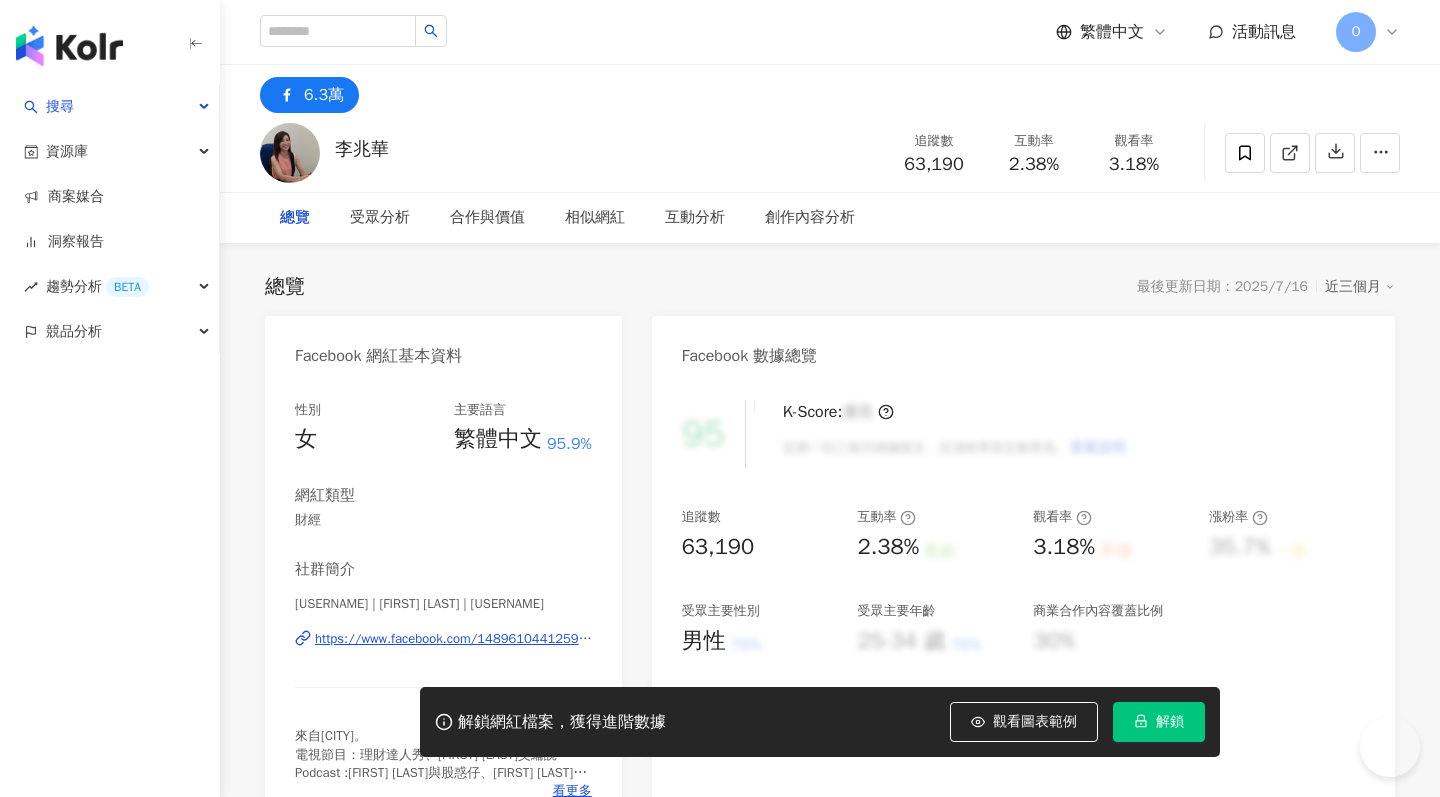 click on "解鎖" at bounding box center (1170, 722) 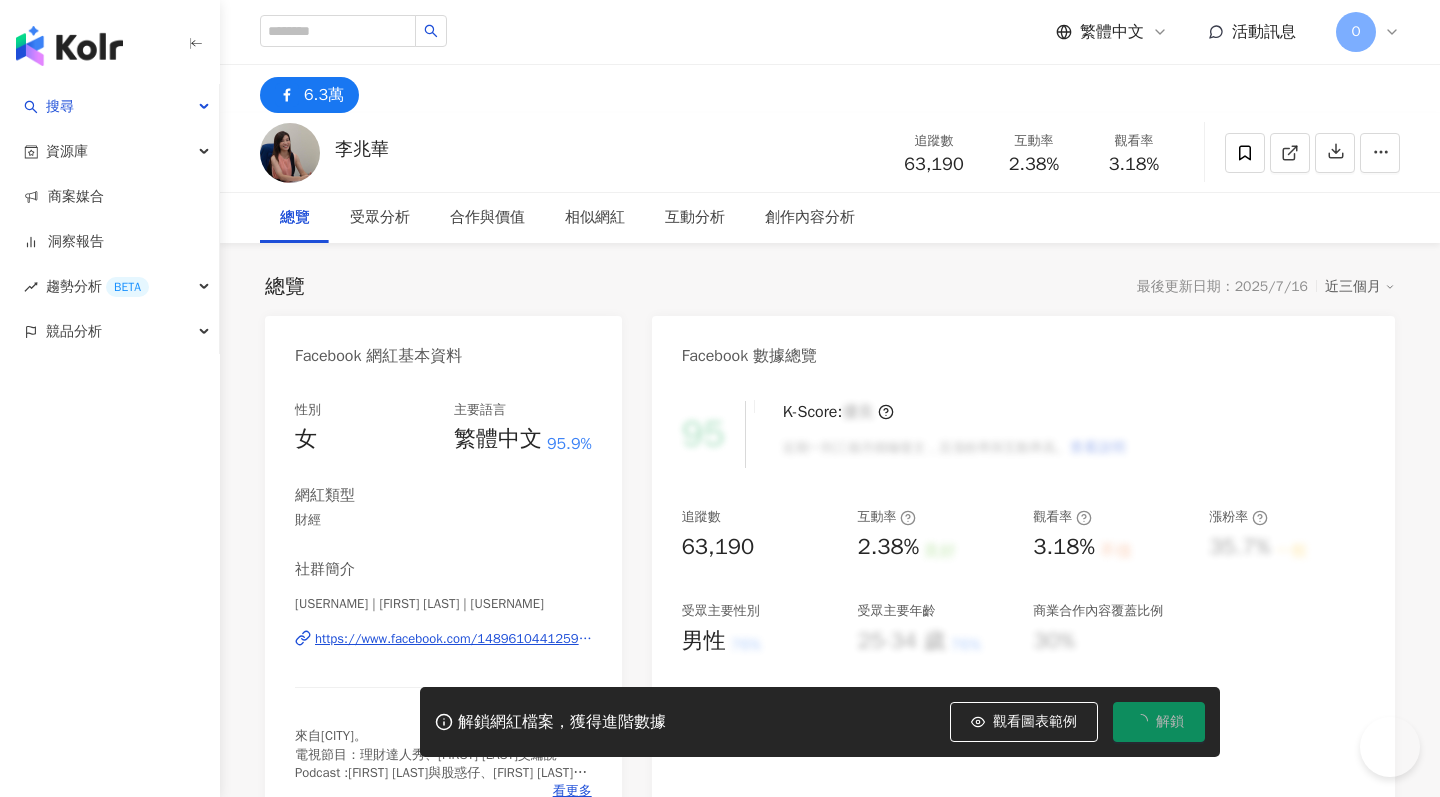 scroll, scrollTop: 0, scrollLeft: 0, axis: both 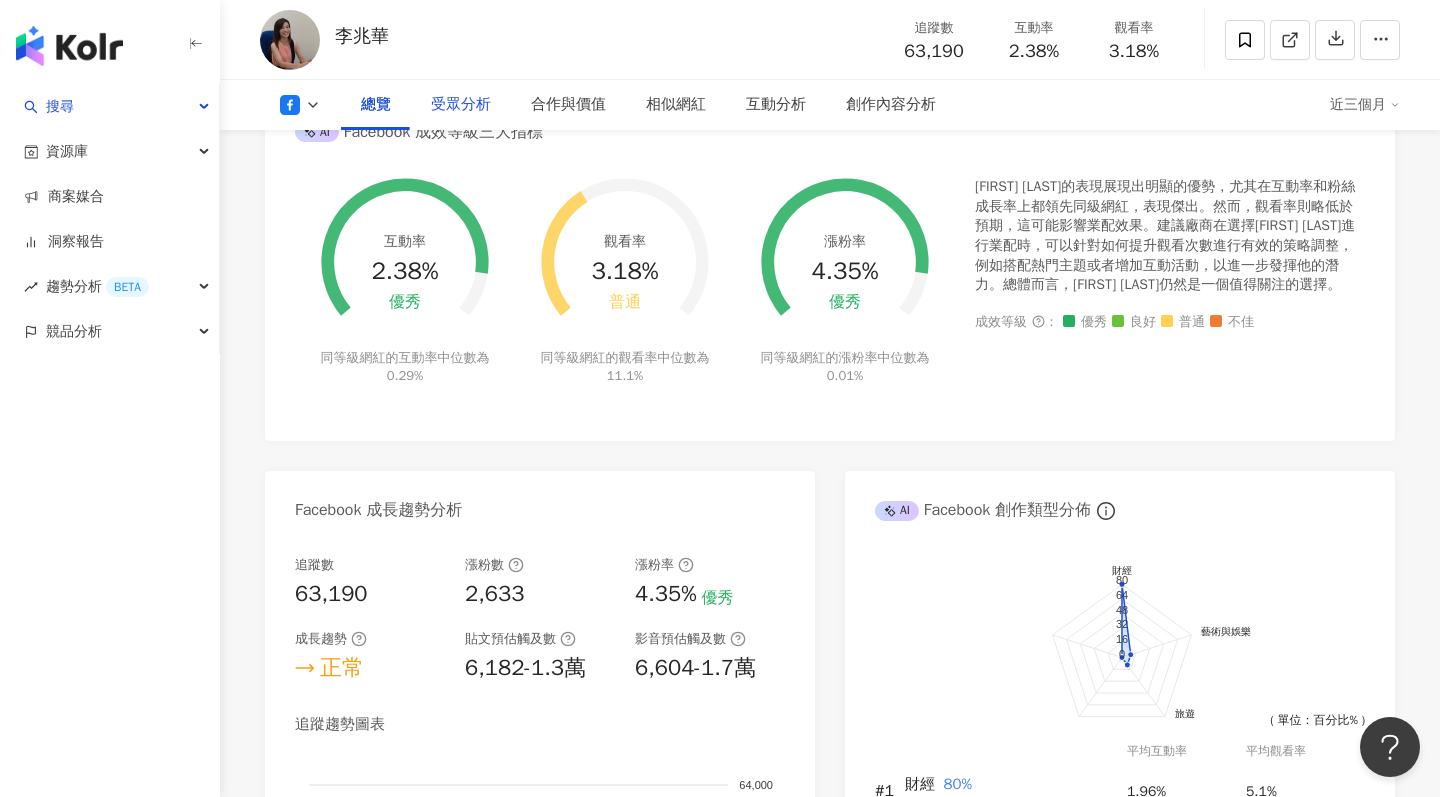 click on "受眾分析" at bounding box center [461, 105] 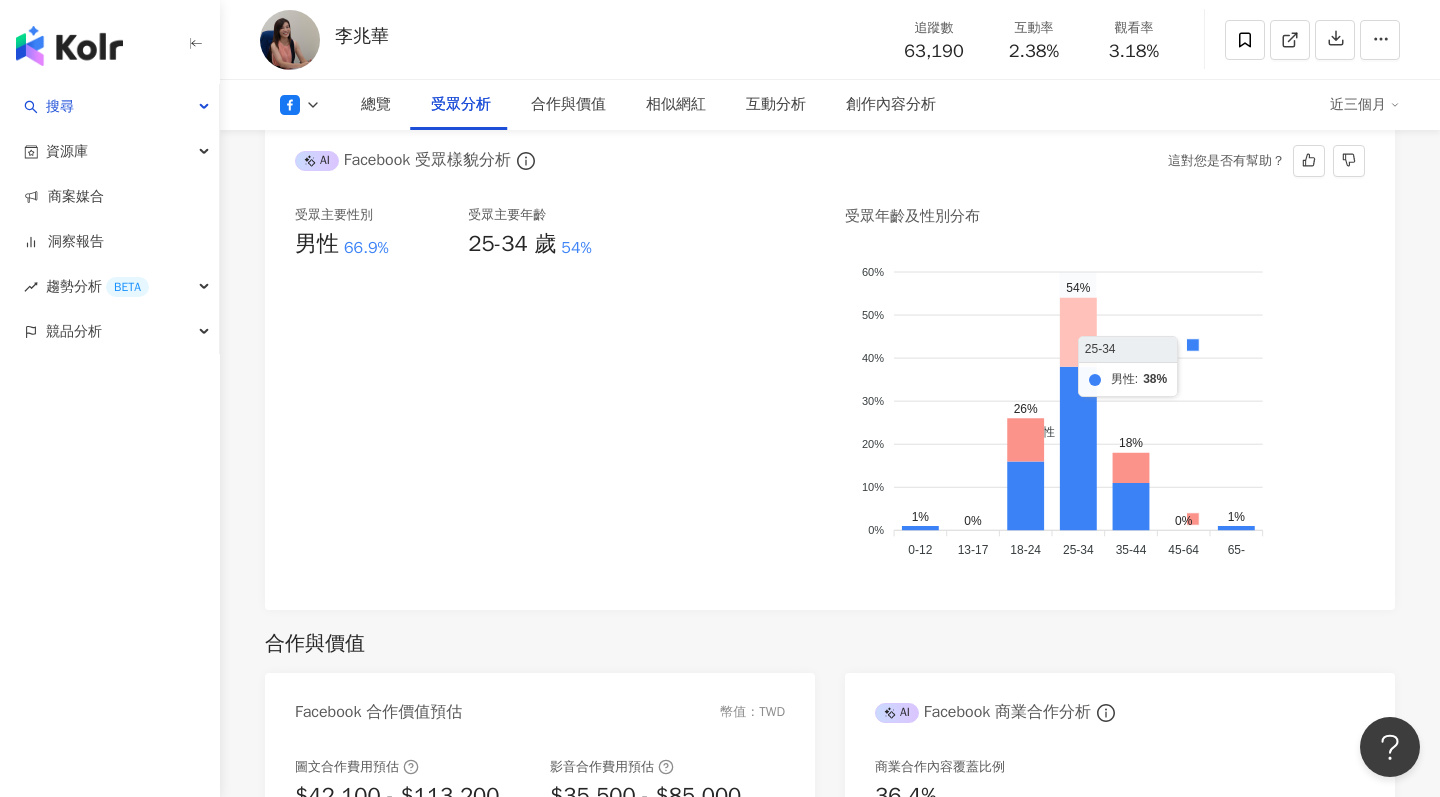 scroll, scrollTop: 1704, scrollLeft: 0, axis: vertical 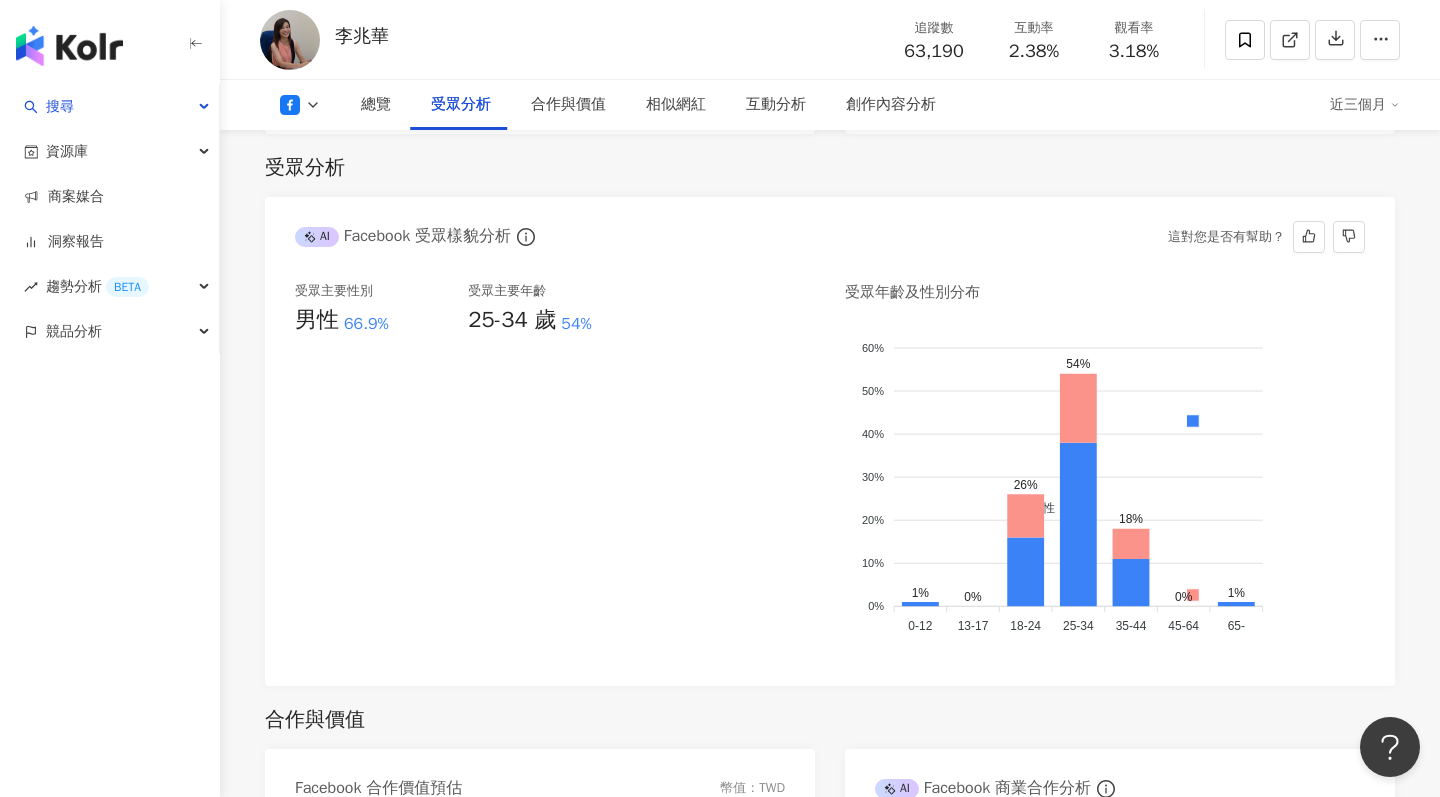 click on "男性 女性 60% 60% 50% 50% 40% 40% 30% 30% 20% 20% 10% 10% 0% 0% 1% 0% 26% 54% 18% 0% 1% 0-12 0-12 13-17 13-17 18-24 18-24 25-34 25-34 35-44 35-44 45-64 45-64 65- 65-" 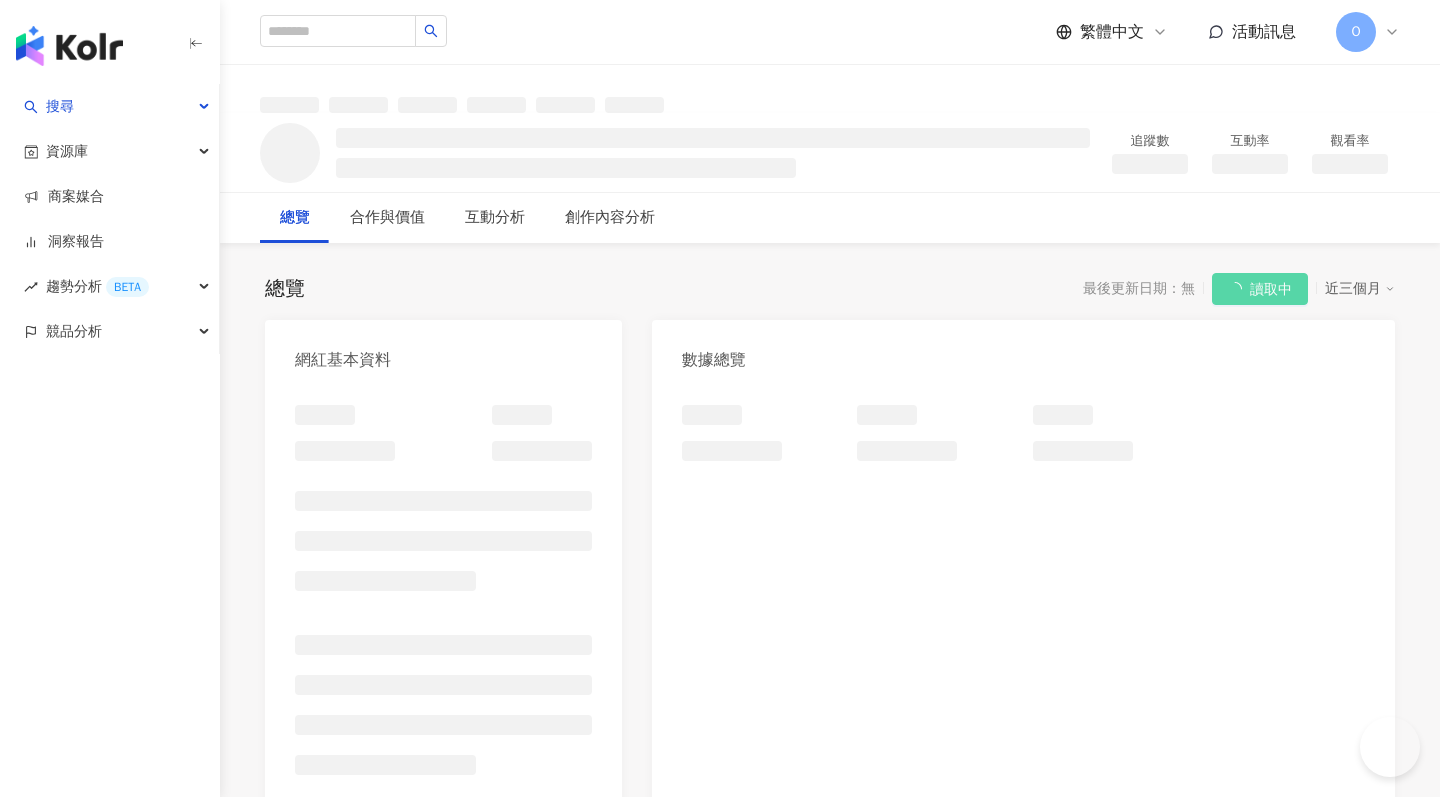 scroll, scrollTop: 0, scrollLeft: 0, axis: both 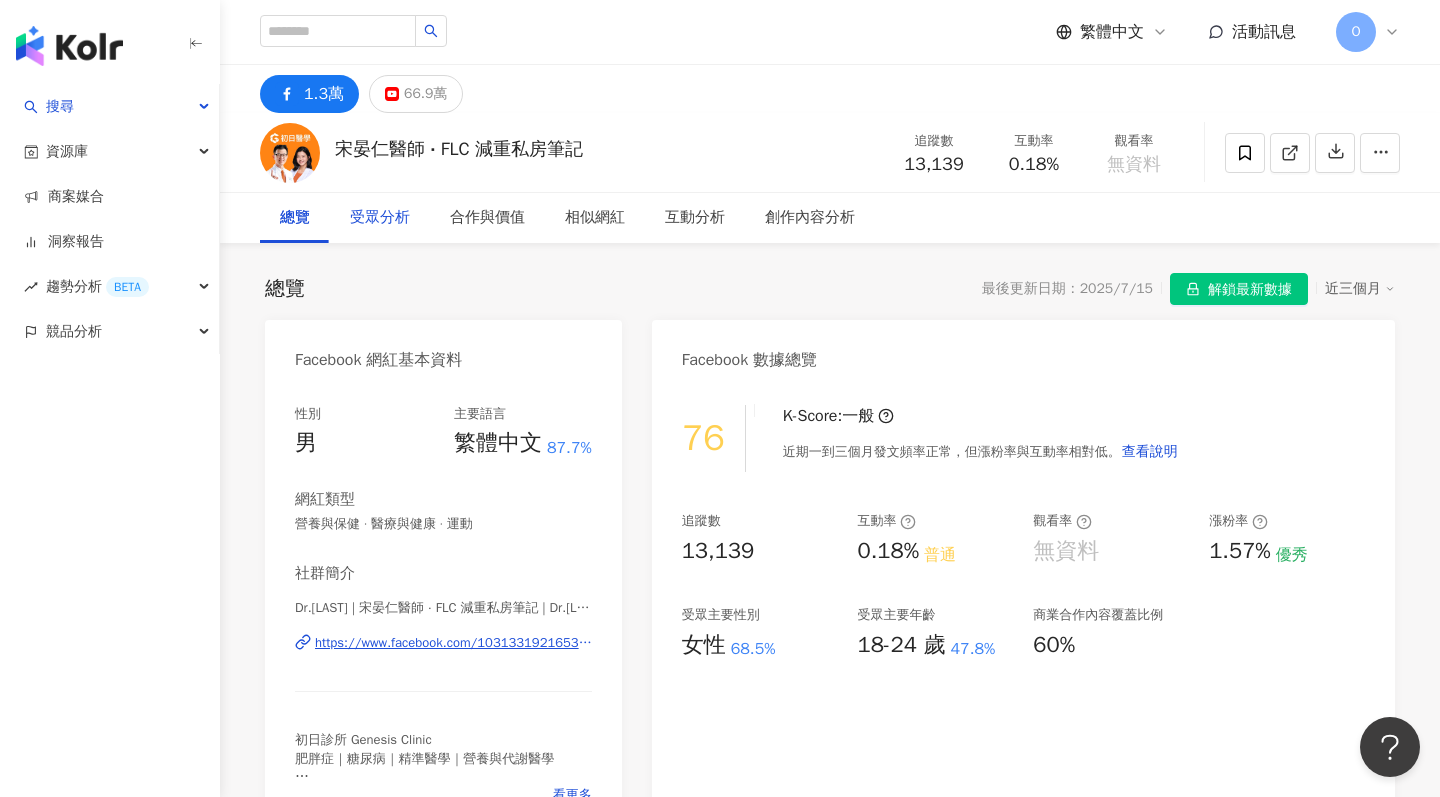 click on "受眾分析" at bounding box center [380, 218] 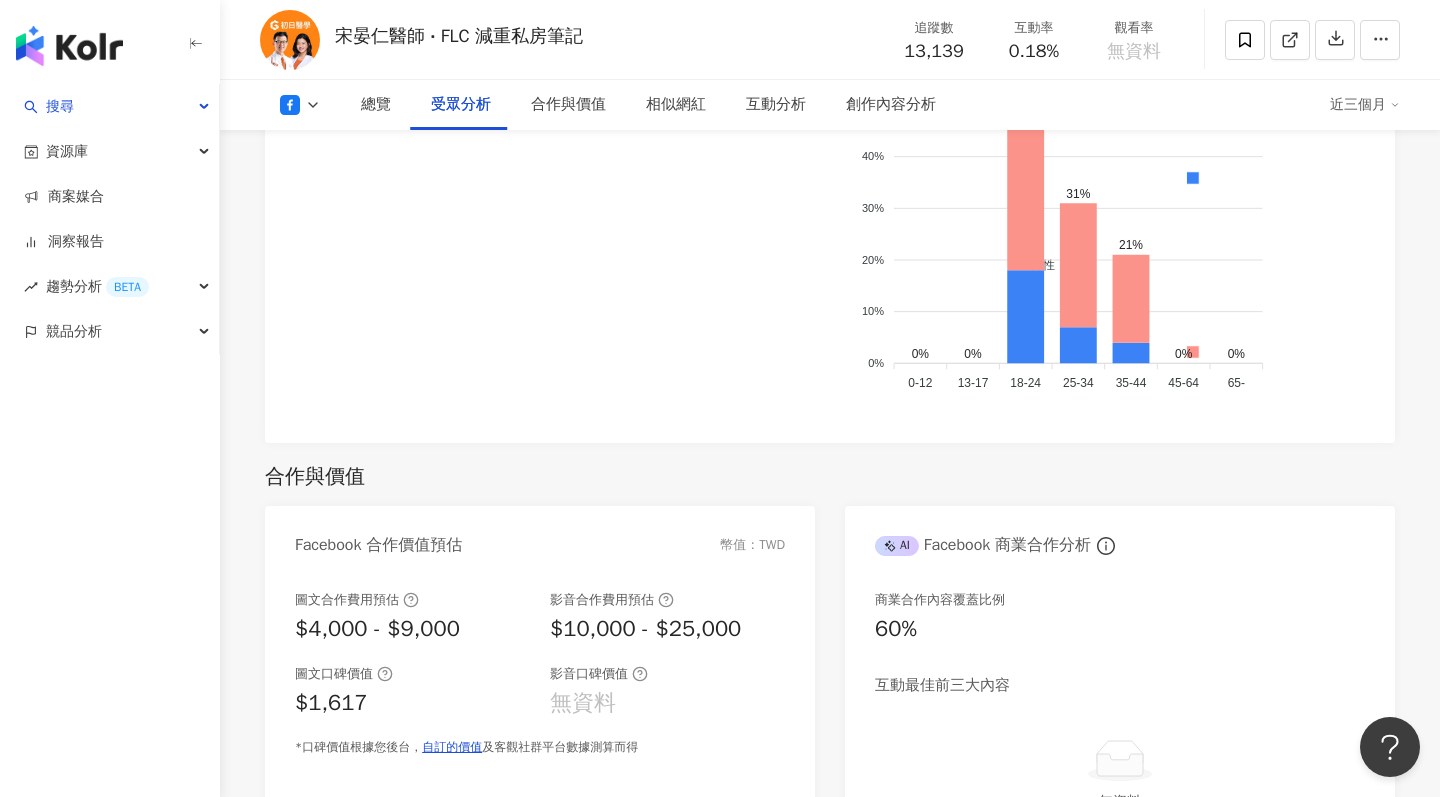 scroll, scrollTop: 1645, scrollLeft: 0, axis: vertical 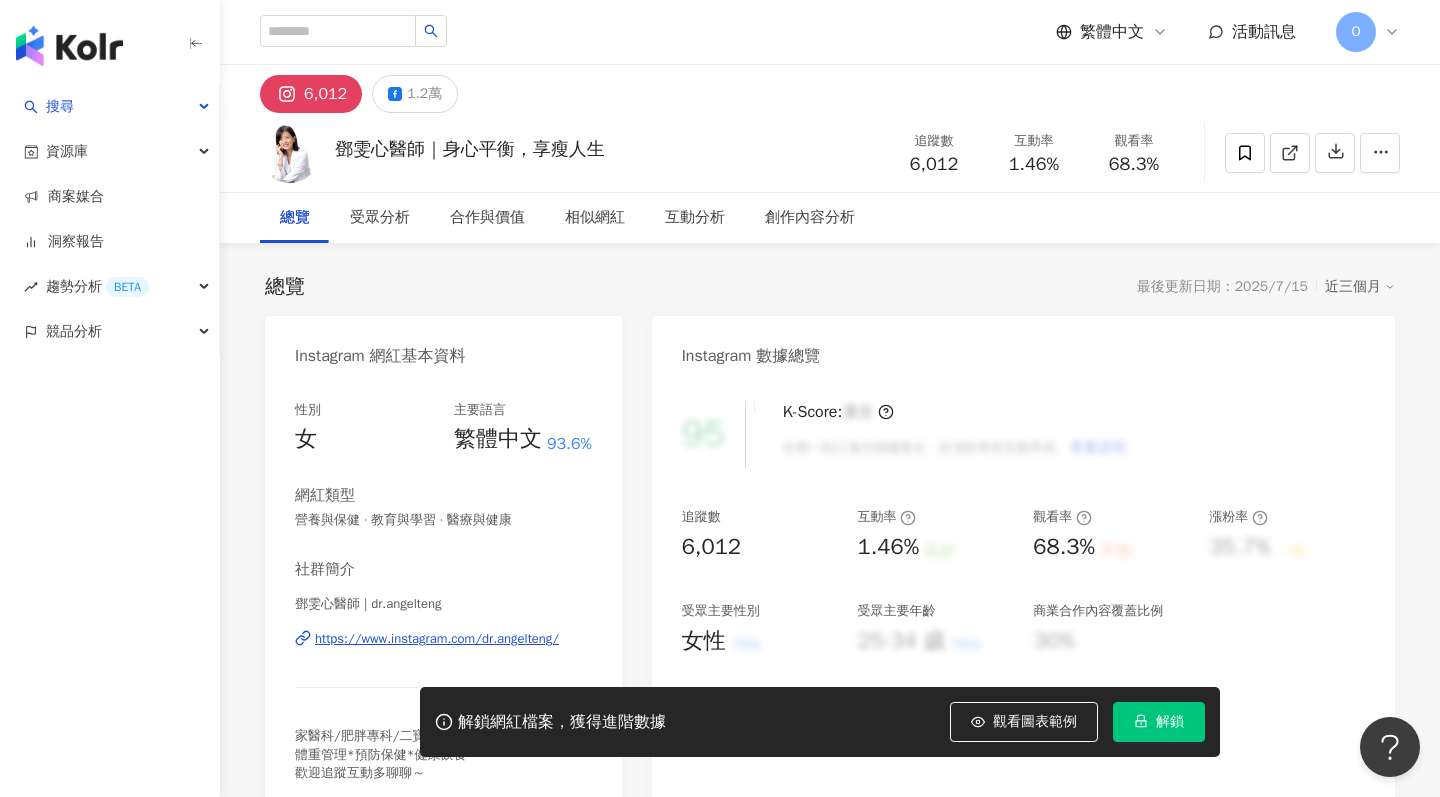 click on "解鎖" at bounding box center [1159, 722] 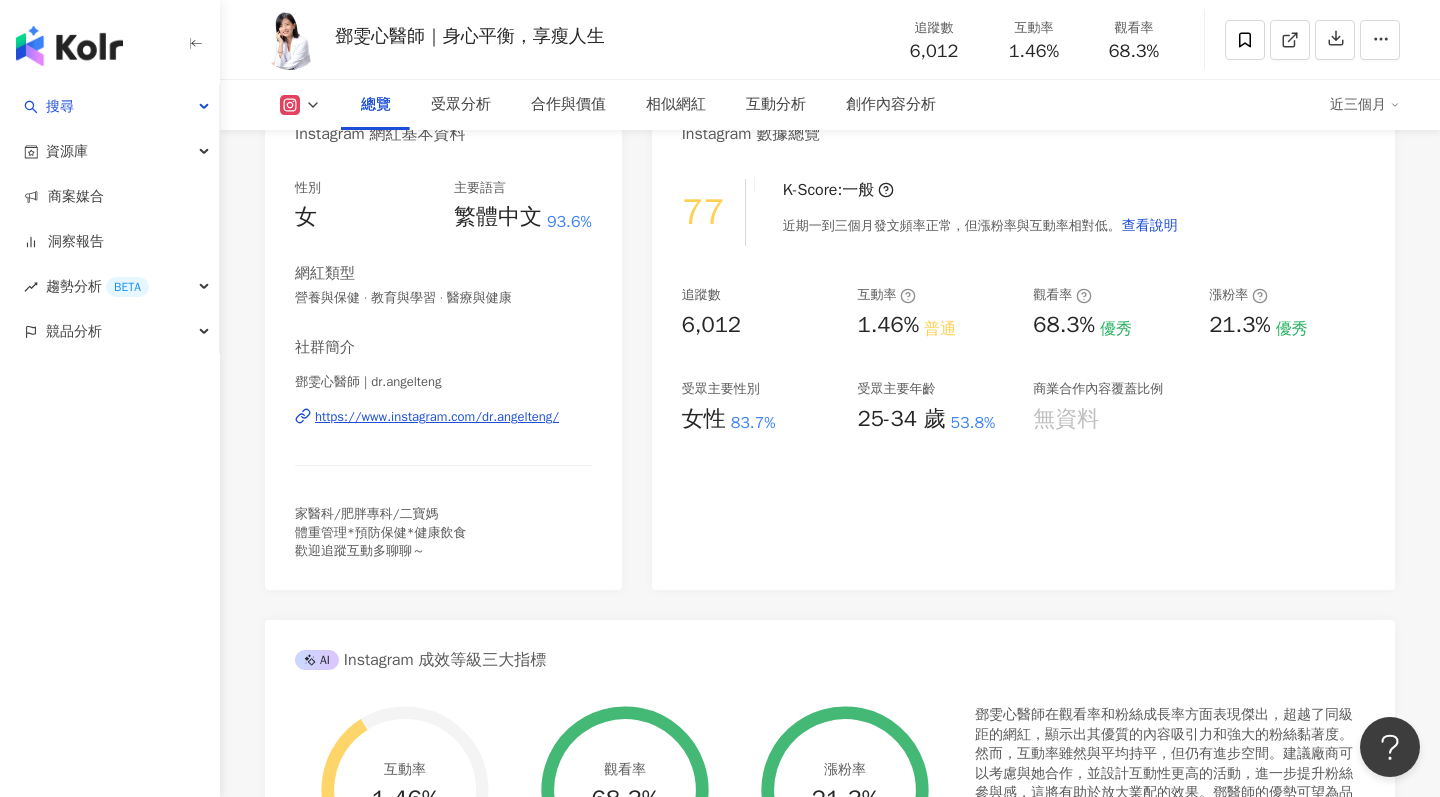 scroll, scrollTop: 332, scrollLeft: 0, axis: vertical 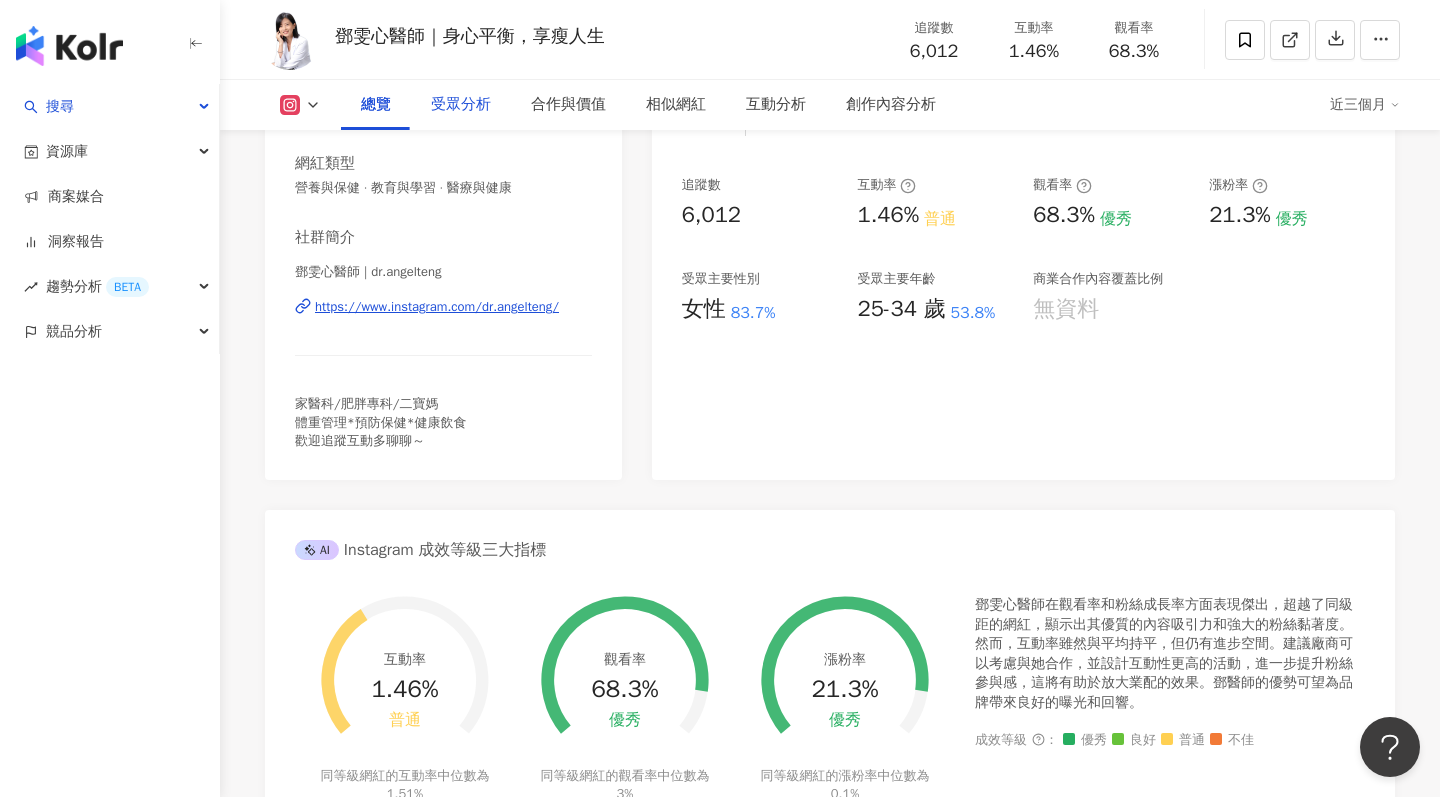 click on "受眾分析" at bounding box center (461, 105) 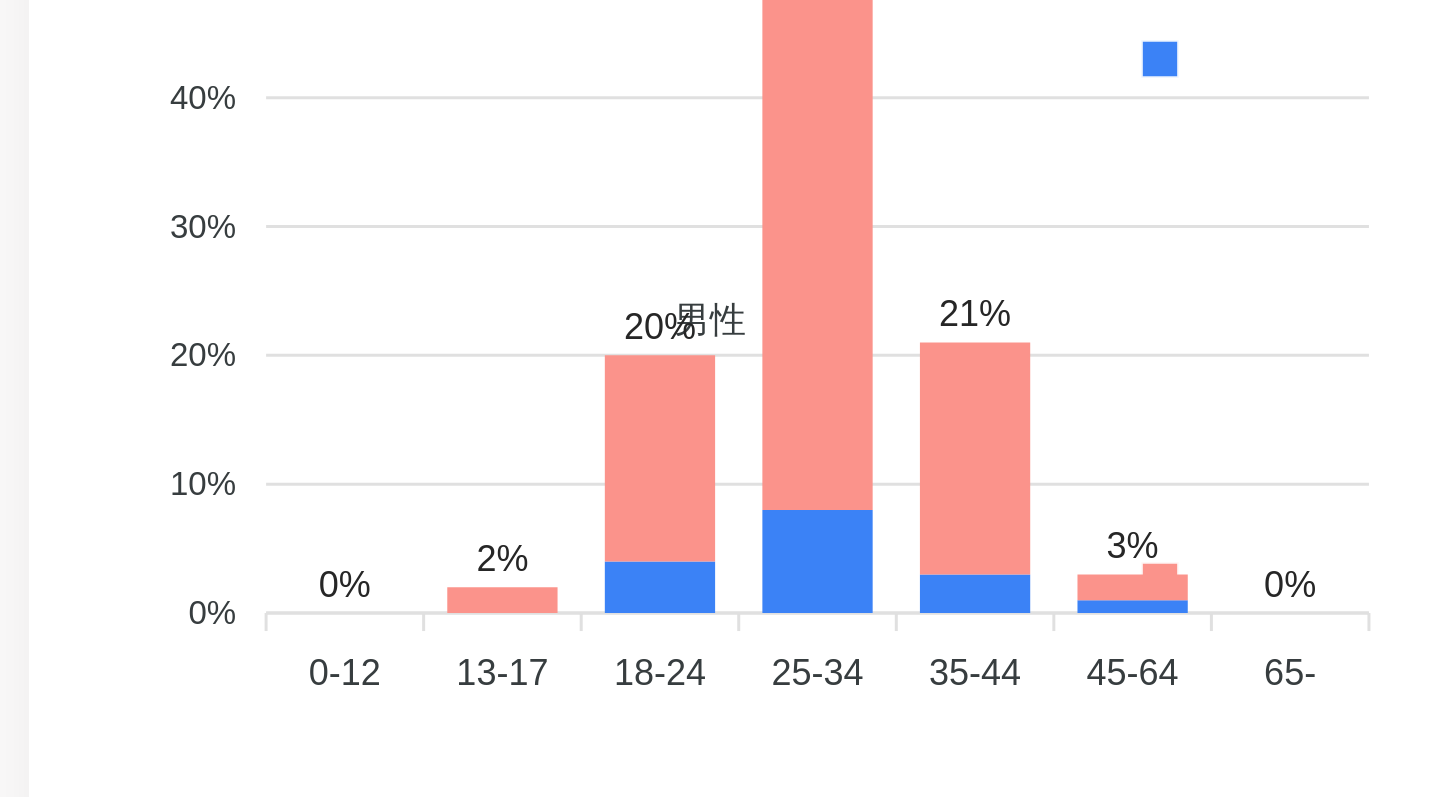 scroll, scrollTop: 1863, scrollLeft: 0, axis: vertical 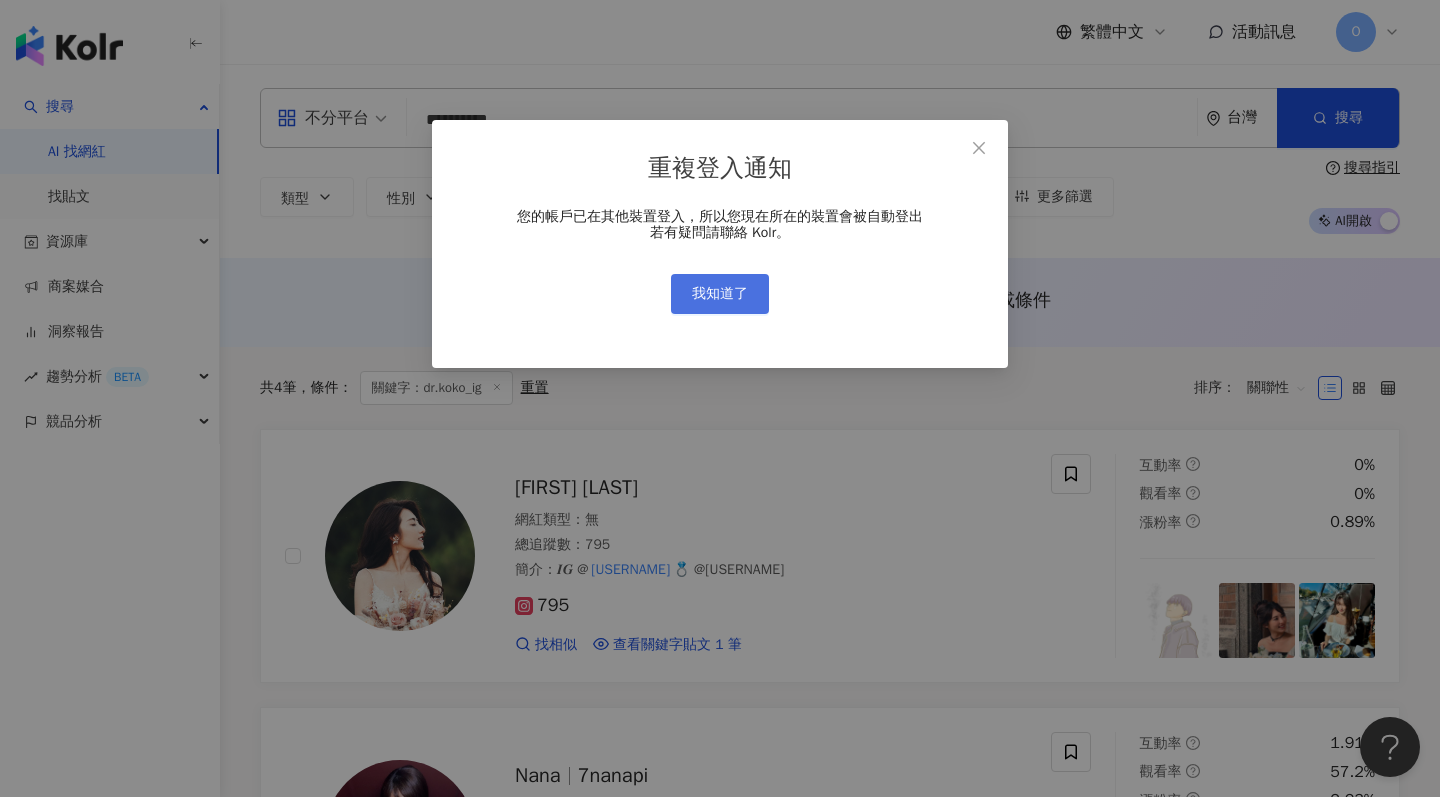 click on "我知道了" at bounding box center (720, 294) 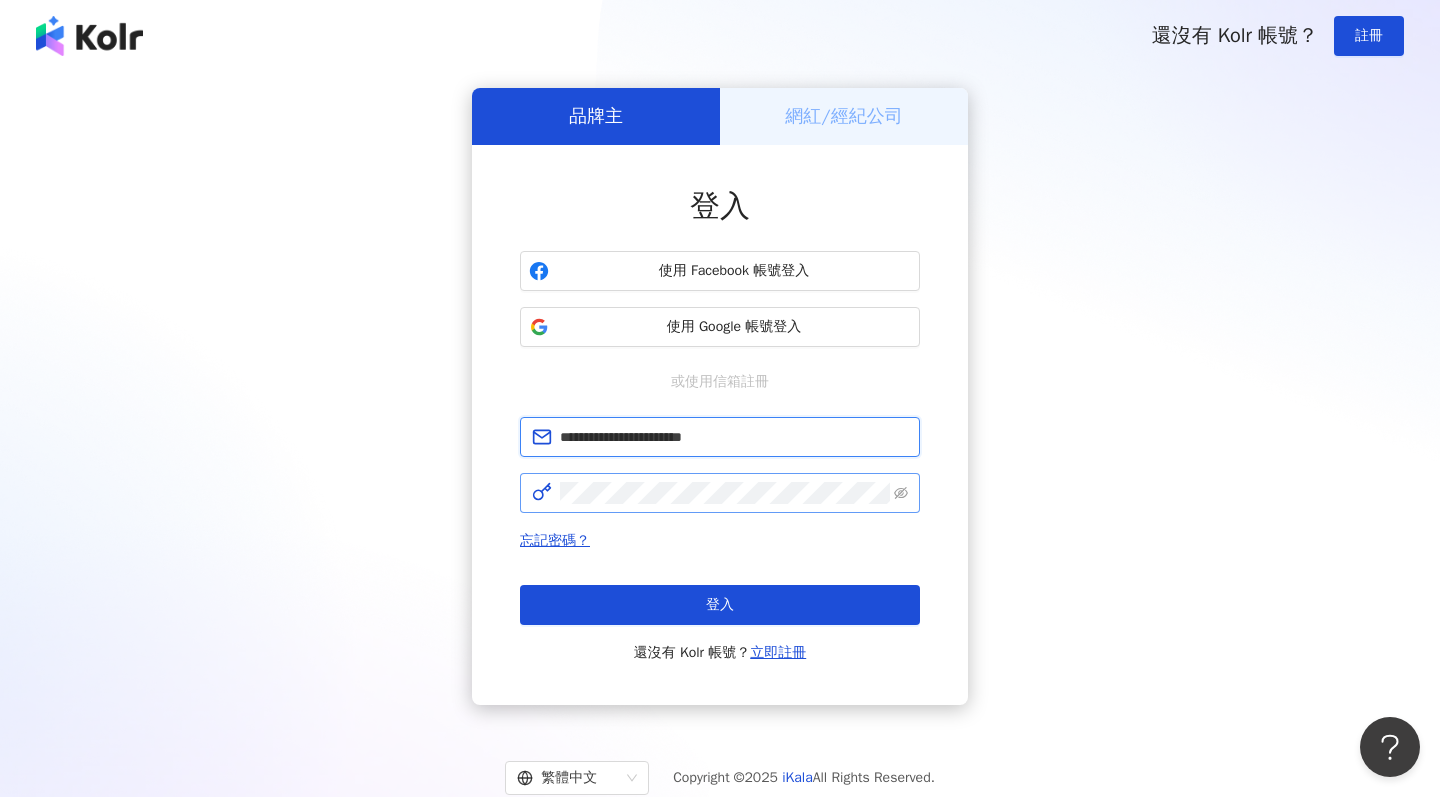 type on "**********" 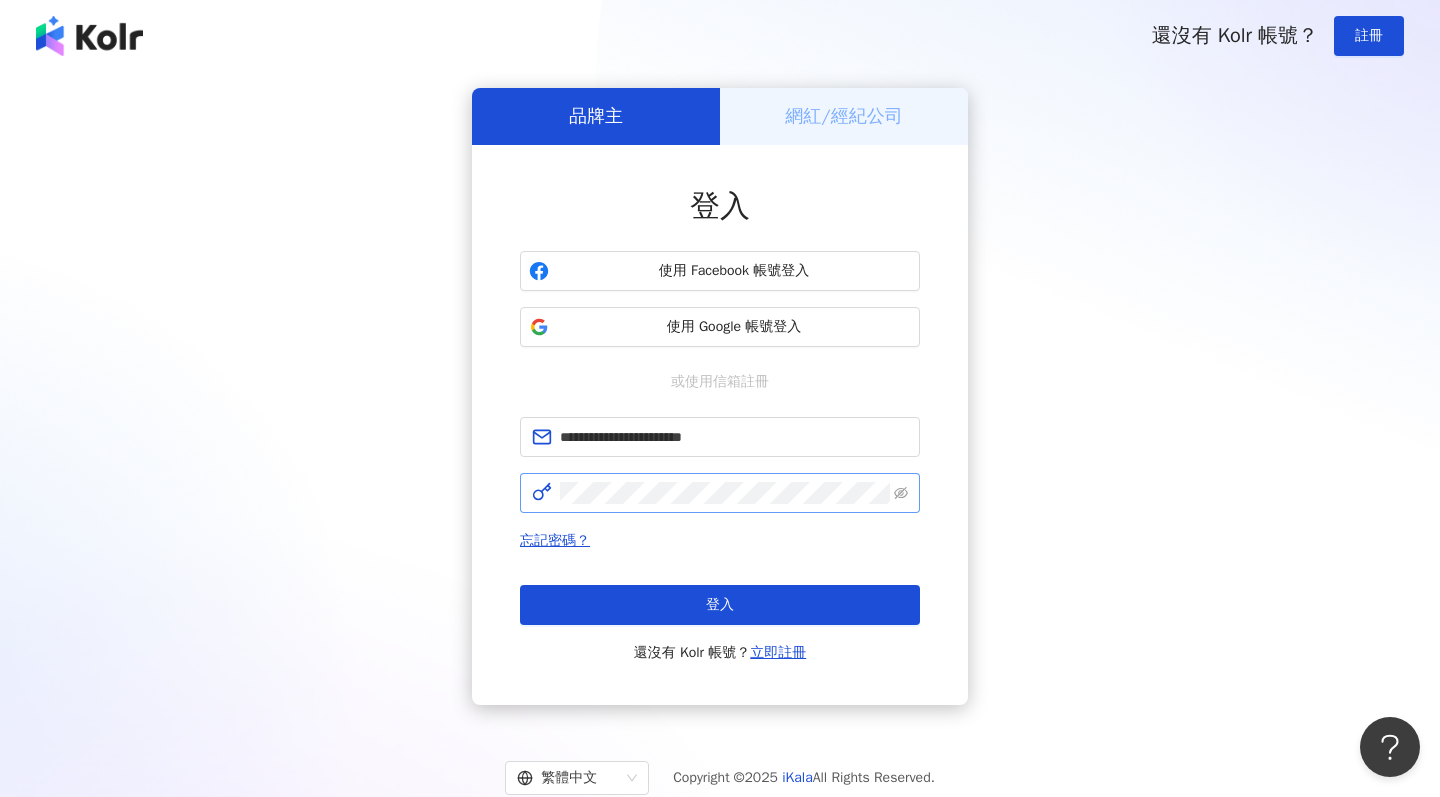 click at bounding box center (720, 493) 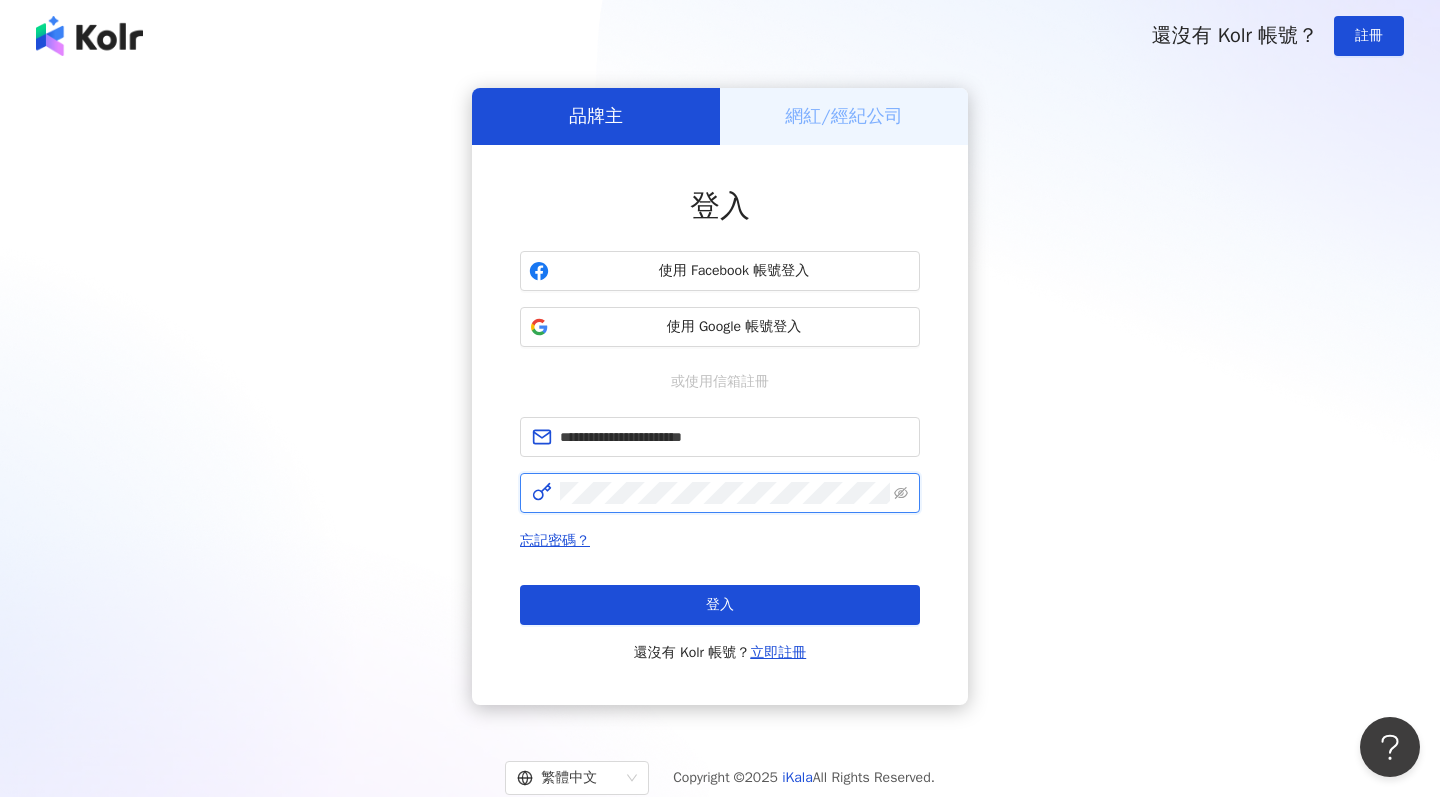 click on "登入" at bounding box center (720, 605) 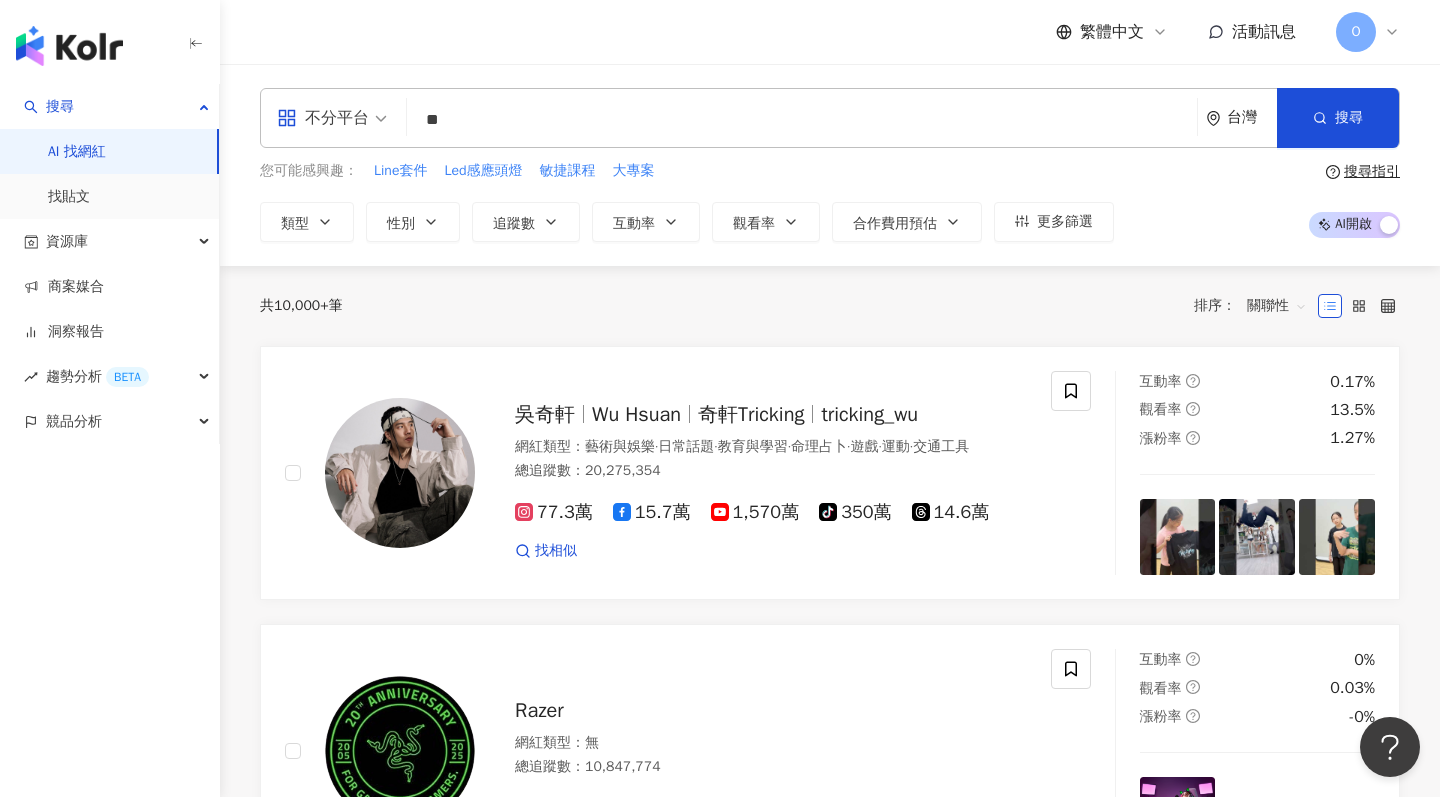 type on "*" 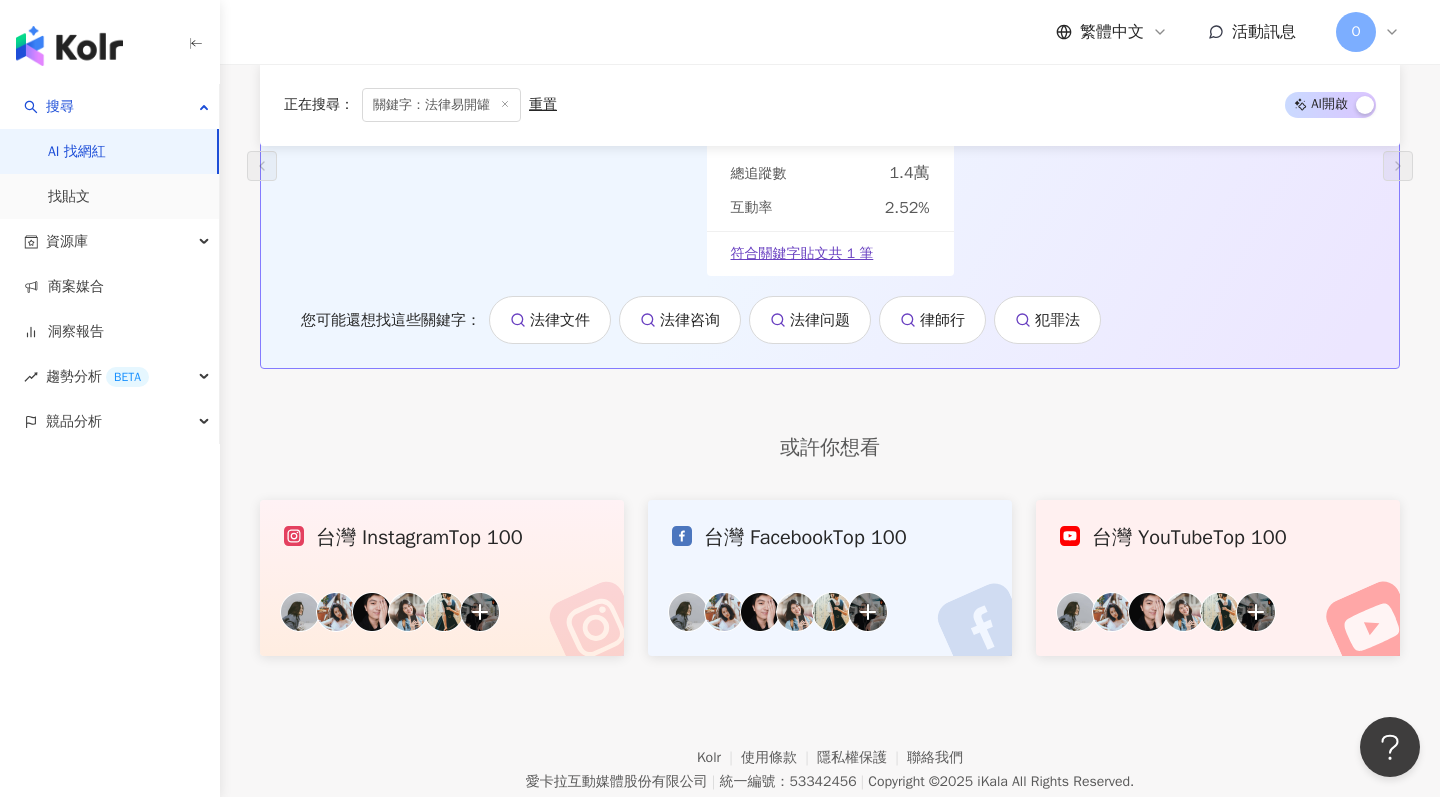 scroll, scrollTop: 43, scrollLeft: 0, axis: vertical 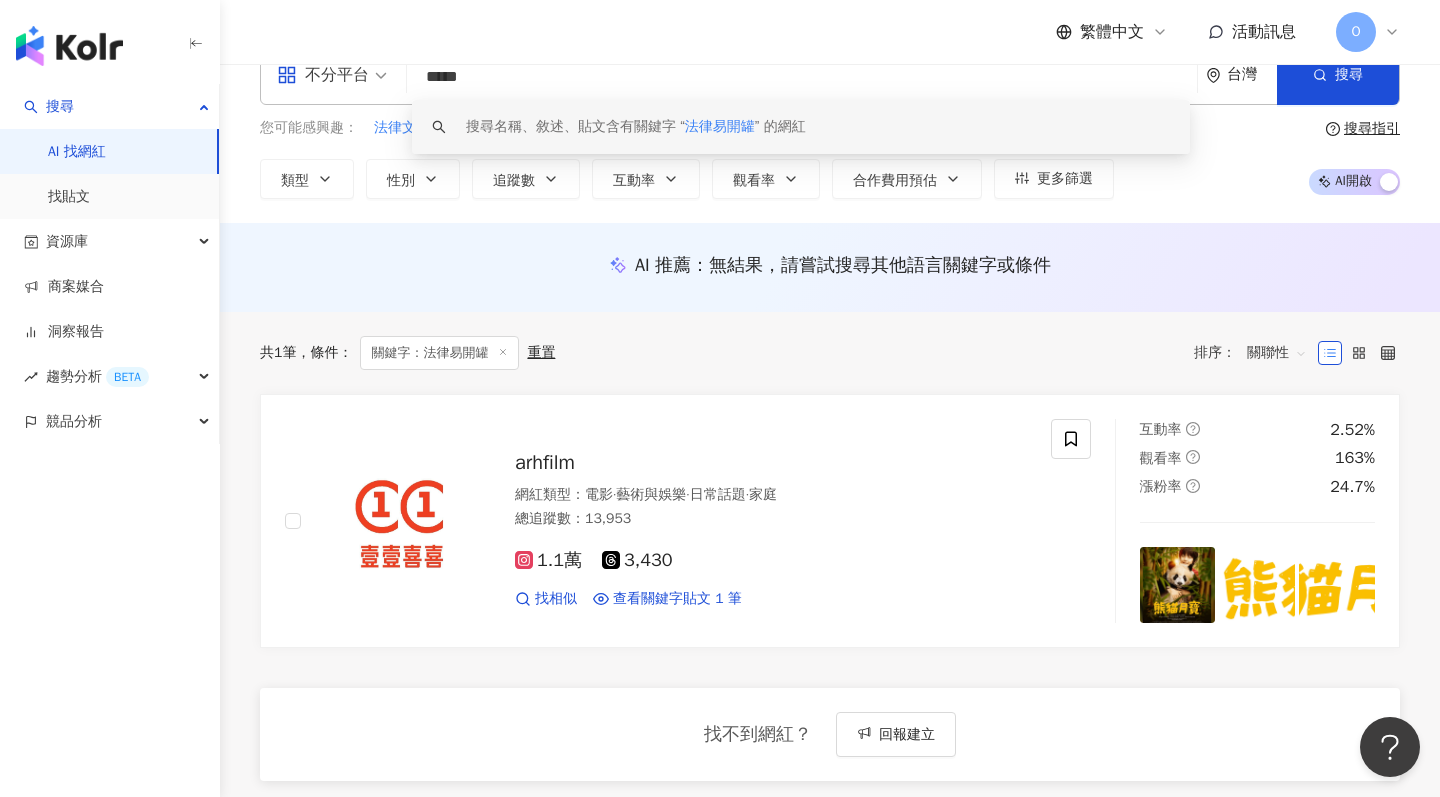 click on "*****" at bounding box center [802, 77] 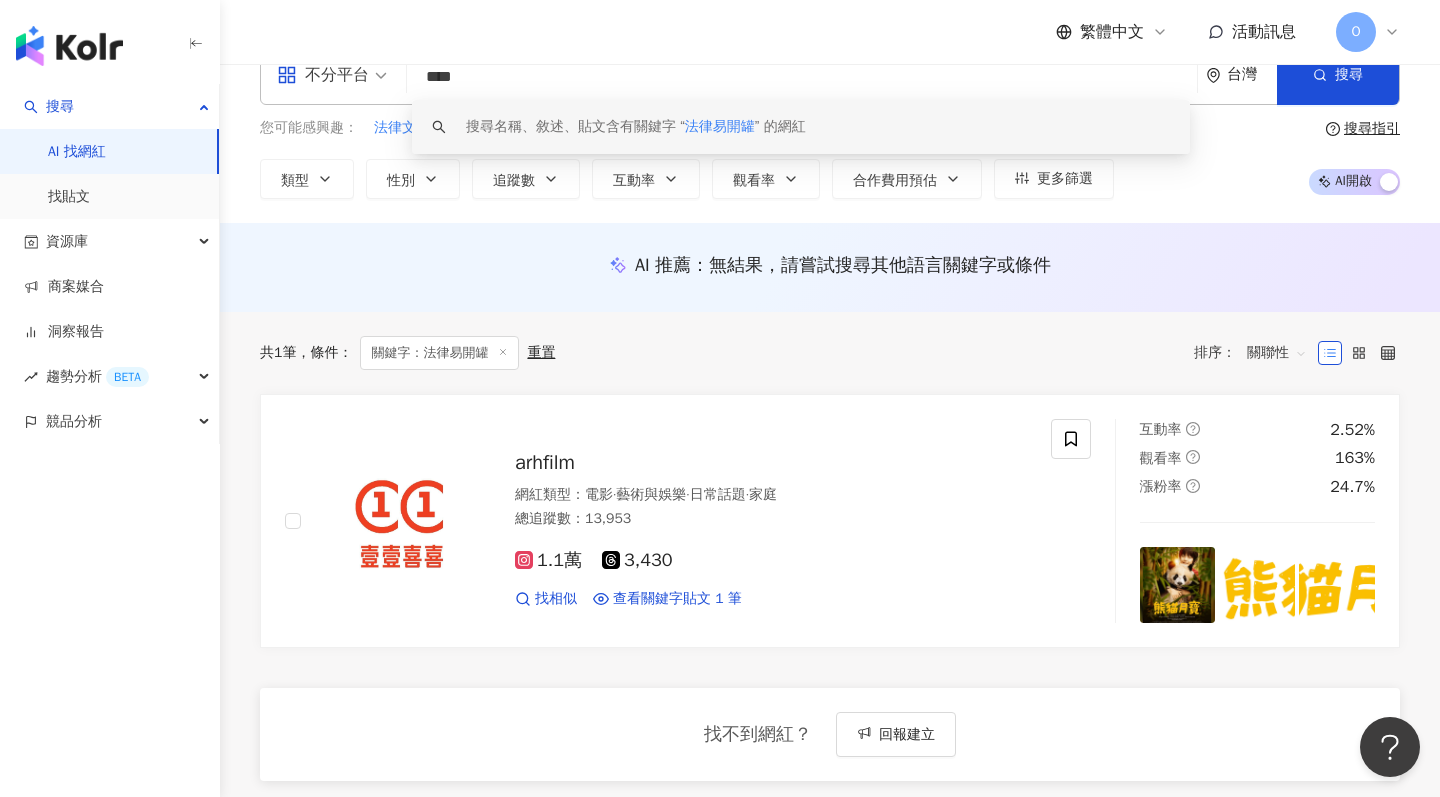 type on "***" 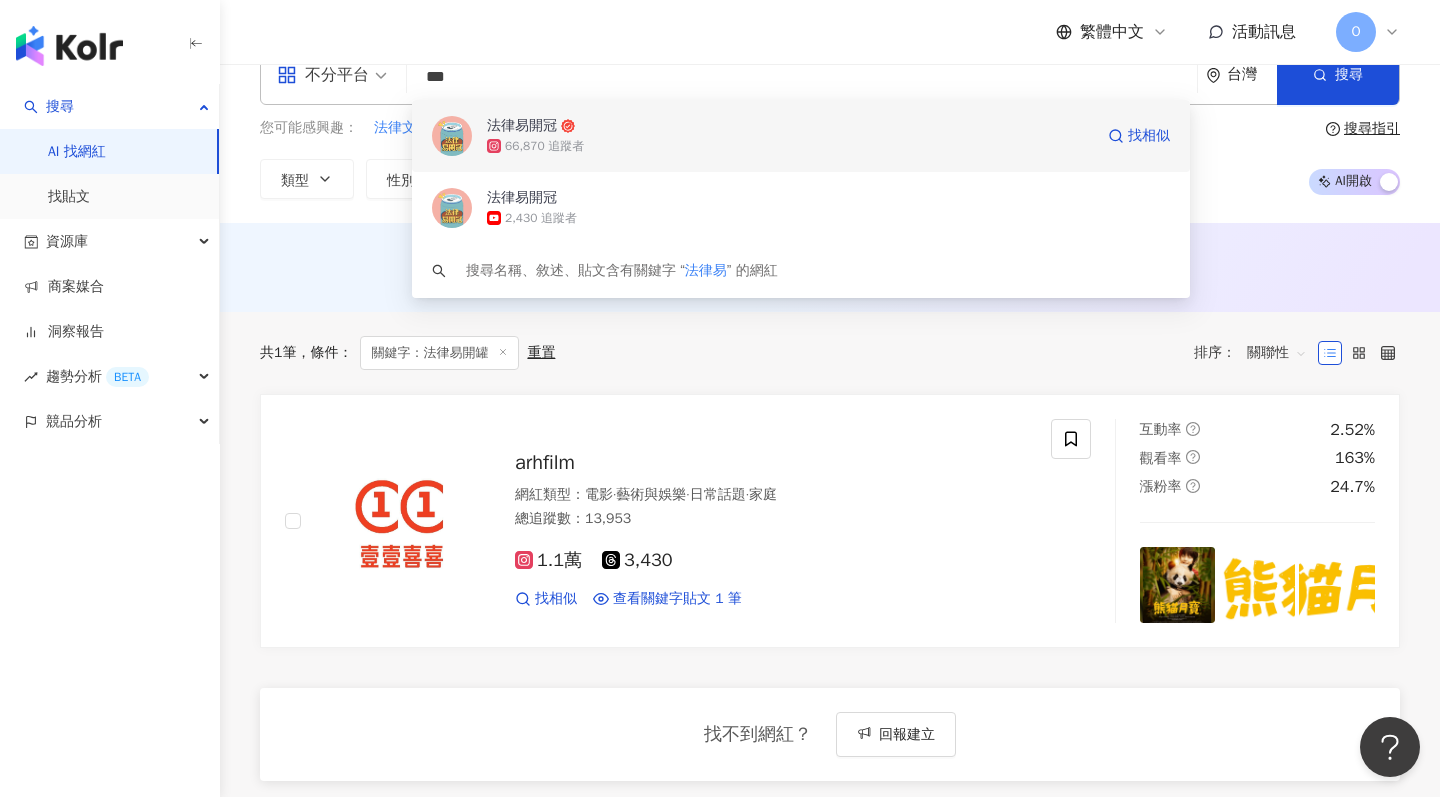 click on "66,870   追蹤者" at bounding box center [790, 146] 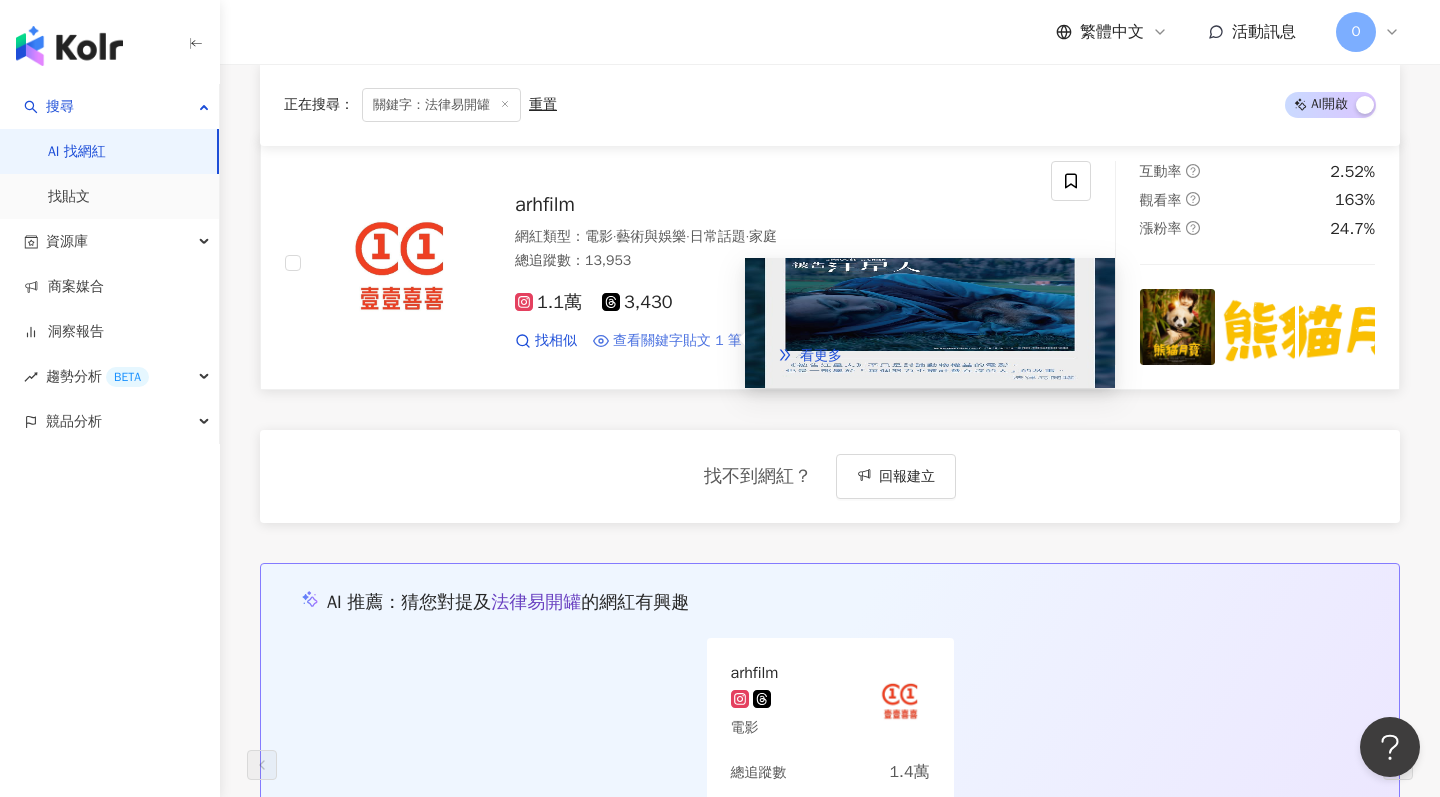 scroll, scrollTop: 0, scrollLeft: 0, axis: both 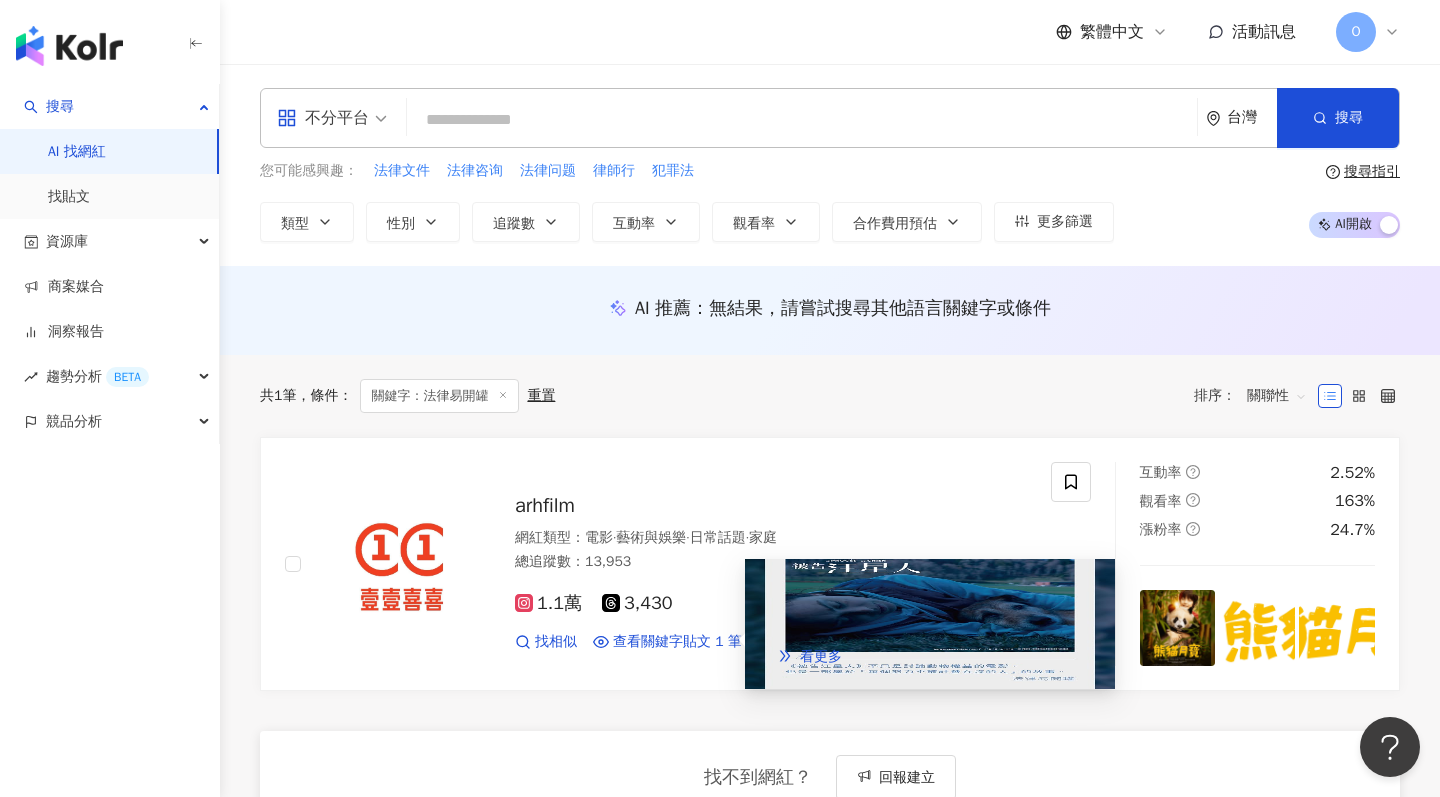 paste on "*****" 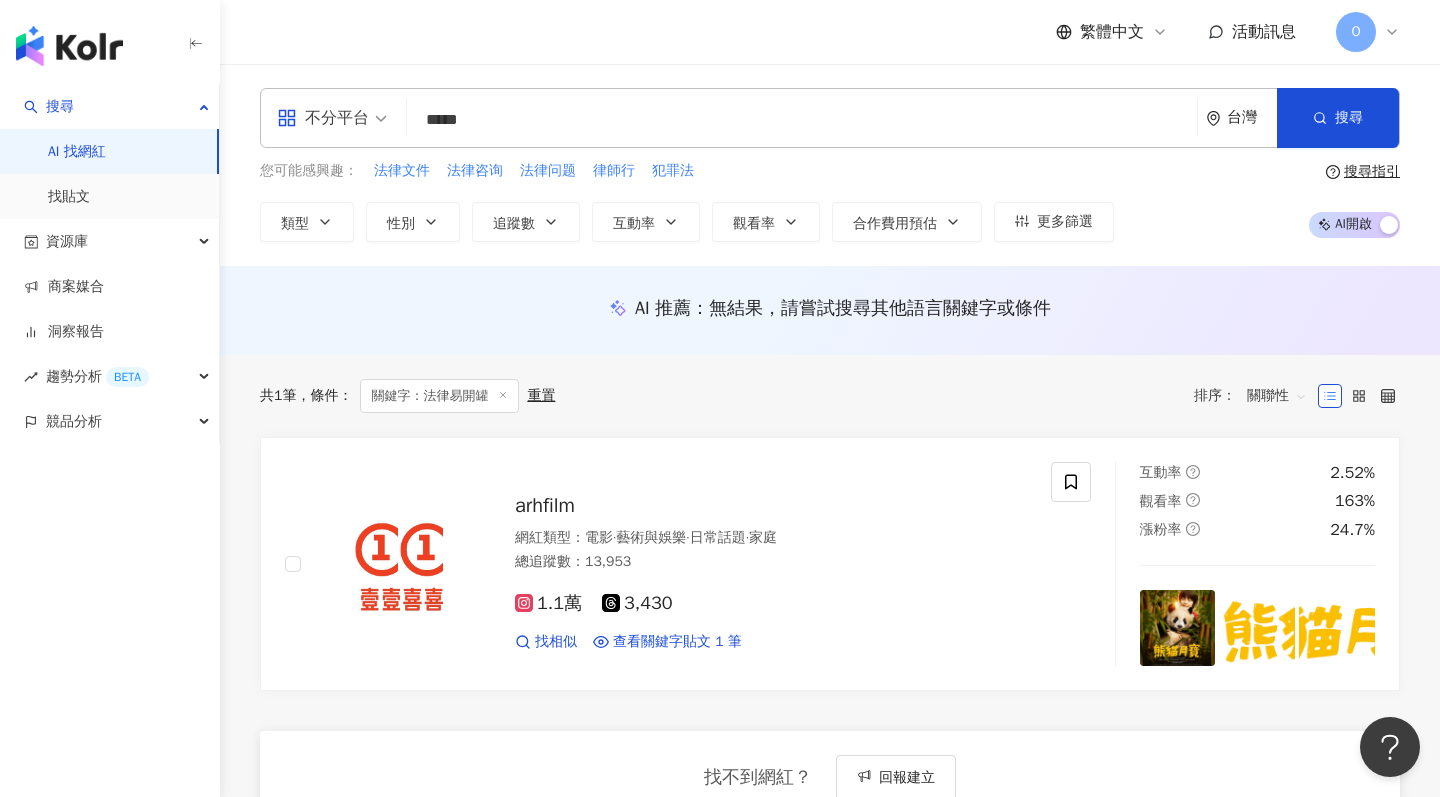 scroll, scrollTop: 0, scrollLeft: 0, axis: both 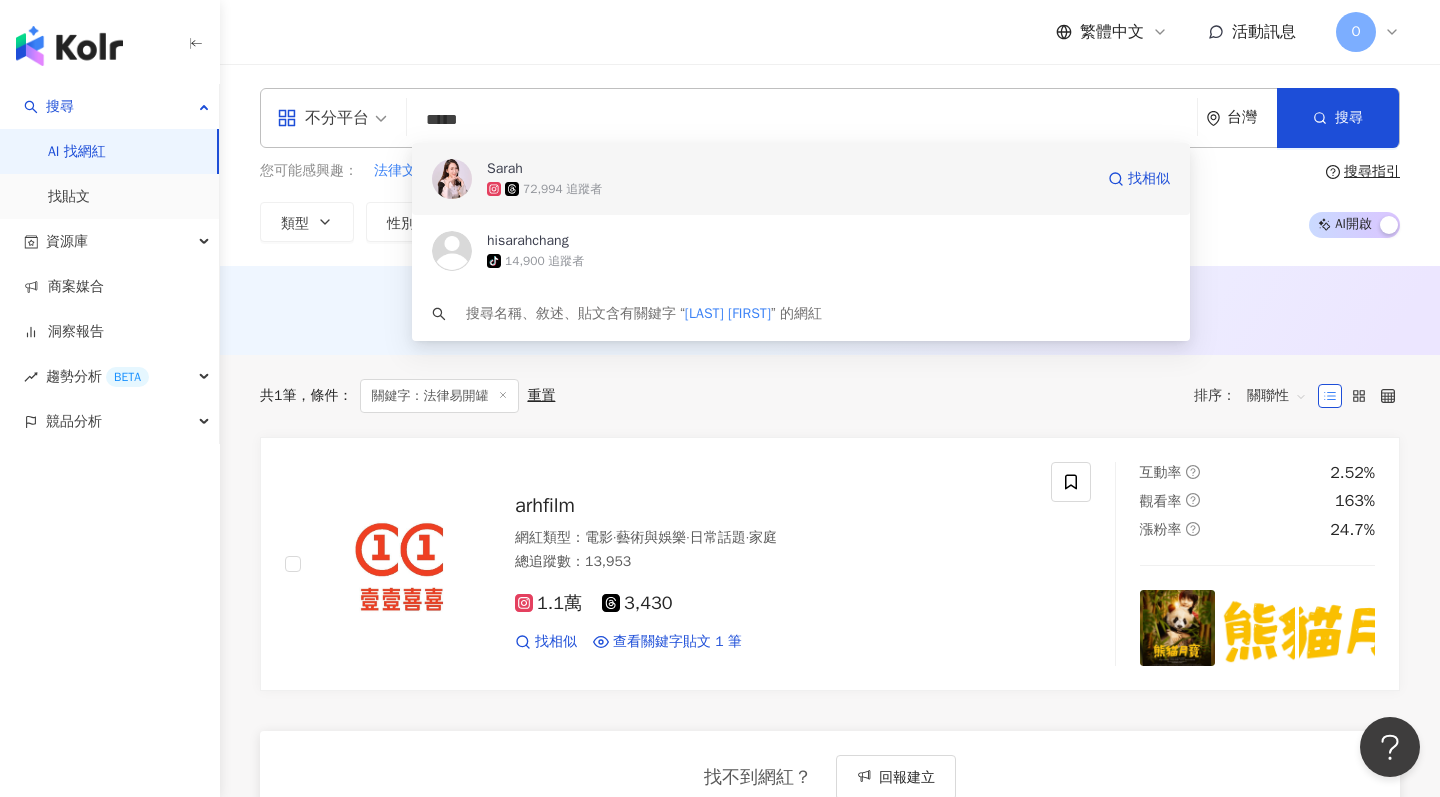 click on "72,994   追蹤者" at bounding box center (562, 189) 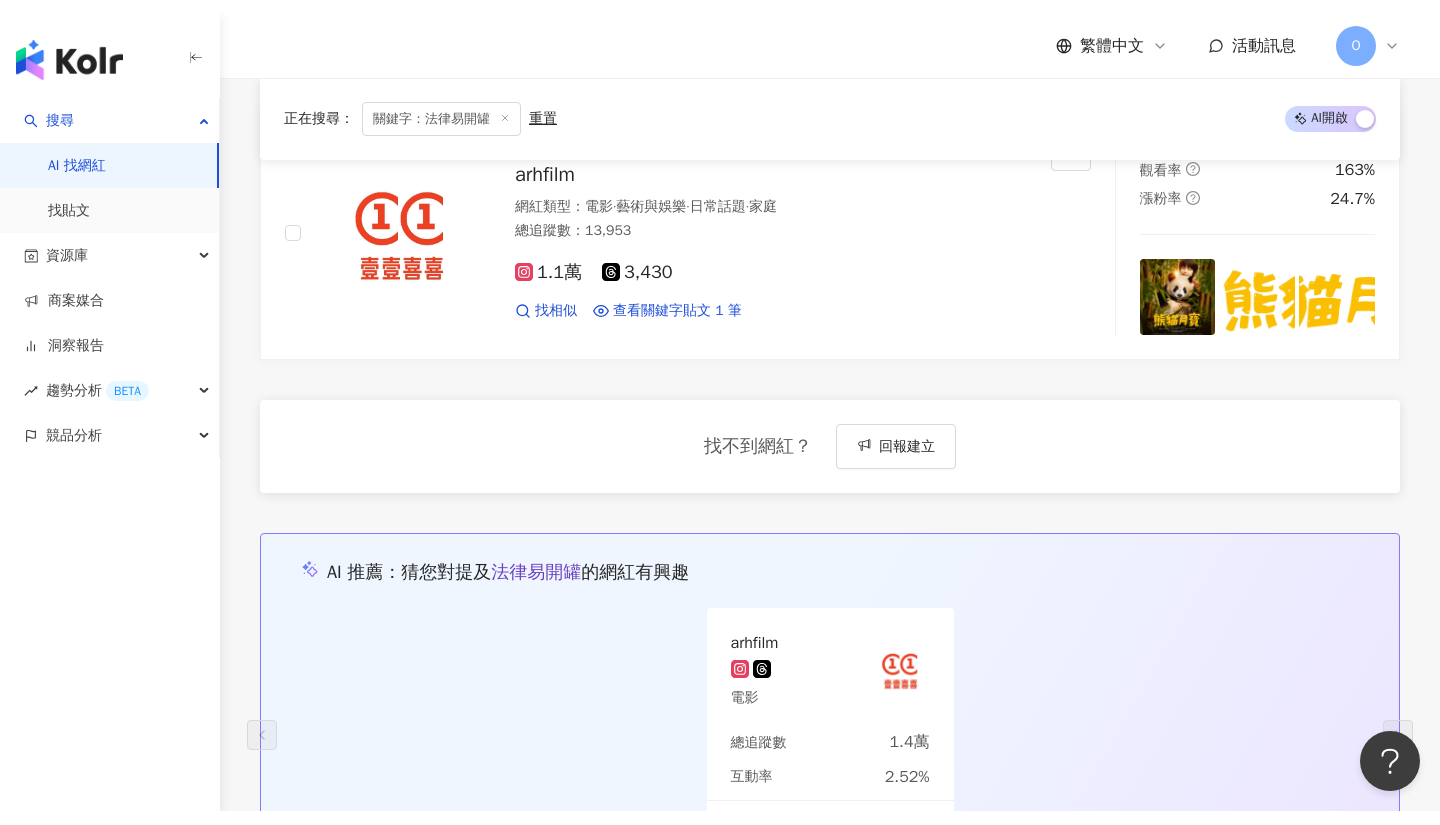scroll, scrollTop: 307, scrollLeft: 0, axis: vertical 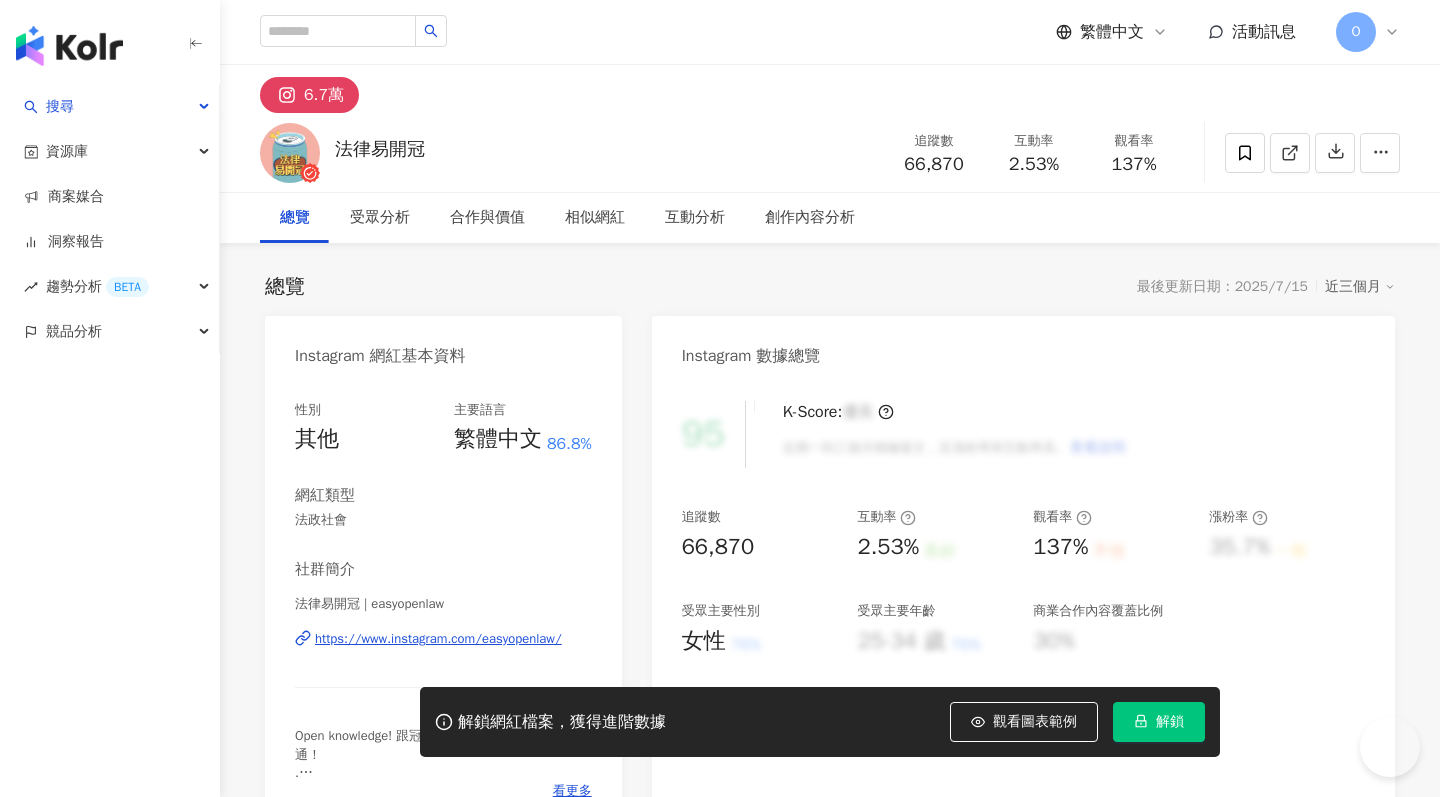 click on "解鎖" at bounding box center (1170, 722) 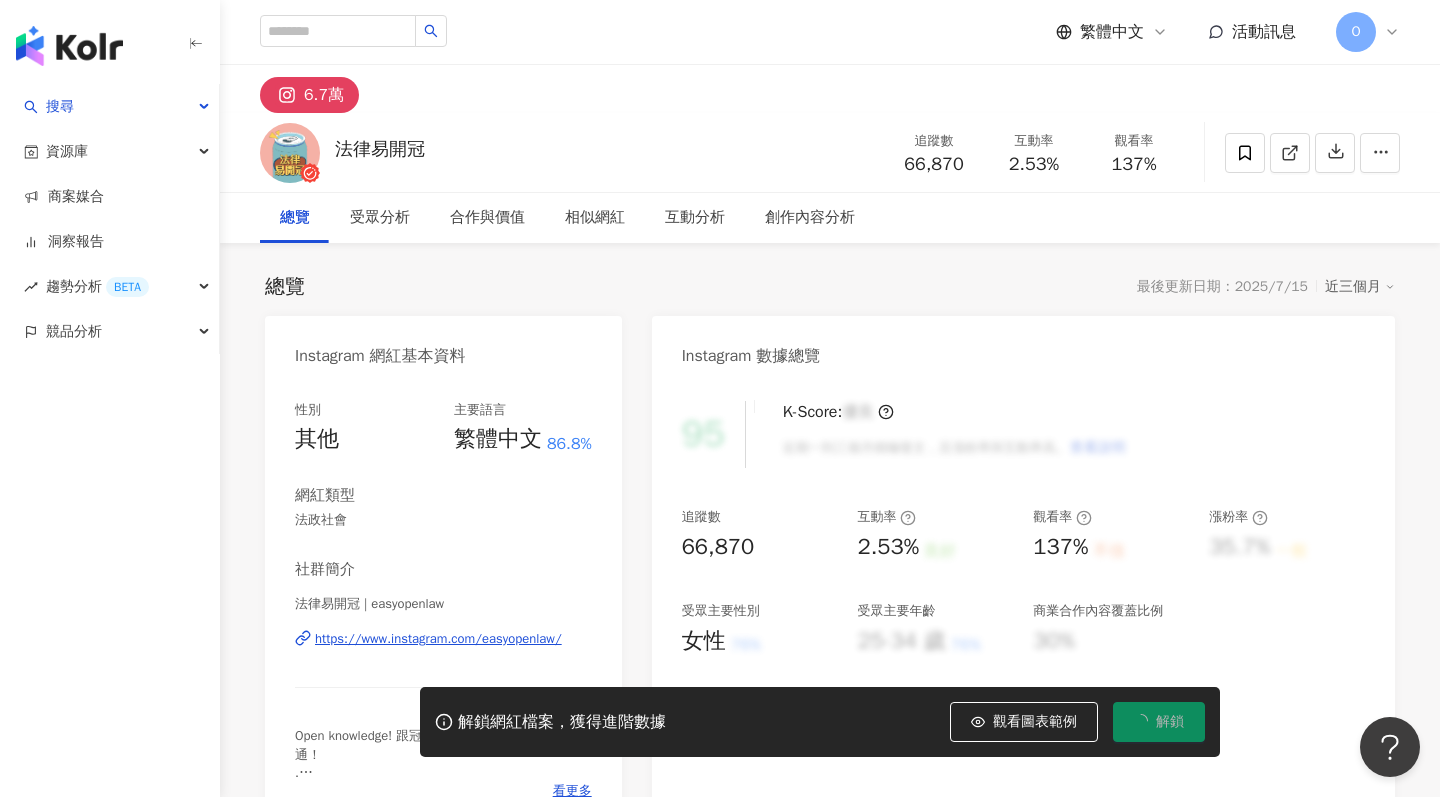 scroll, scrollTop: 0, scrollLeft: 0, axis: both 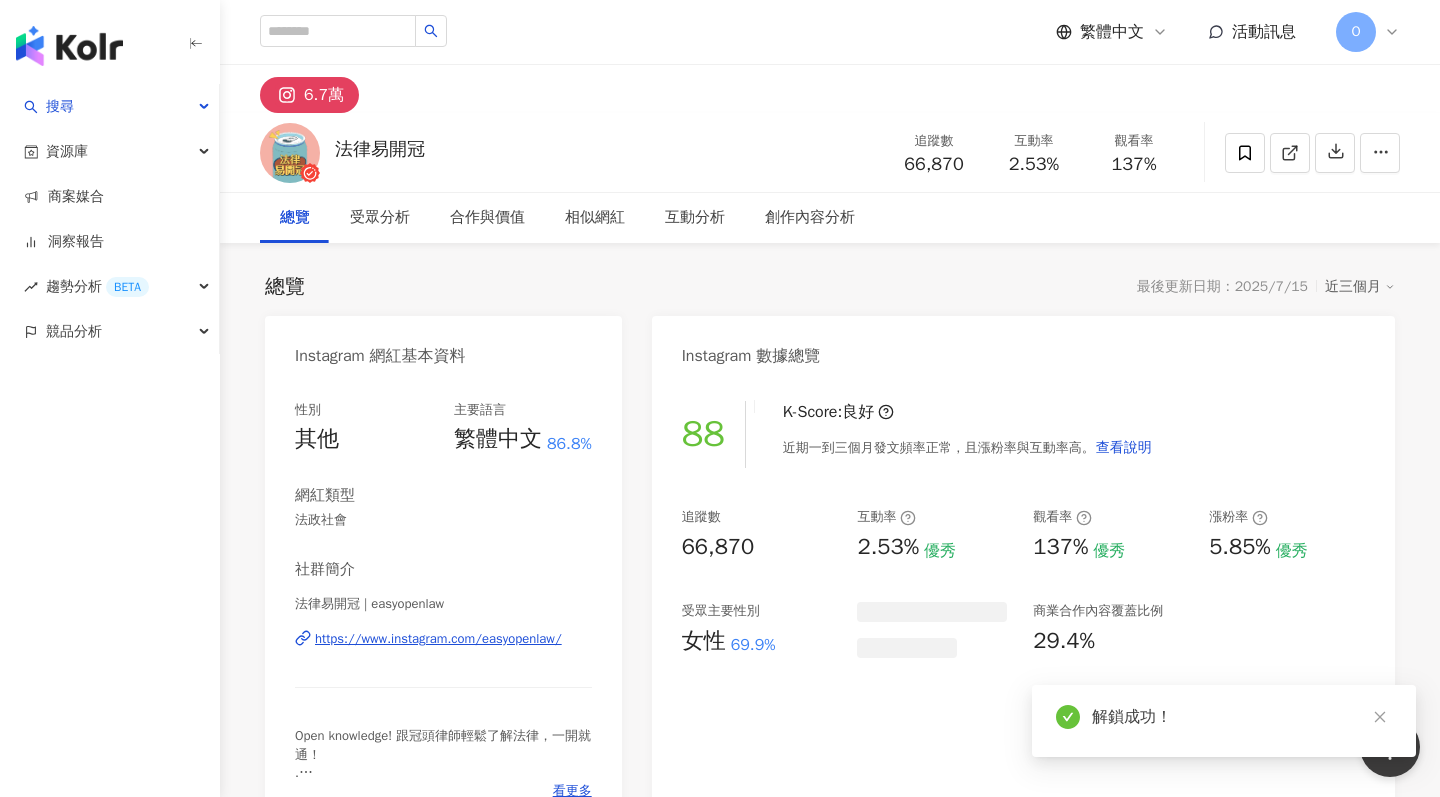 click on "Instagram 數據總覽" at bounding box center (751, 356) 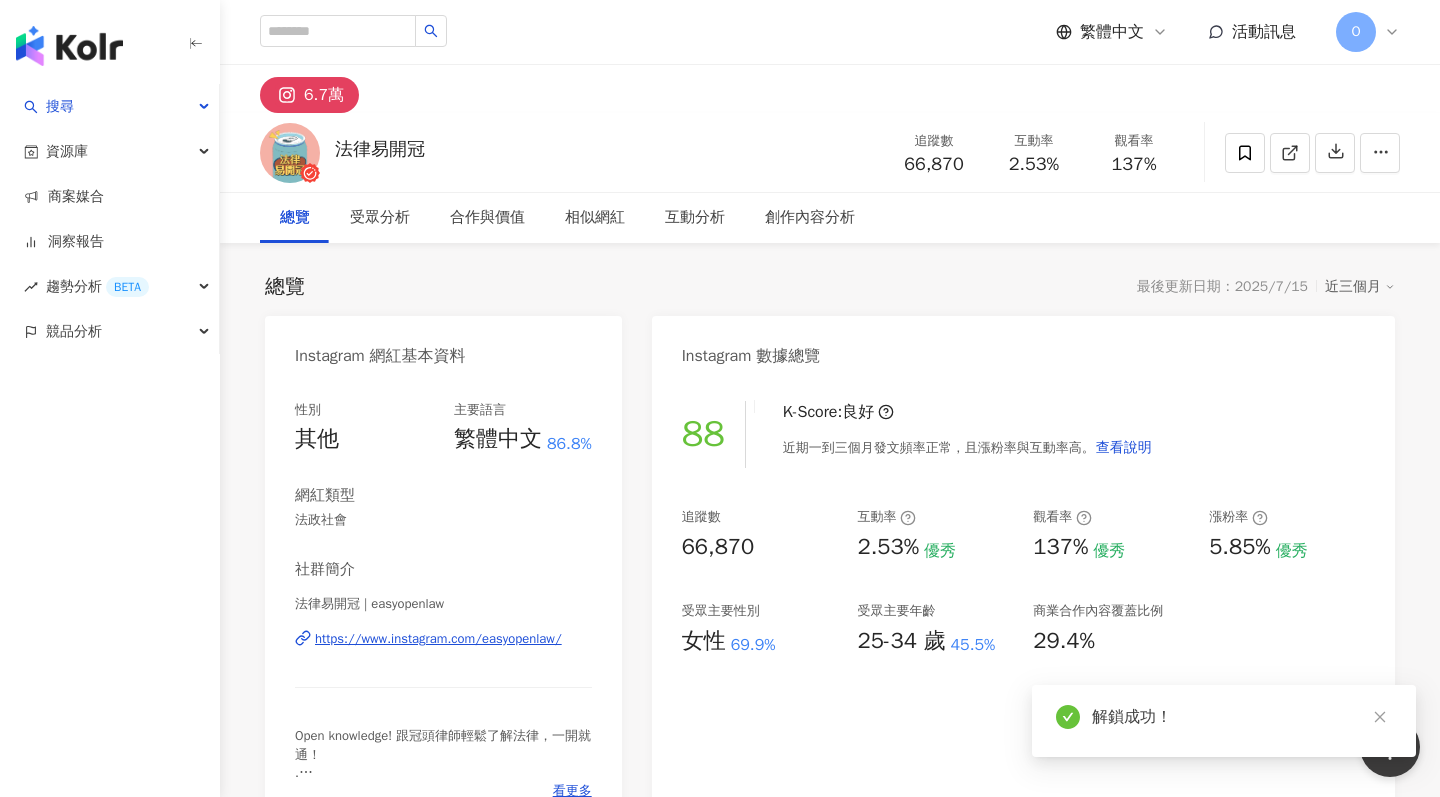 scroll, scrollTop: 346, scrollLeft: 0, axis: vertical 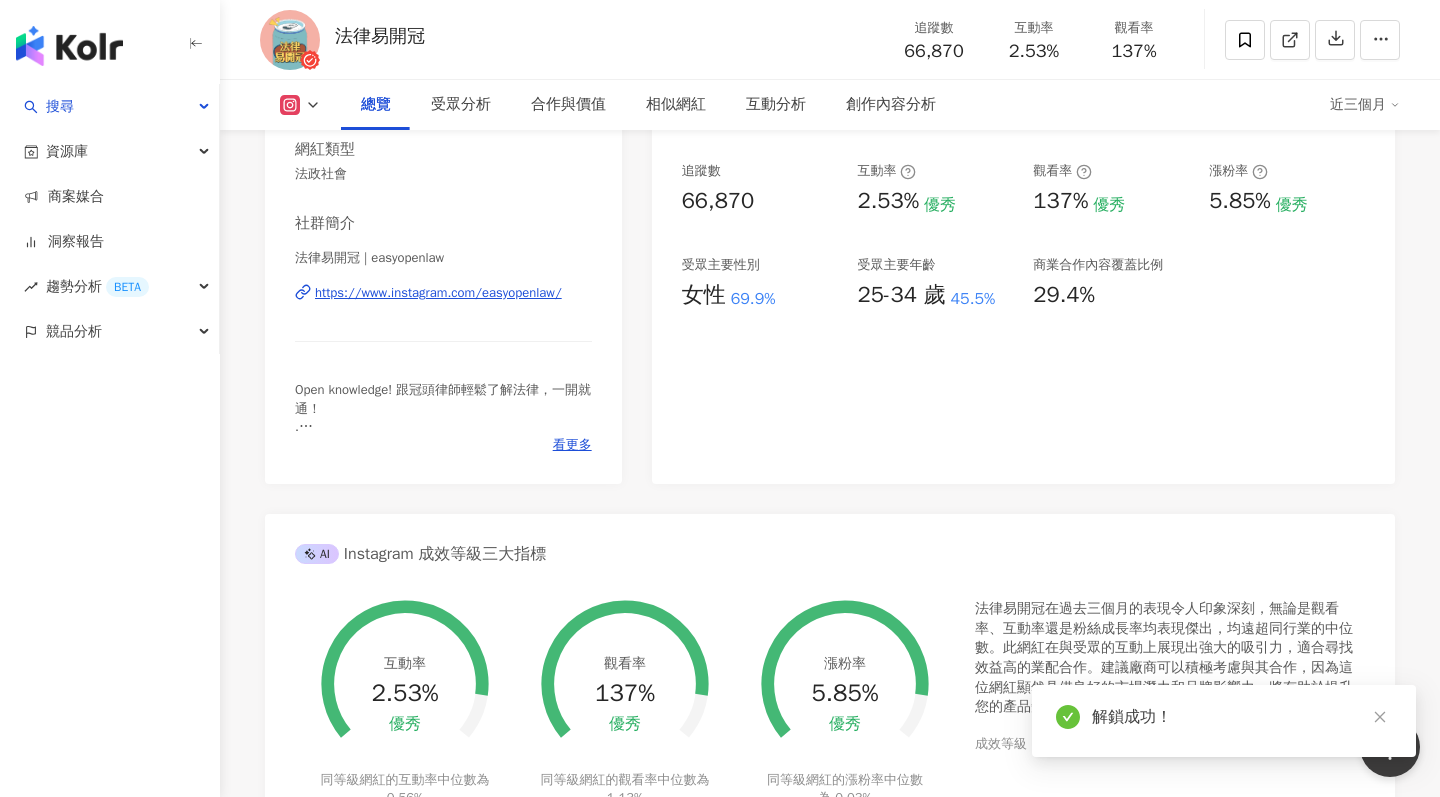 click on "總覽" 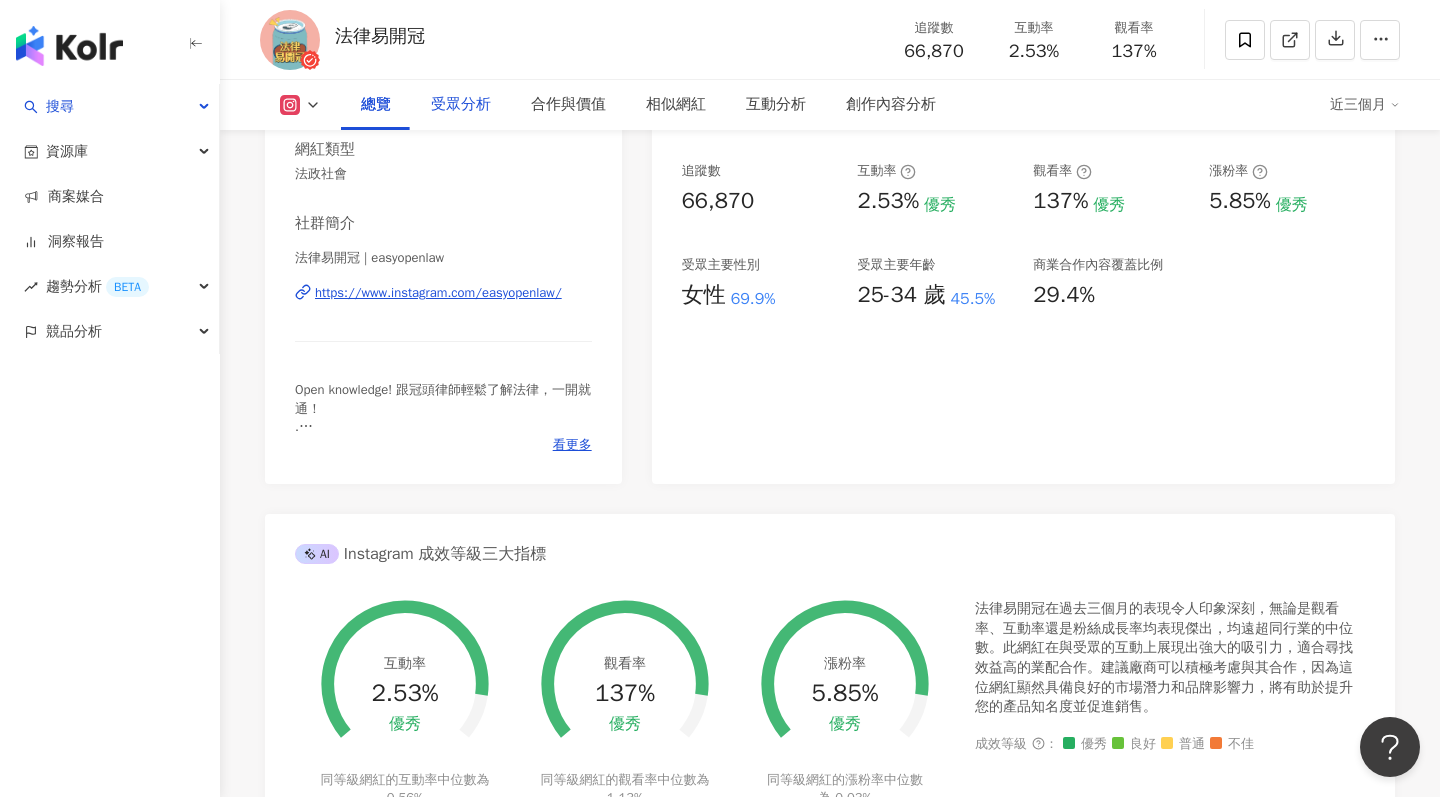 click on "受眾分析" 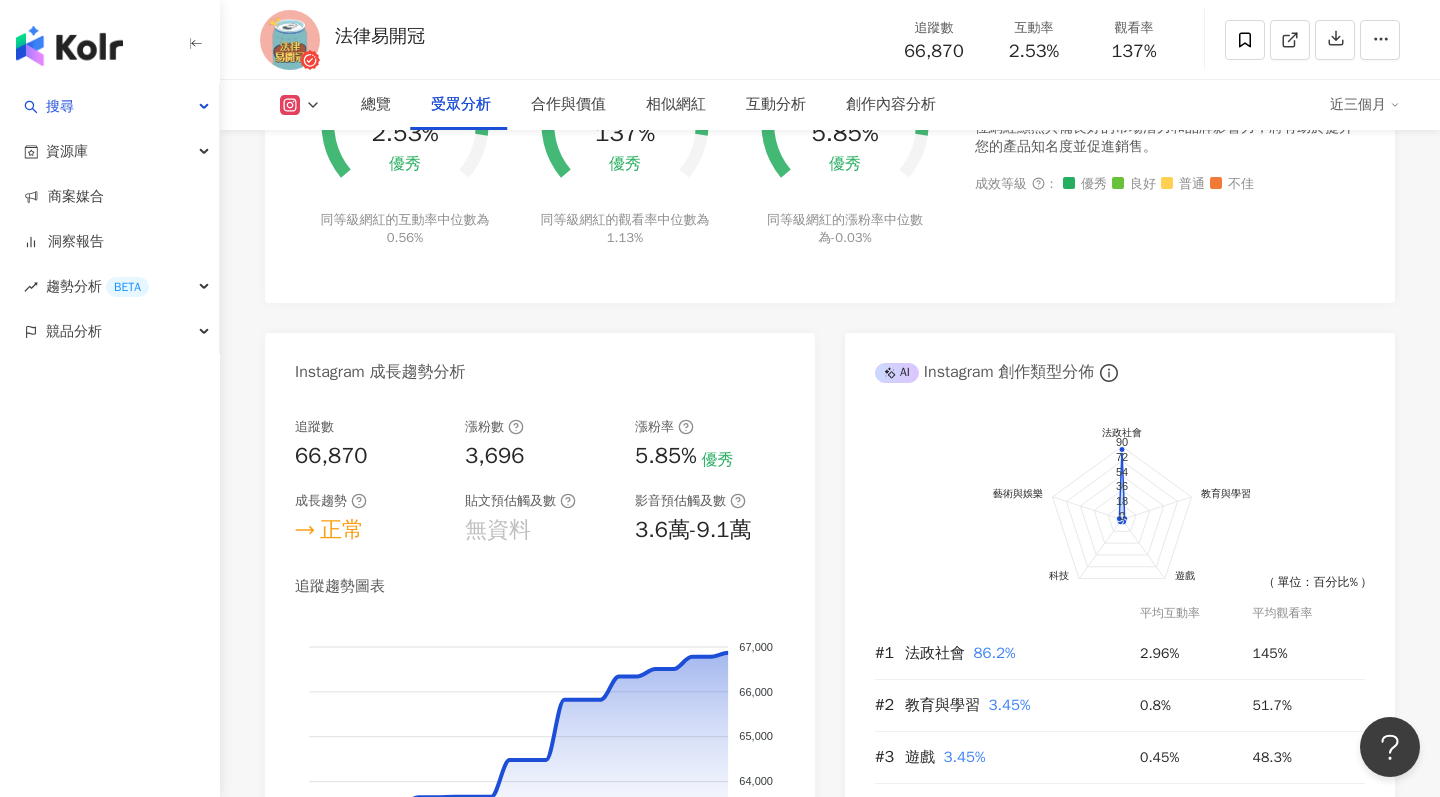 scroll, scrollTop: 1704, scrollLeft: 0, axis: vertical 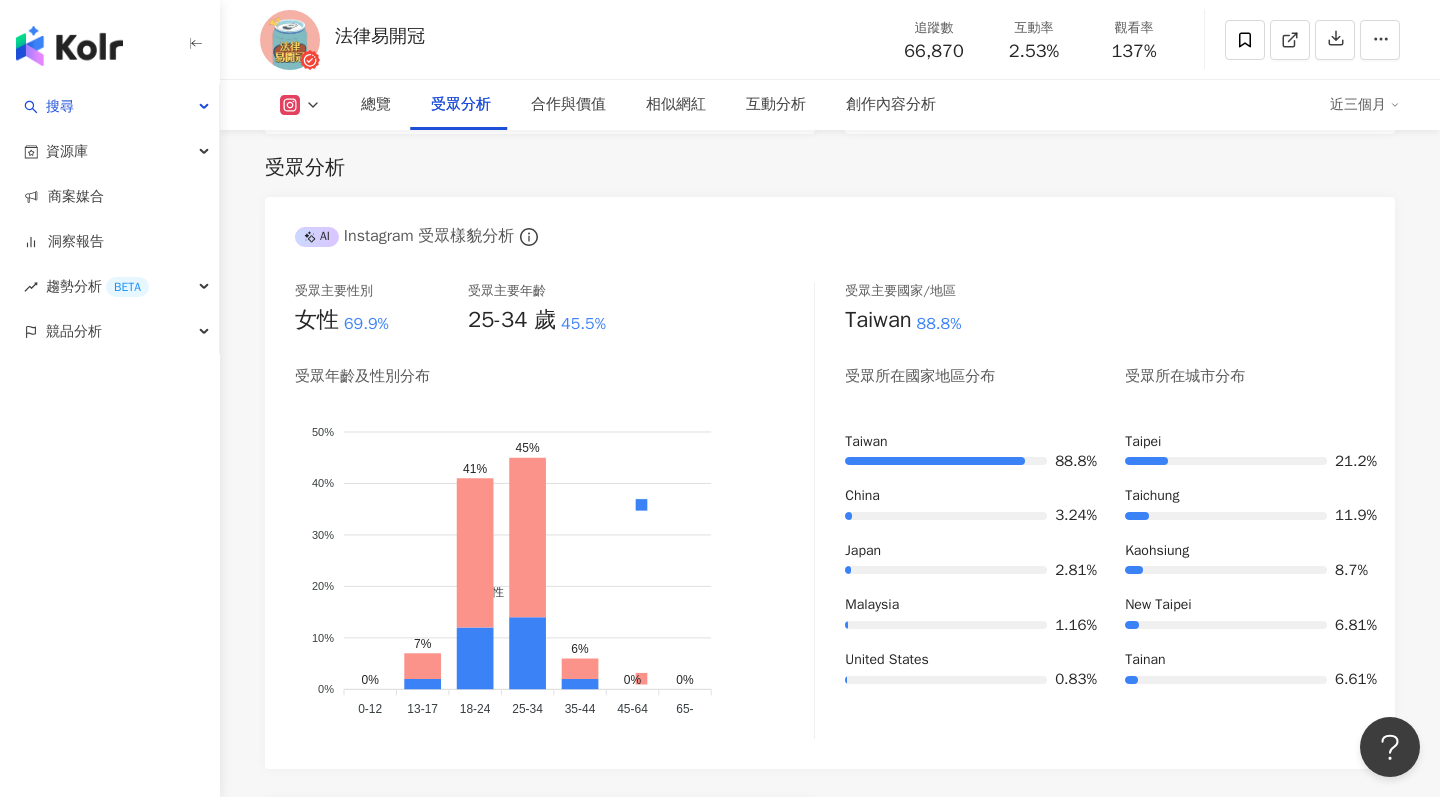 click on "法律易開冠 追蹤數 66,870 互動率 2.53% 觀看率 137%" 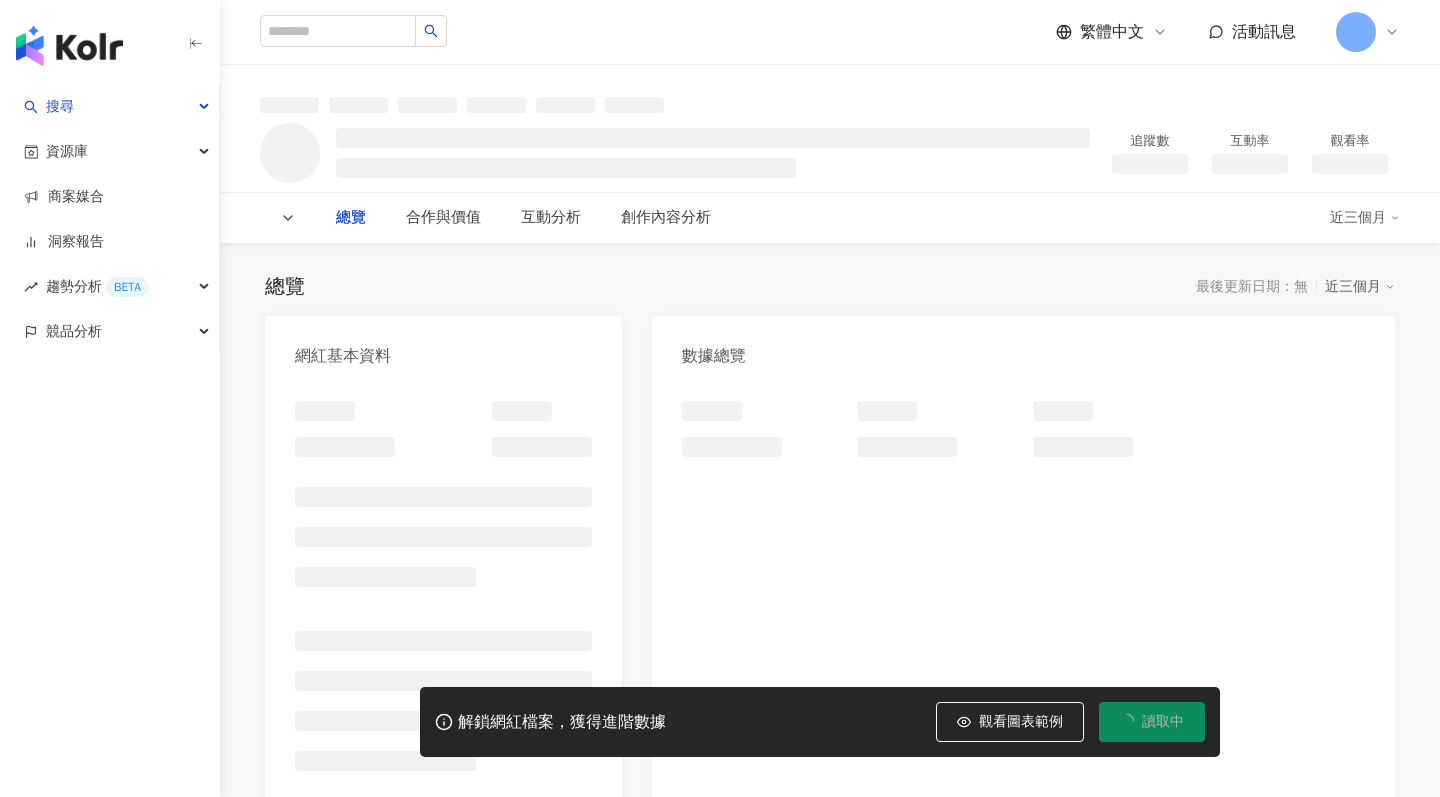 scroll, scrollTop: 0, scrollLeft: 0, axis: both 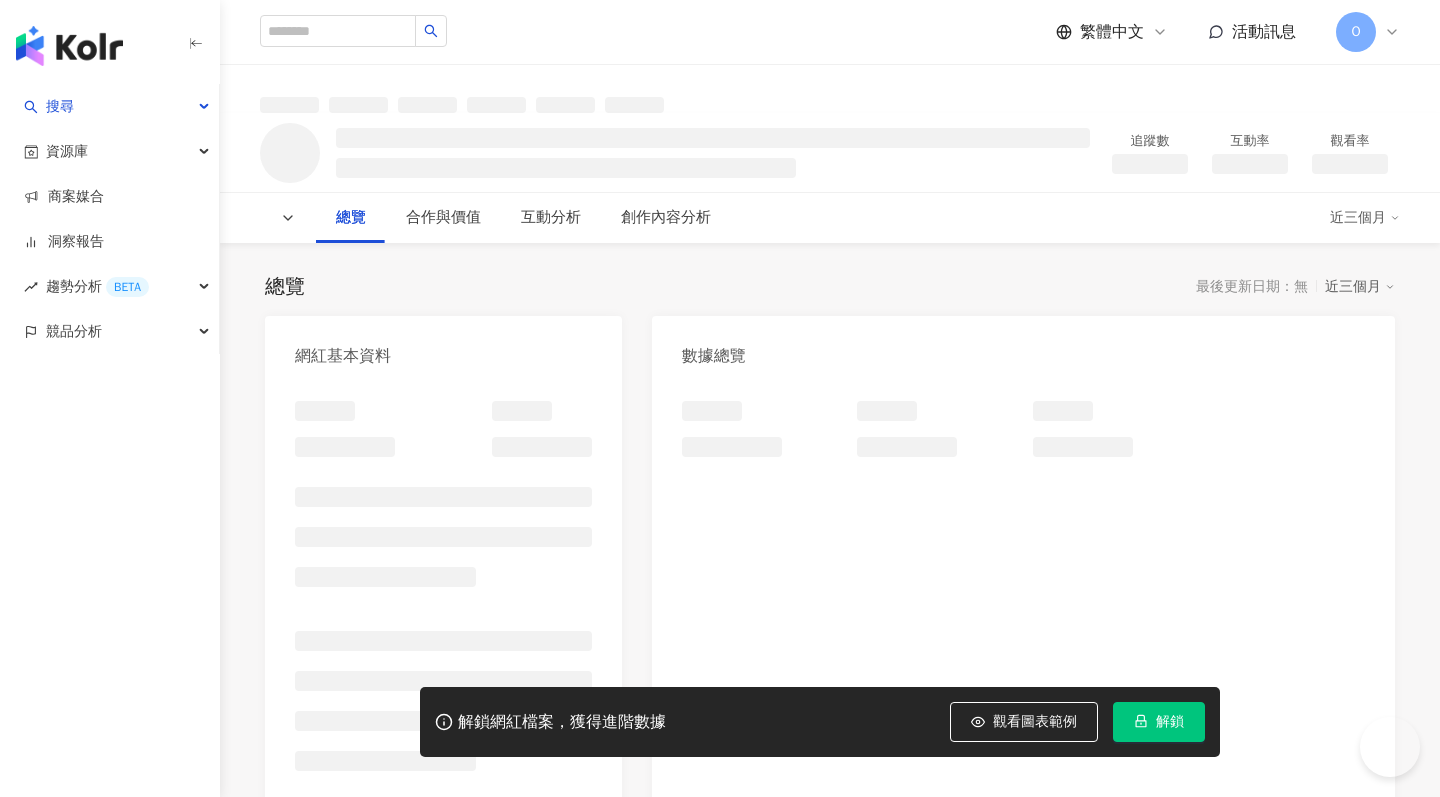 click on "解鎖" at bounding box center (1170, 722) 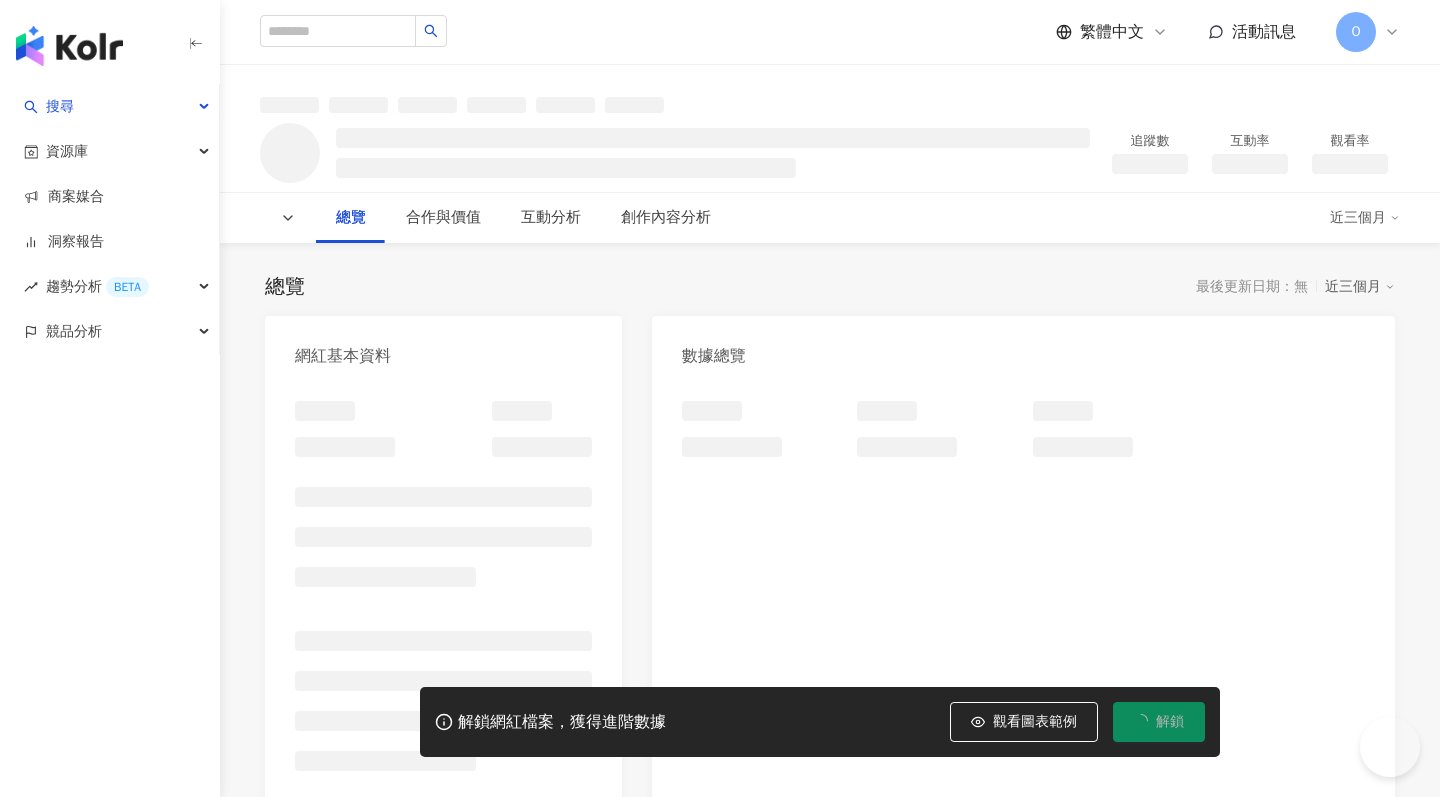 scroll, scrollTop: 0, scrollLeft: 0, axis: both 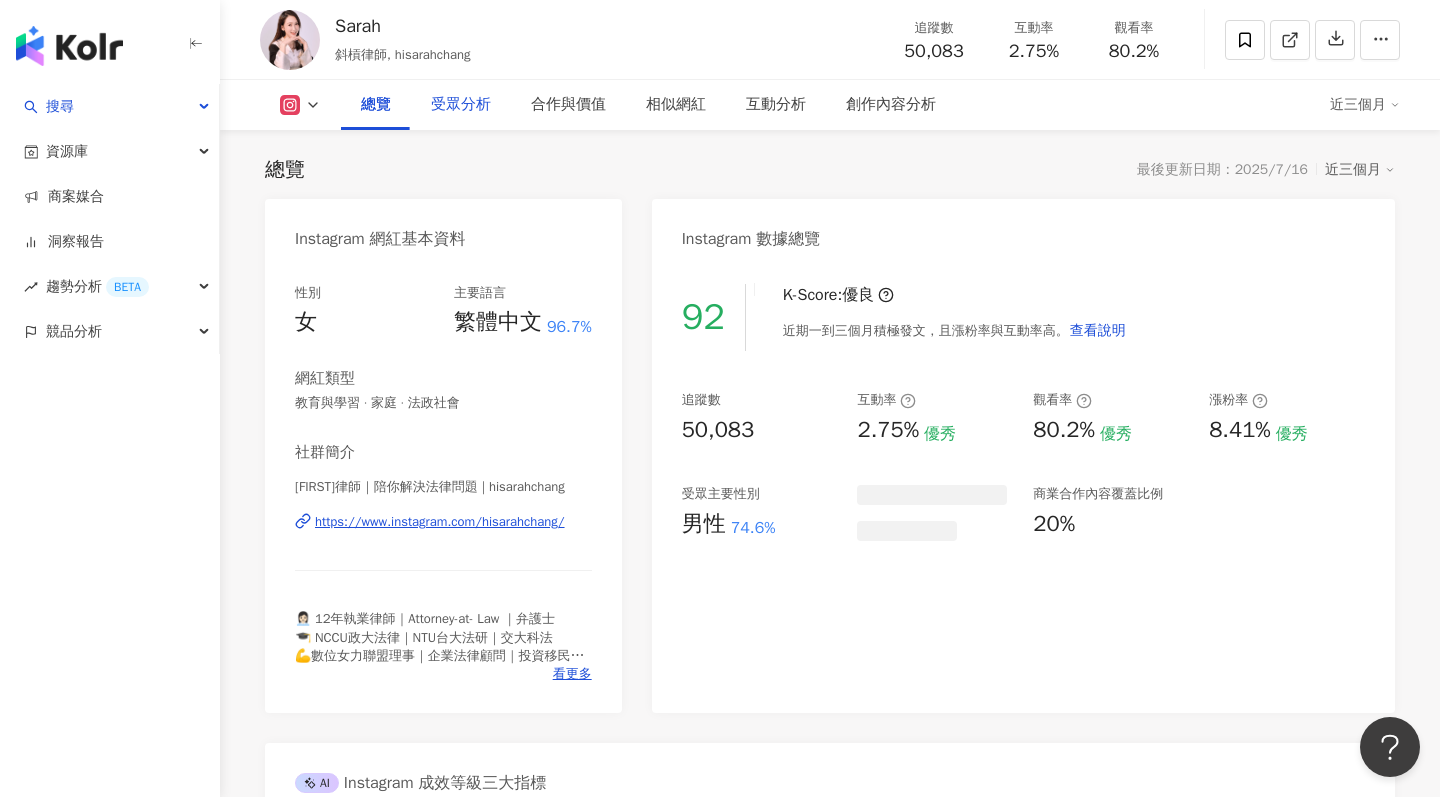 click on "受眾分析" at bounding box center (461, 105) 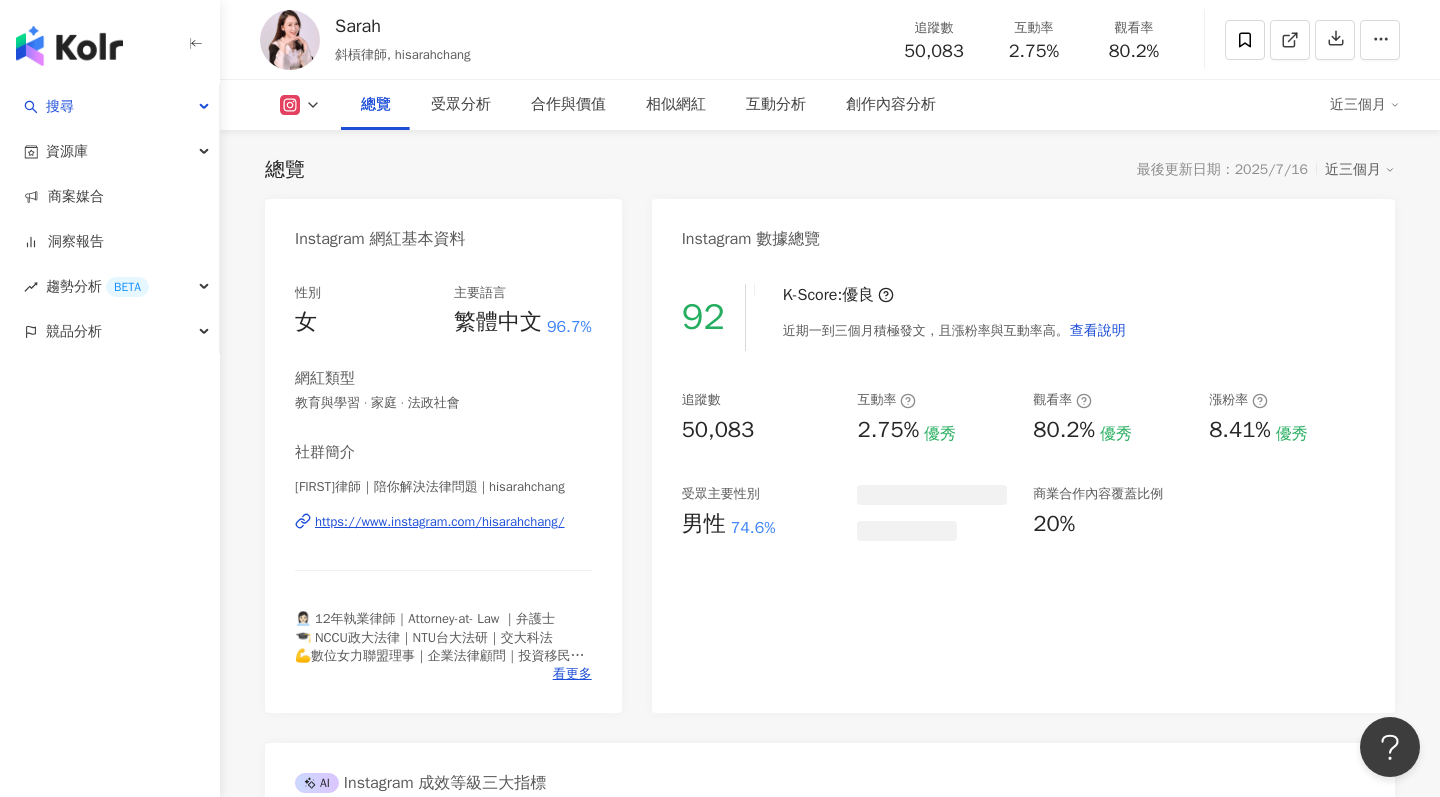 click on "5萬 2.3萬 [FIRST] 斜槓律師, hisarahchang 追蹤數 50,083 互動率 2.75% 觀看率 80.2% 總覽 受眾分析 合作與價值 相似網紅 互動分析 創作內容分析 近三個月 總覽 最後更新日期：[DATE] 近三個月 Instagram 網紅基本資料 性別   女 主要語言   繁體中文 96.7% 網紅類型 教育與學習 · 家庭 · 法政社會 社群簡介 張品黎律師｜陪你解決法律問題 | hisarahchang https://www.instagram.com/hisarahchang/ 👩🏻‍💼 12年執業律師｜Attorney-at- Law ｜弁護士
🎓 NCCU政大法律｜NTU台大法研｜交大科法
💪數位女力聯盟理事｜企業法律顧問｜投資移民
✨女性成長|品一杯酒聊心事 @[USERNAME] 看更多 Instagram 數據總覽 92 K-Score :   優良 近期一到三個月積極發文，且漲粉率與互動率高。 查看說明 追蹤數   50,083 互動率   2.75% 優秀 觀看率   80.2% 優秀 漲粉率   8.41% 優秀 受眾主要性別   男性 74.6% 商業合作內容覆蓋比例   20%" at bounding box center (830, 3584) 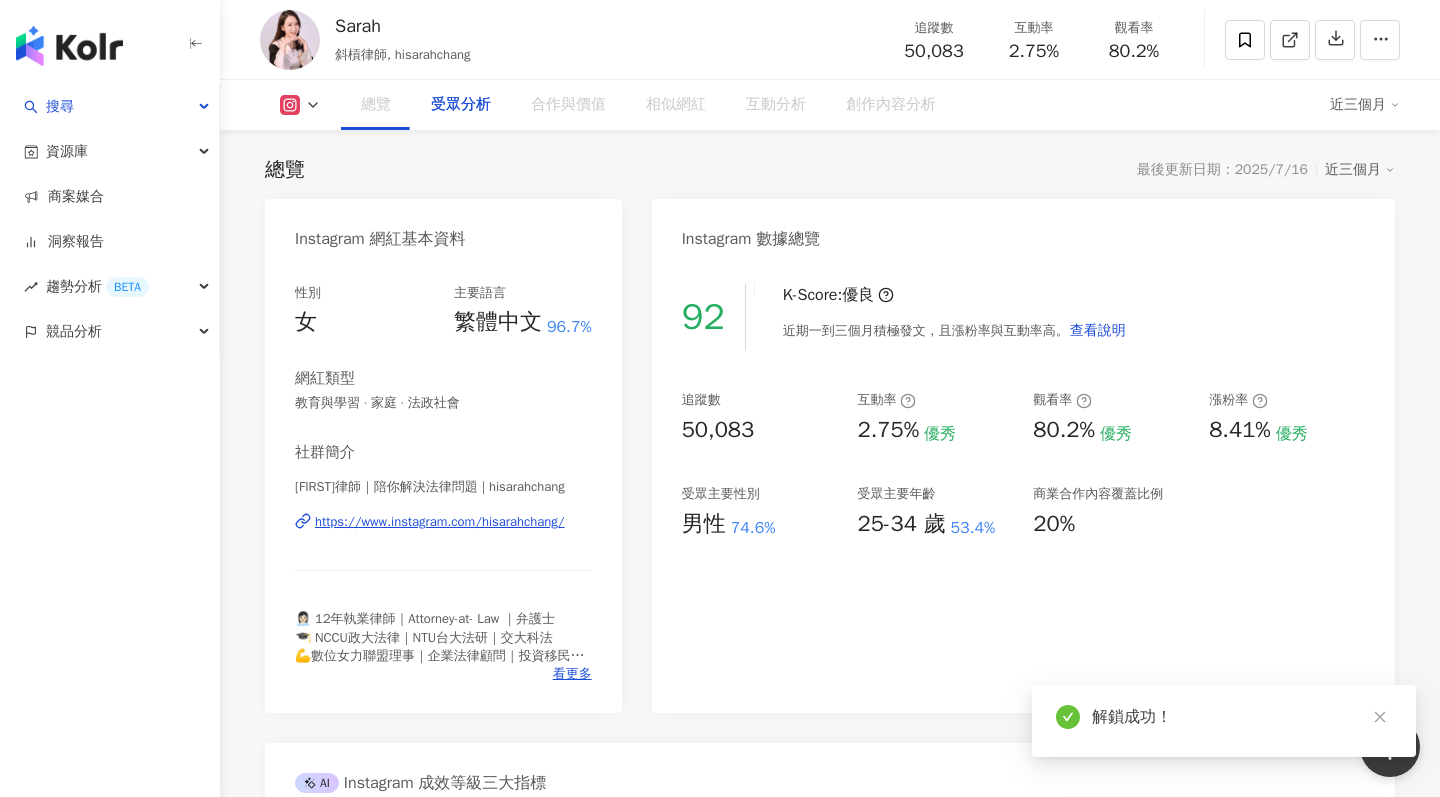 click on "受眾分析" at bounding box center [461, 105] 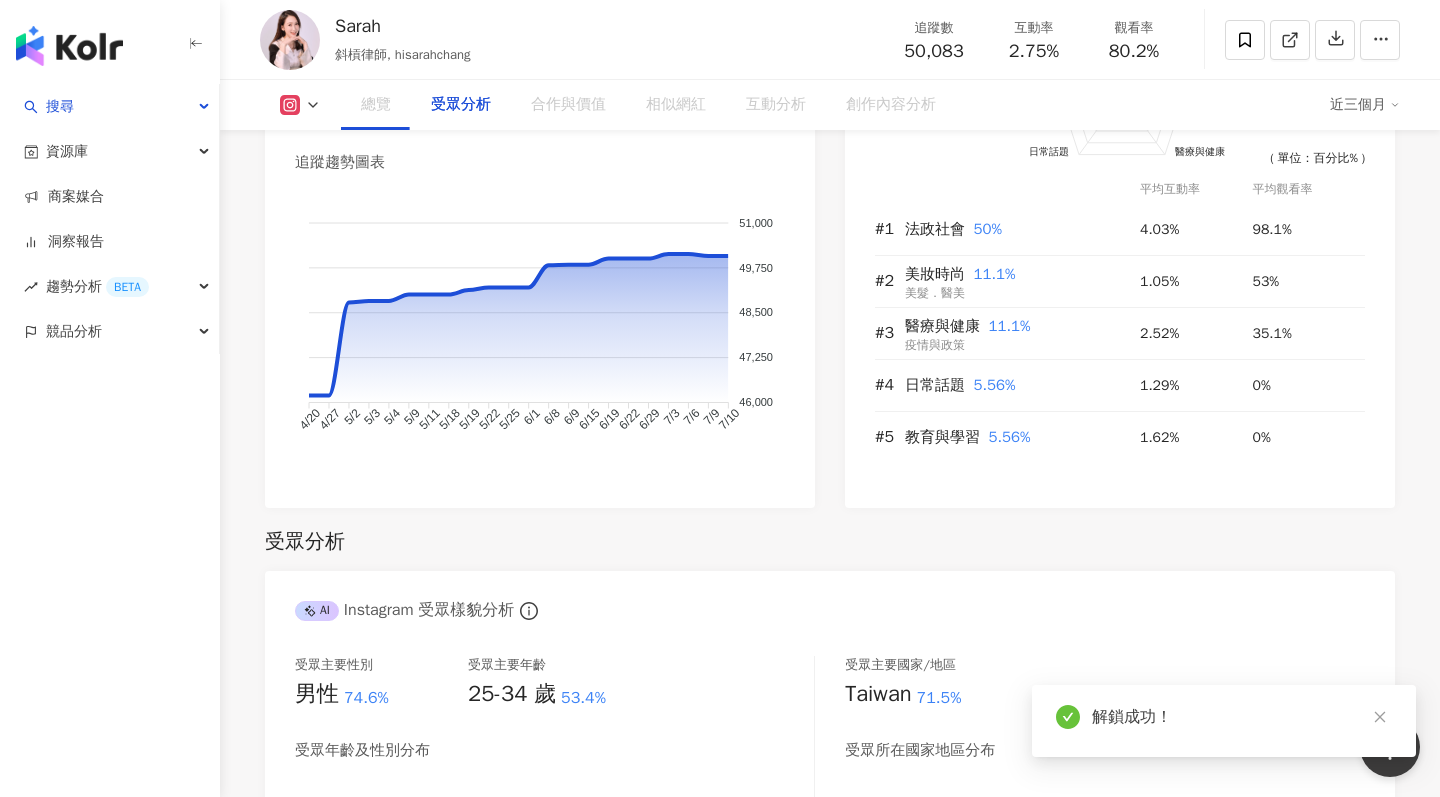 click on "真實粉絲 其他 真粉比例 54.7%" 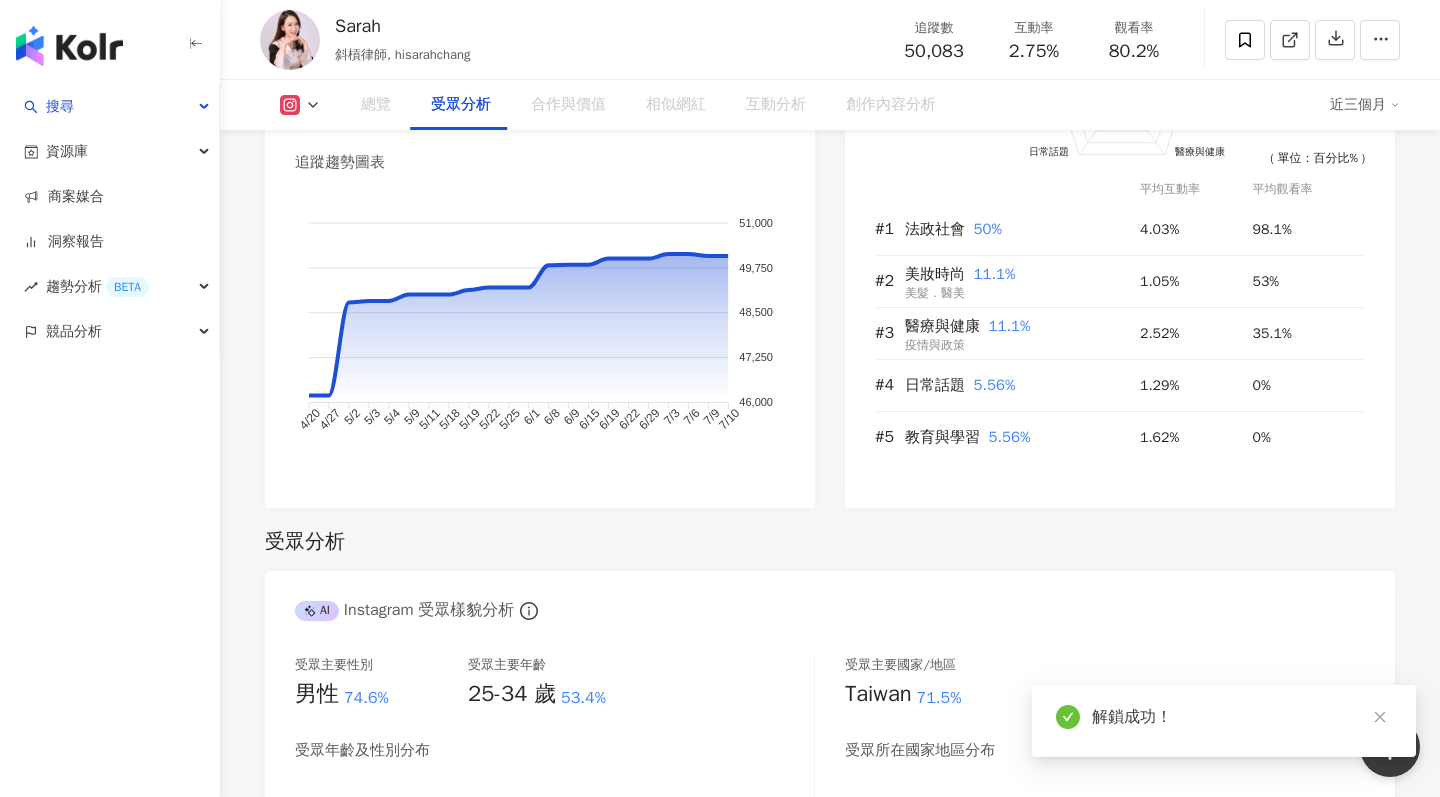 scroll, scrollTop: 1704, scrollLeft: 0, axis: vertical 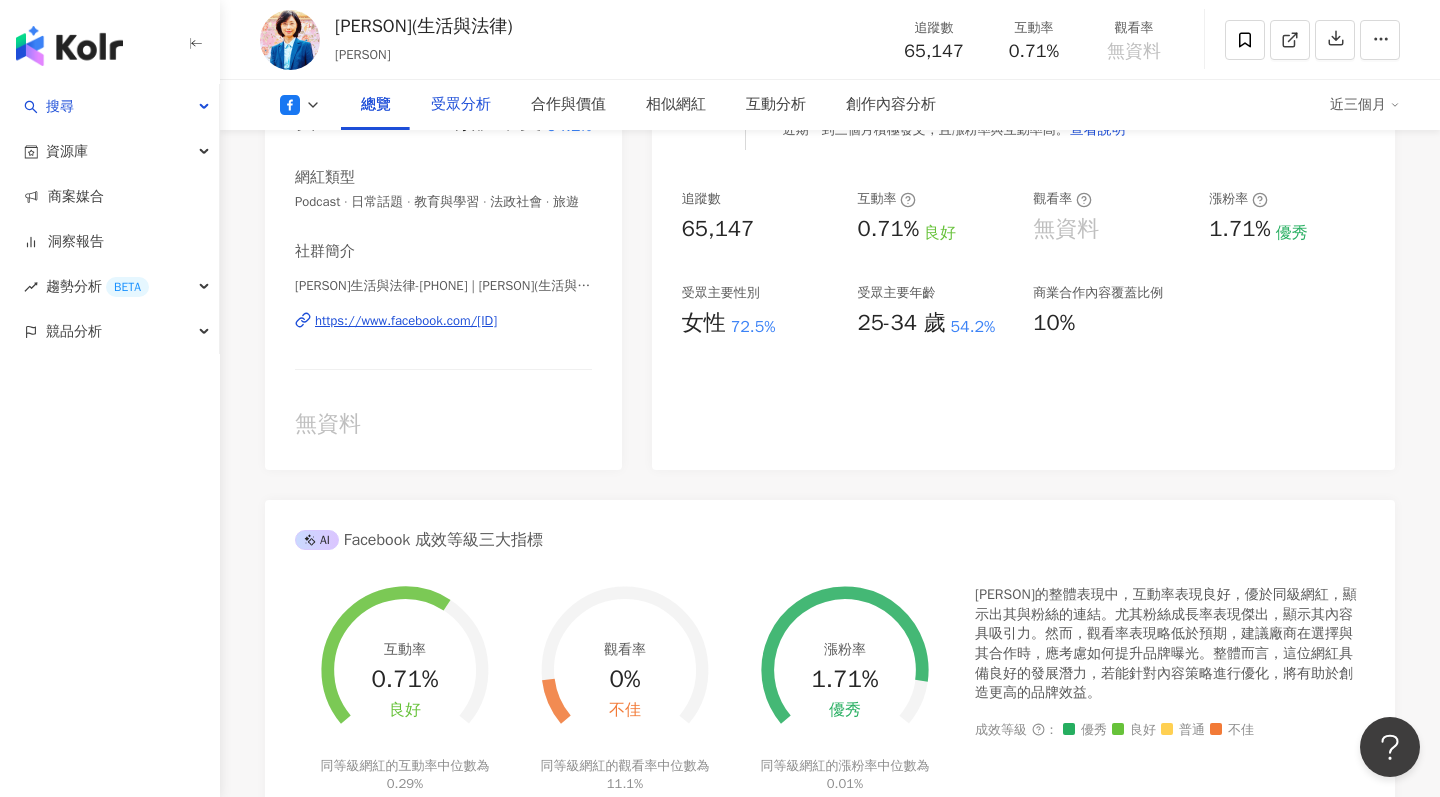 click on "受眾分析" at bounding box center [461, 105] 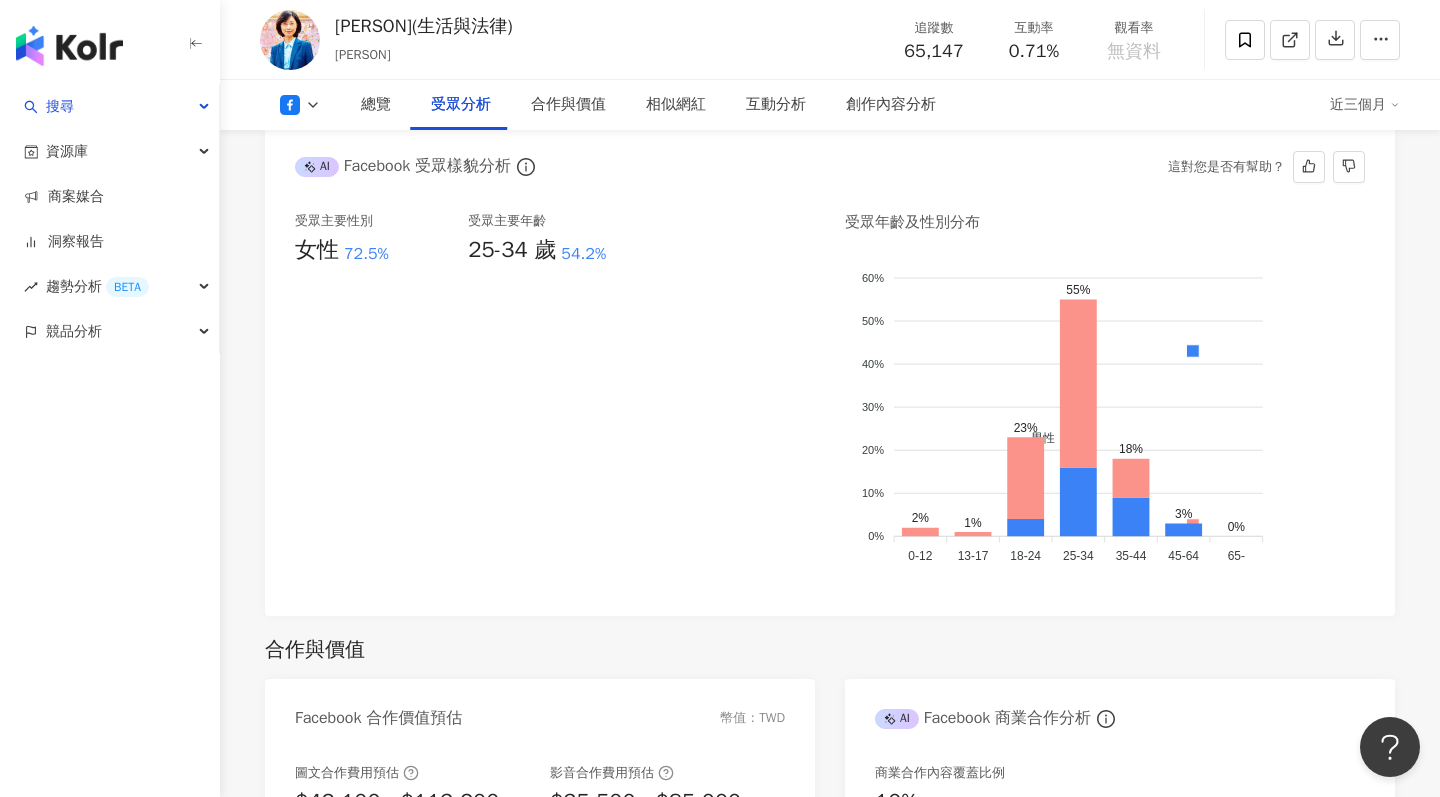 scroll, scrollTop: 1662, scrollLeft: 0, axis: vertical 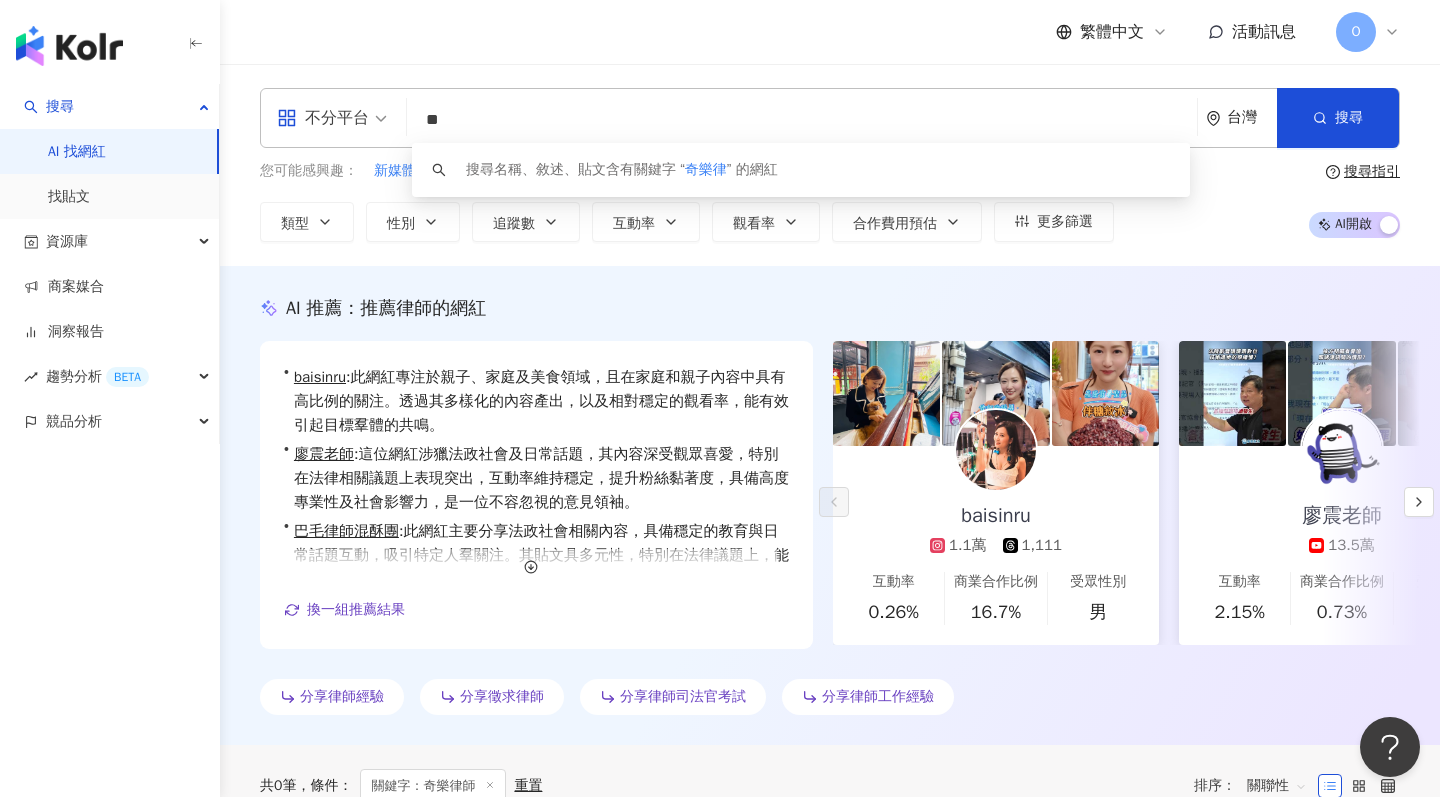 type on "*" 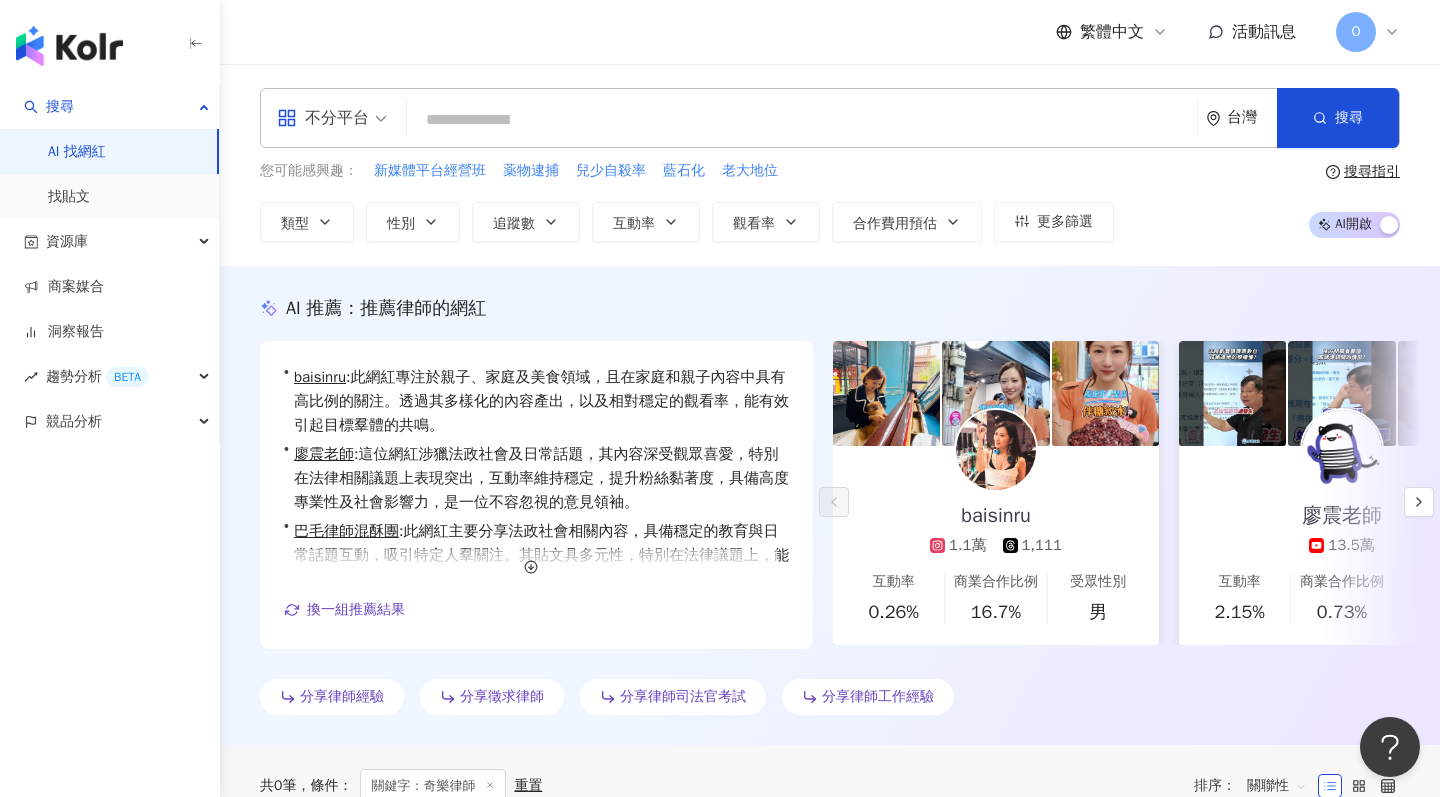 paste on "**********" 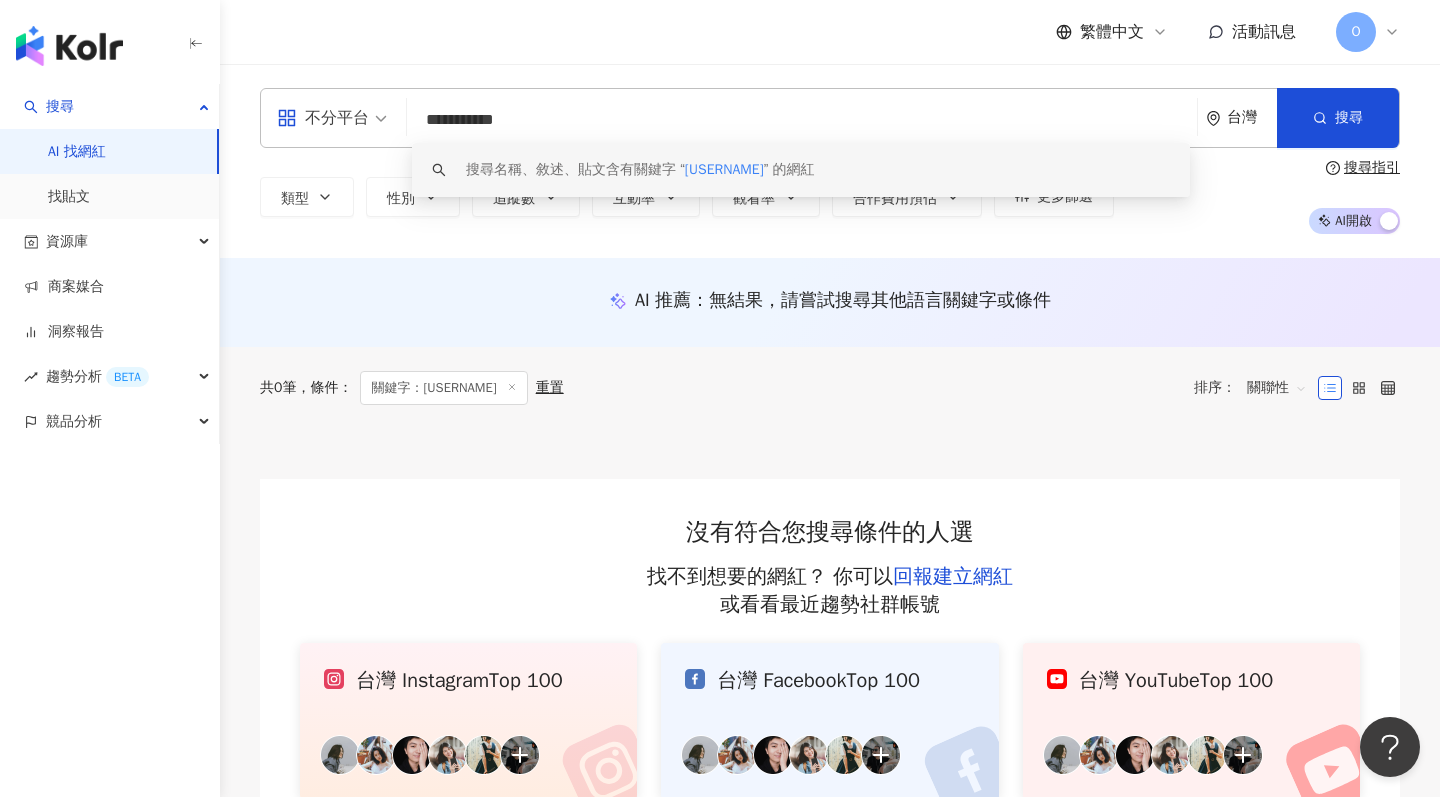 scroll, scrollTop: 0, scrollLeft: 0, axis: both 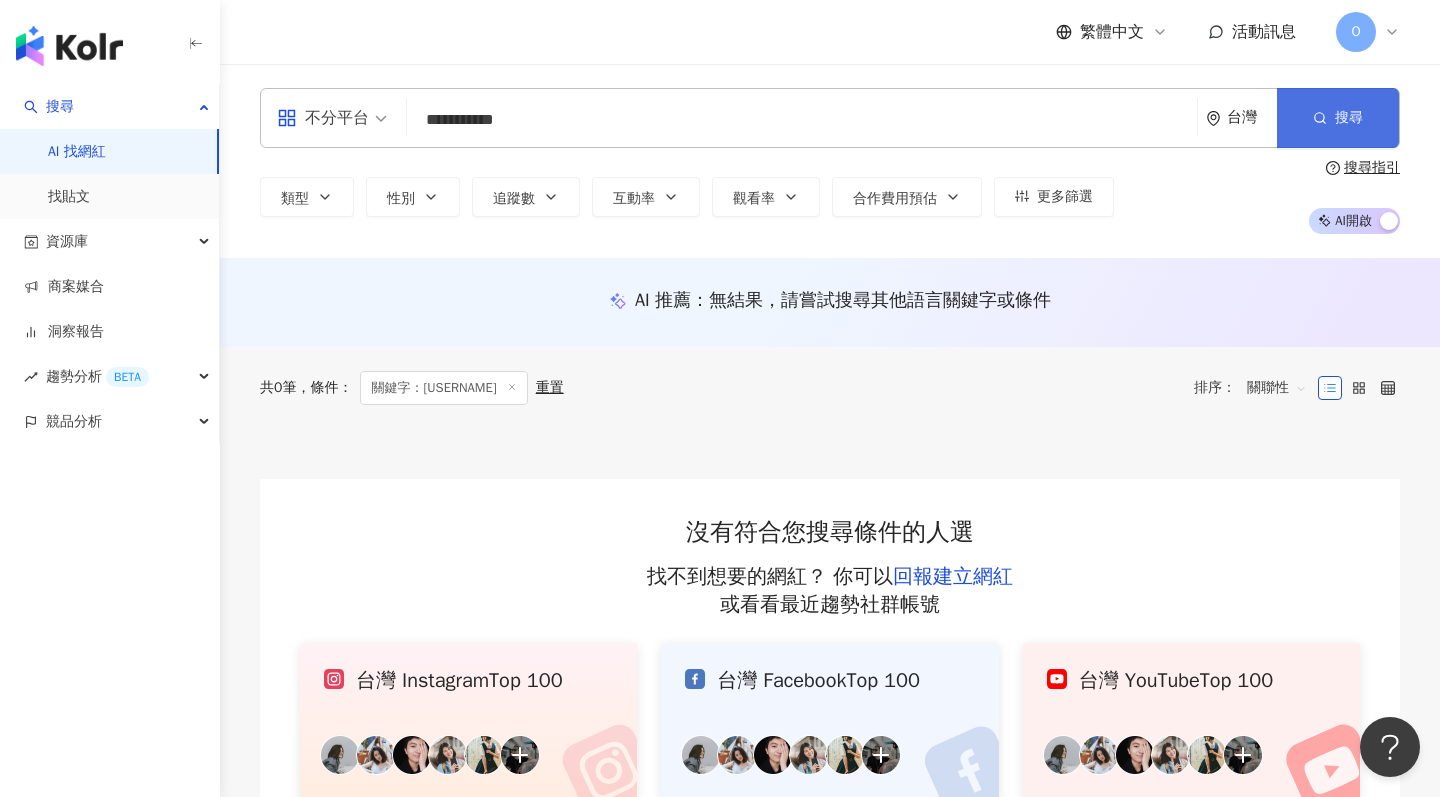 click on "搜尋" at bounding box center [1349, 118] 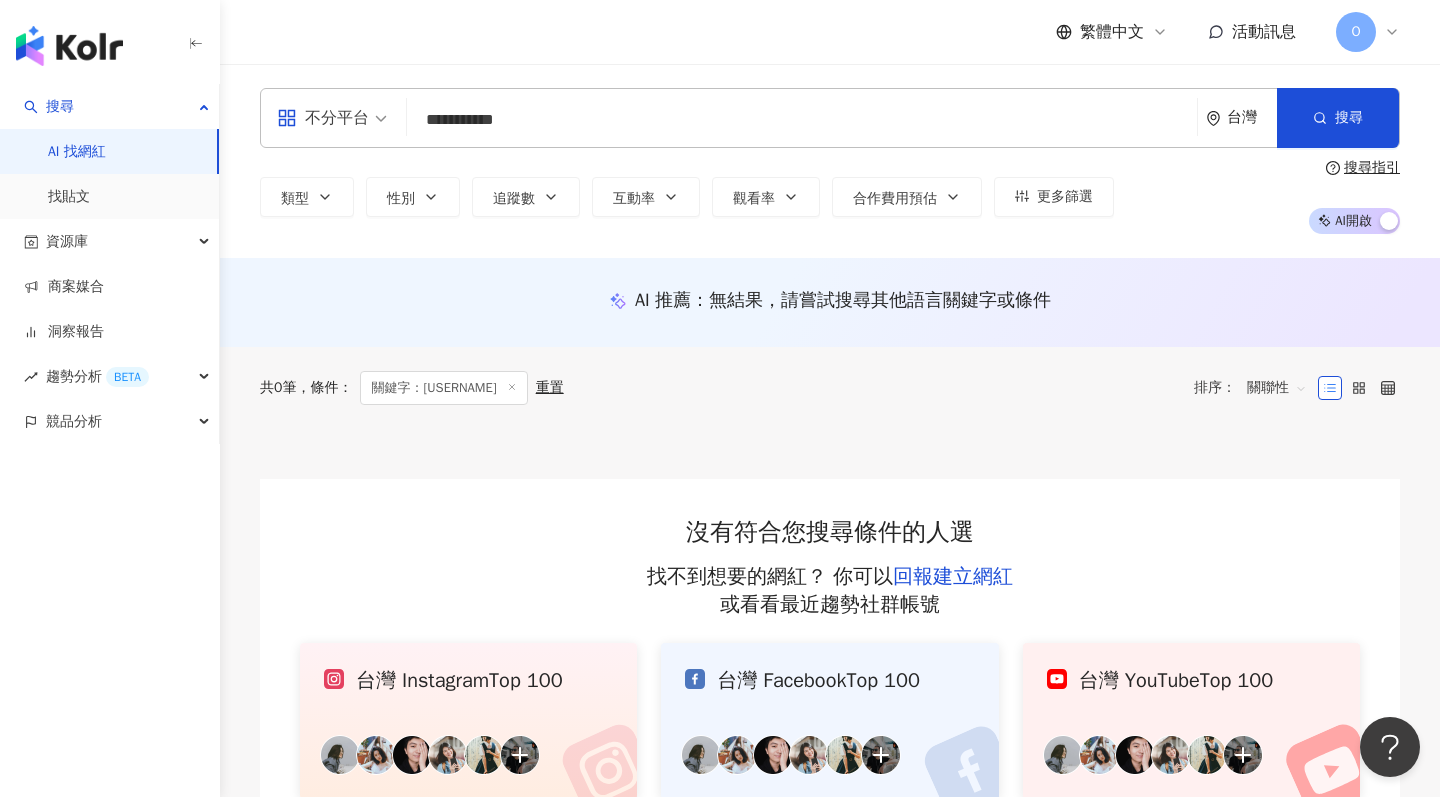 scroll, scrollTop: 0, scrollLeft: 0, axis: both 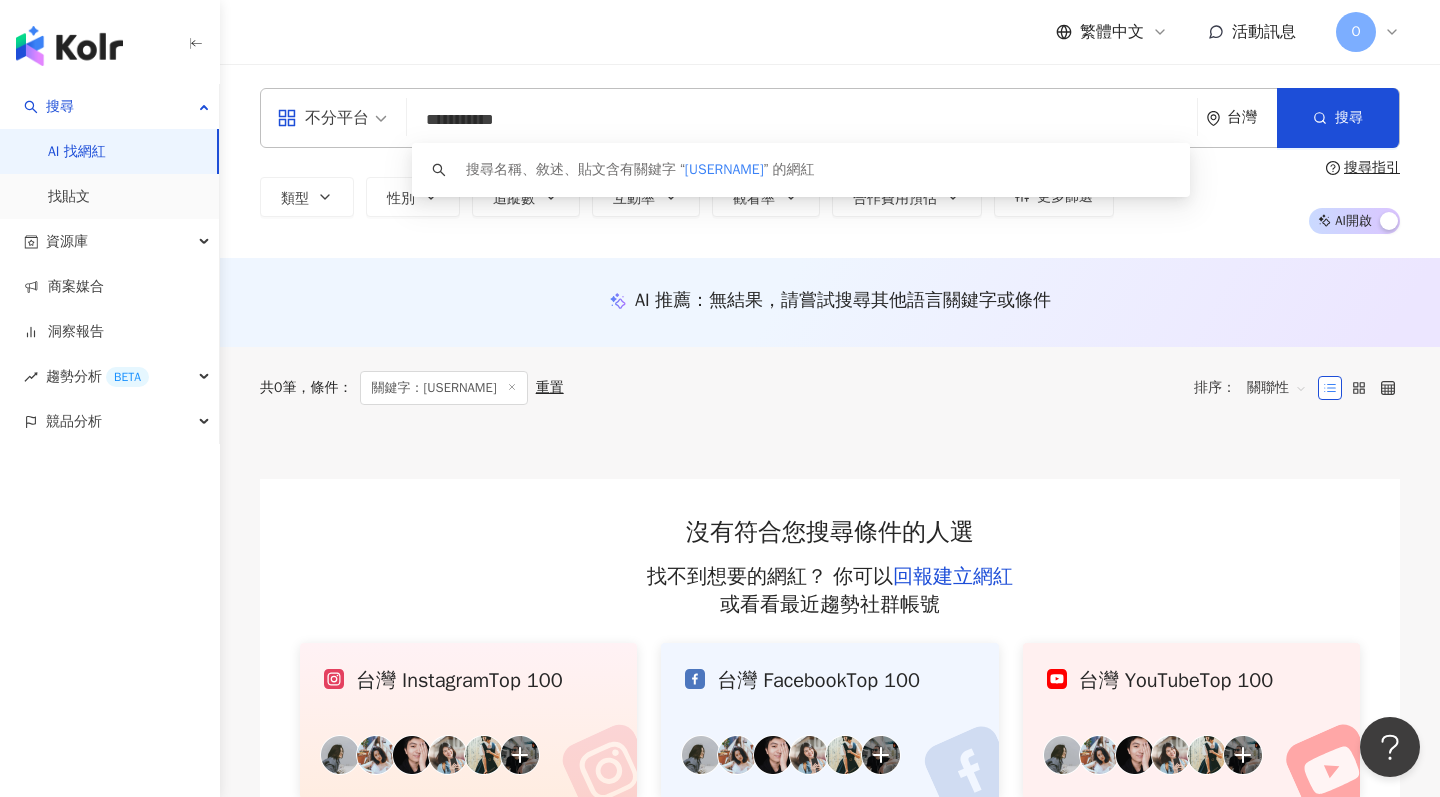 click on "**********" at bounding box center (802, 120) 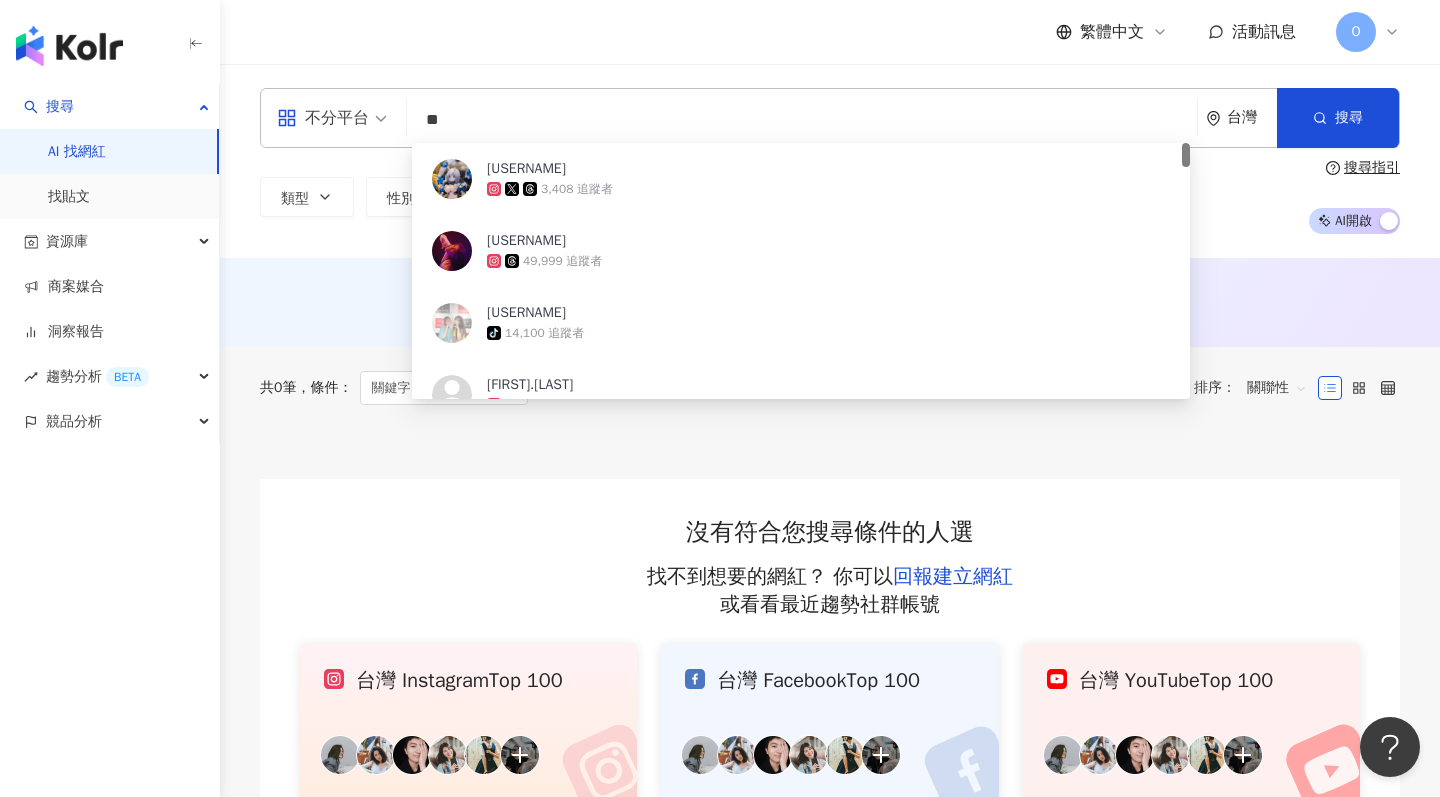 type on "*" 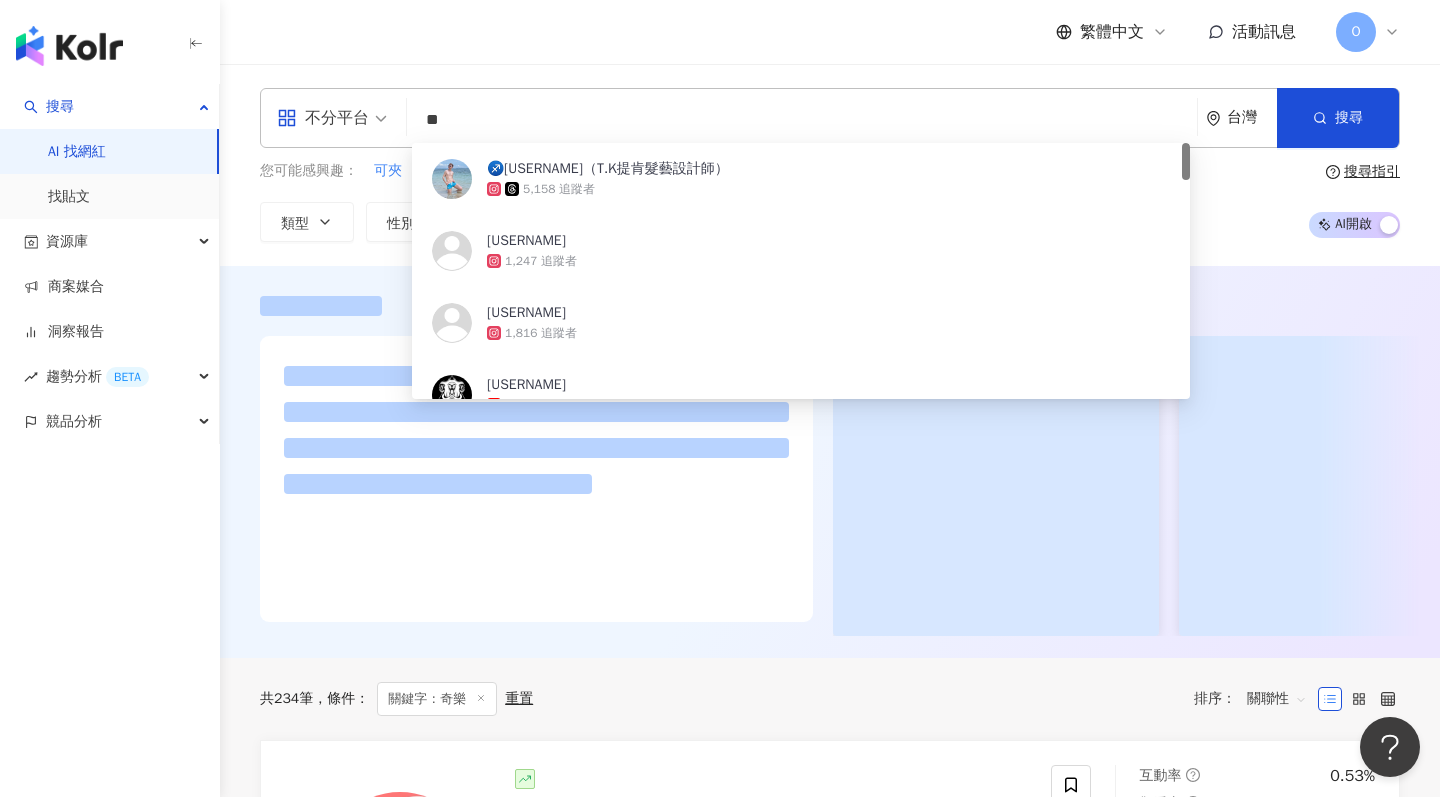 click on "共  234  筆 條件 ： 關鍵字：奇樂 重置 排序： 關聯性" at bounding box center (830, 699) 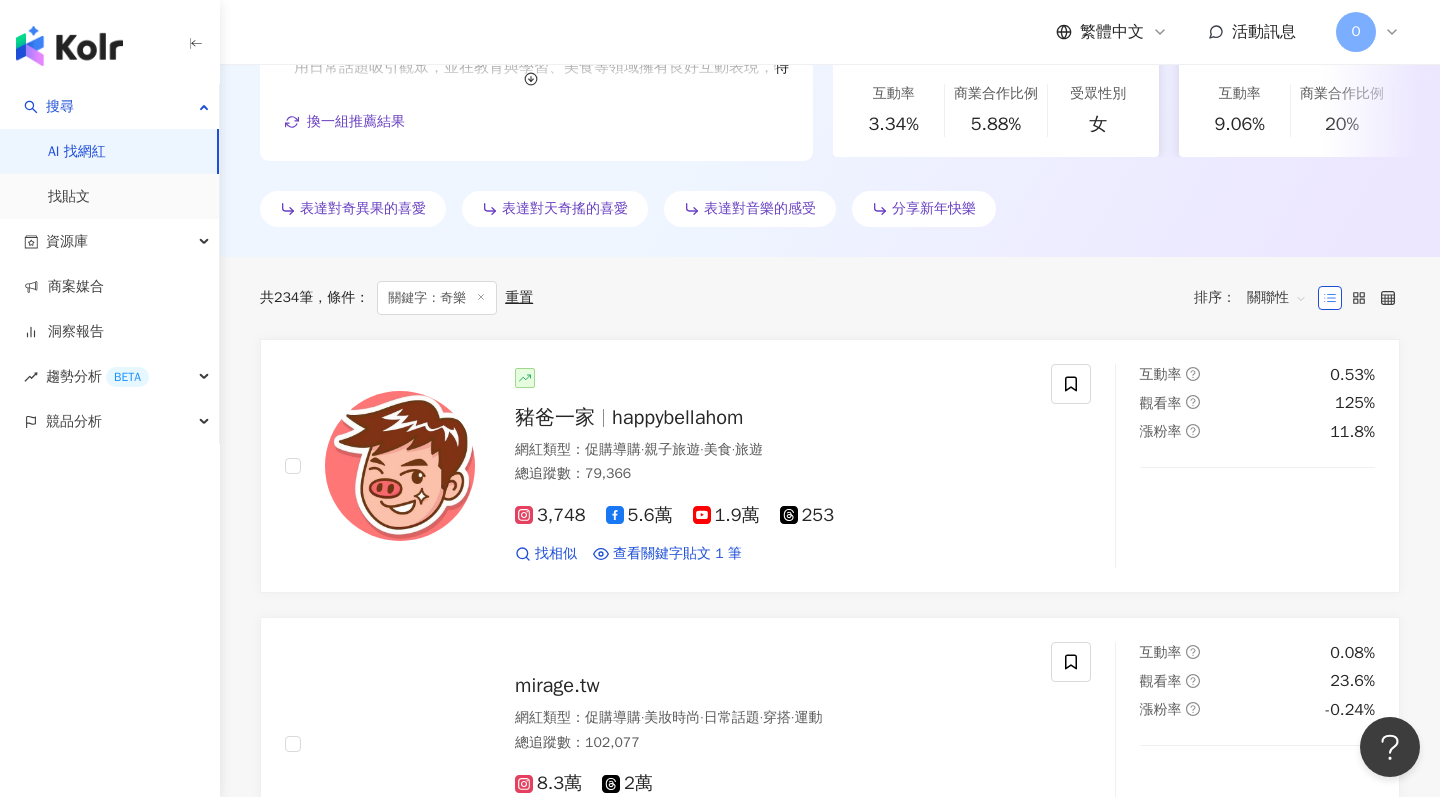 scroll, scrollTop: 0, scrollLeft: 0, axis: both 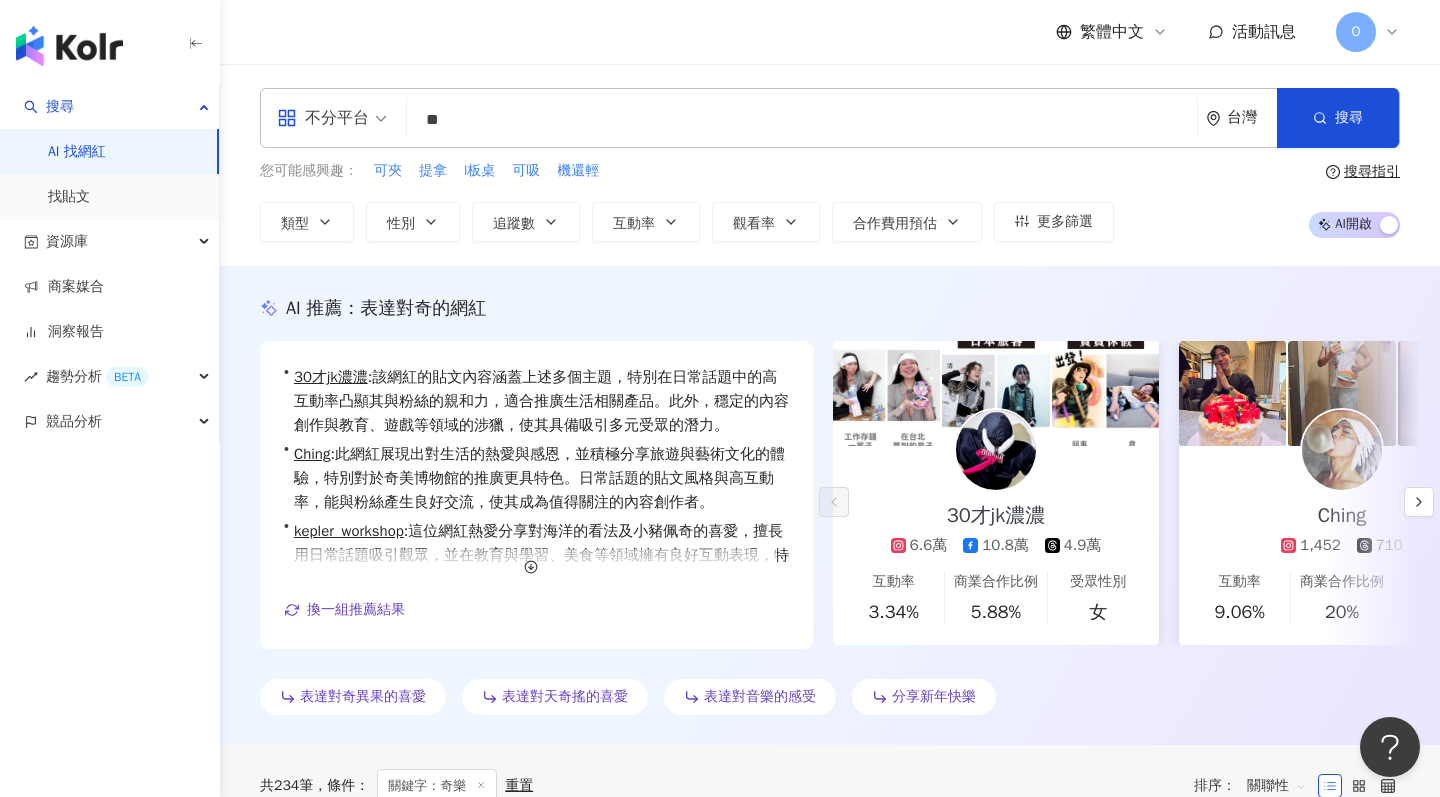 click on "**" at bounding box center (802, 120) 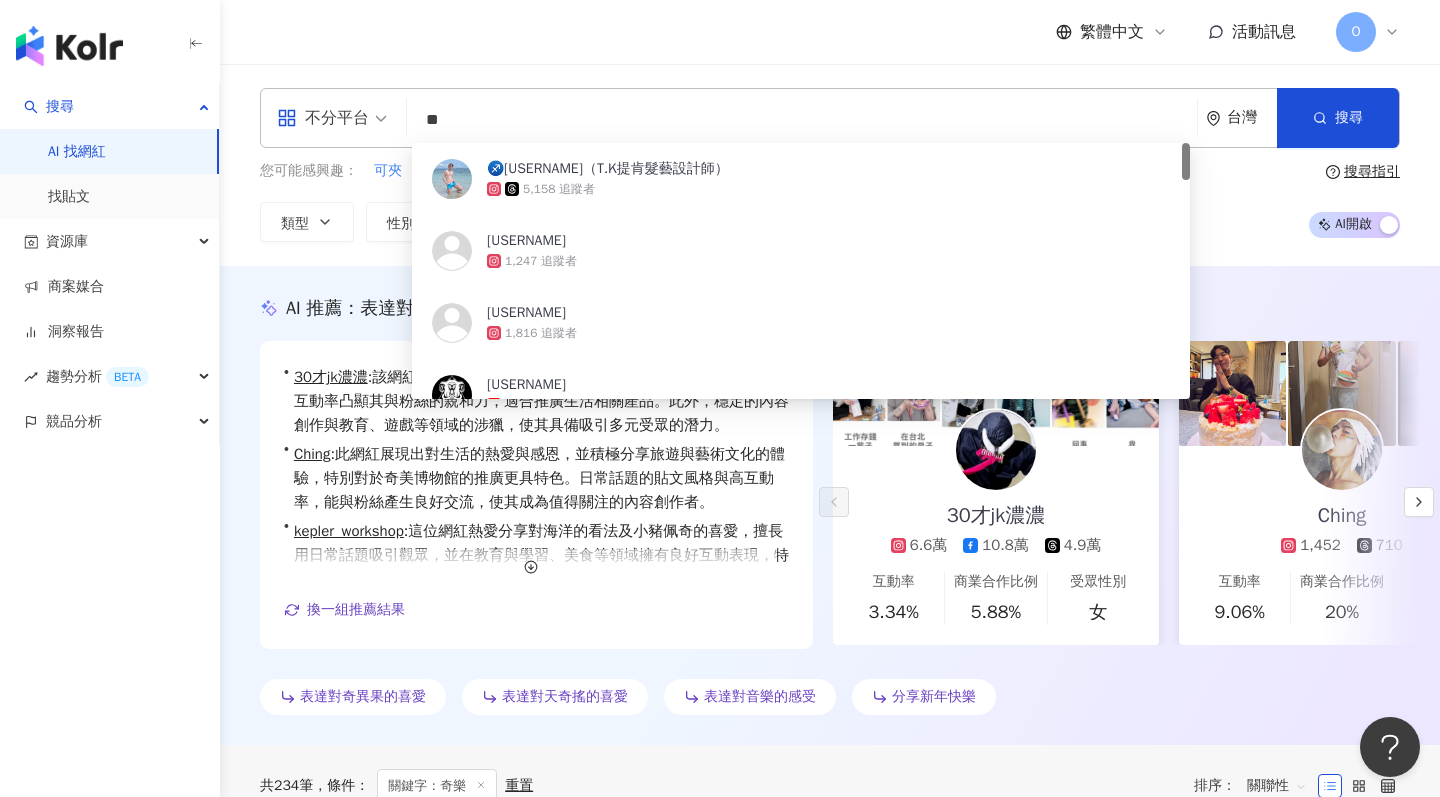 click on "**" at bounding box center [802, 120] 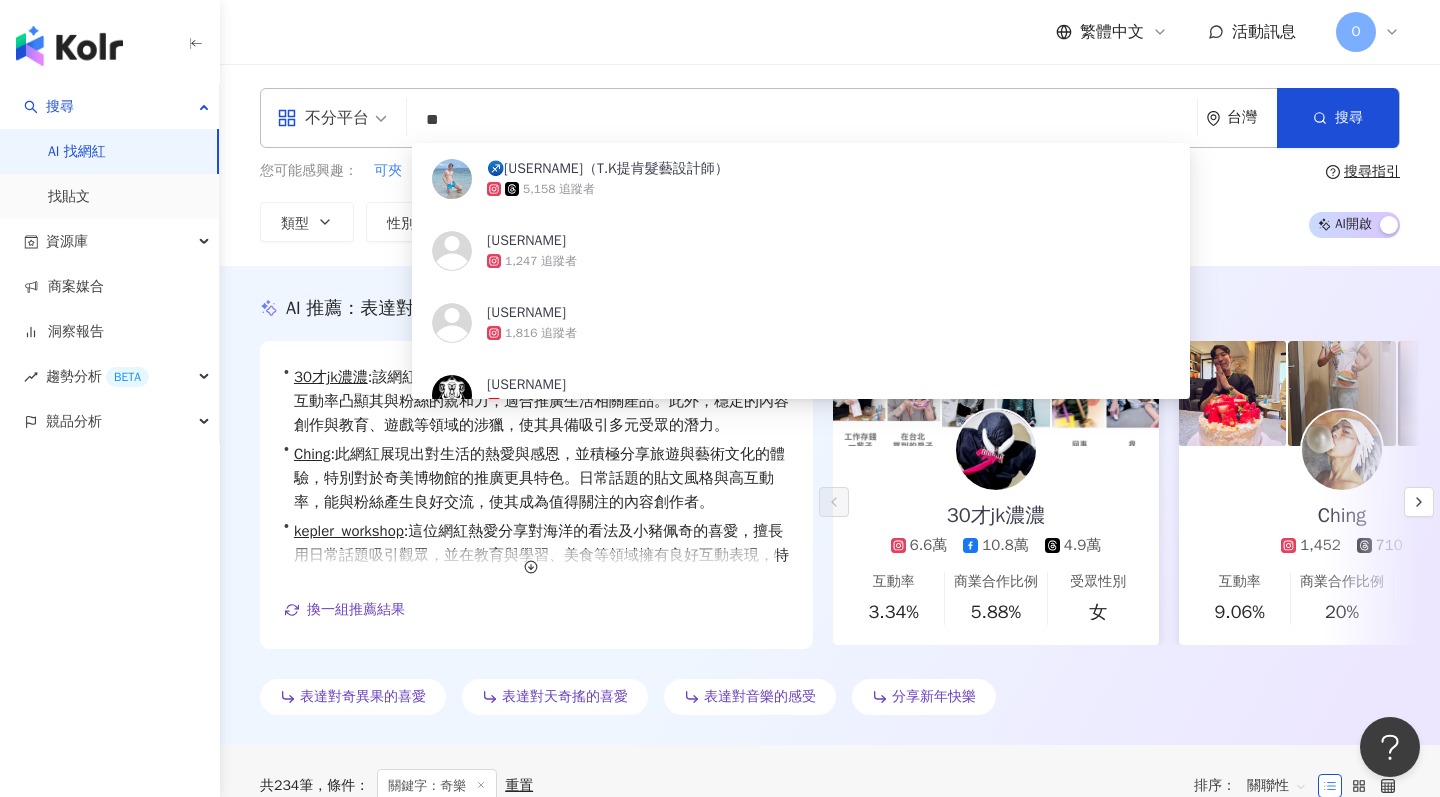 drag, startPoint x: 1057, startPoint y: 111, endPoint x: 542, endPoint y: 112, distance: 515.001 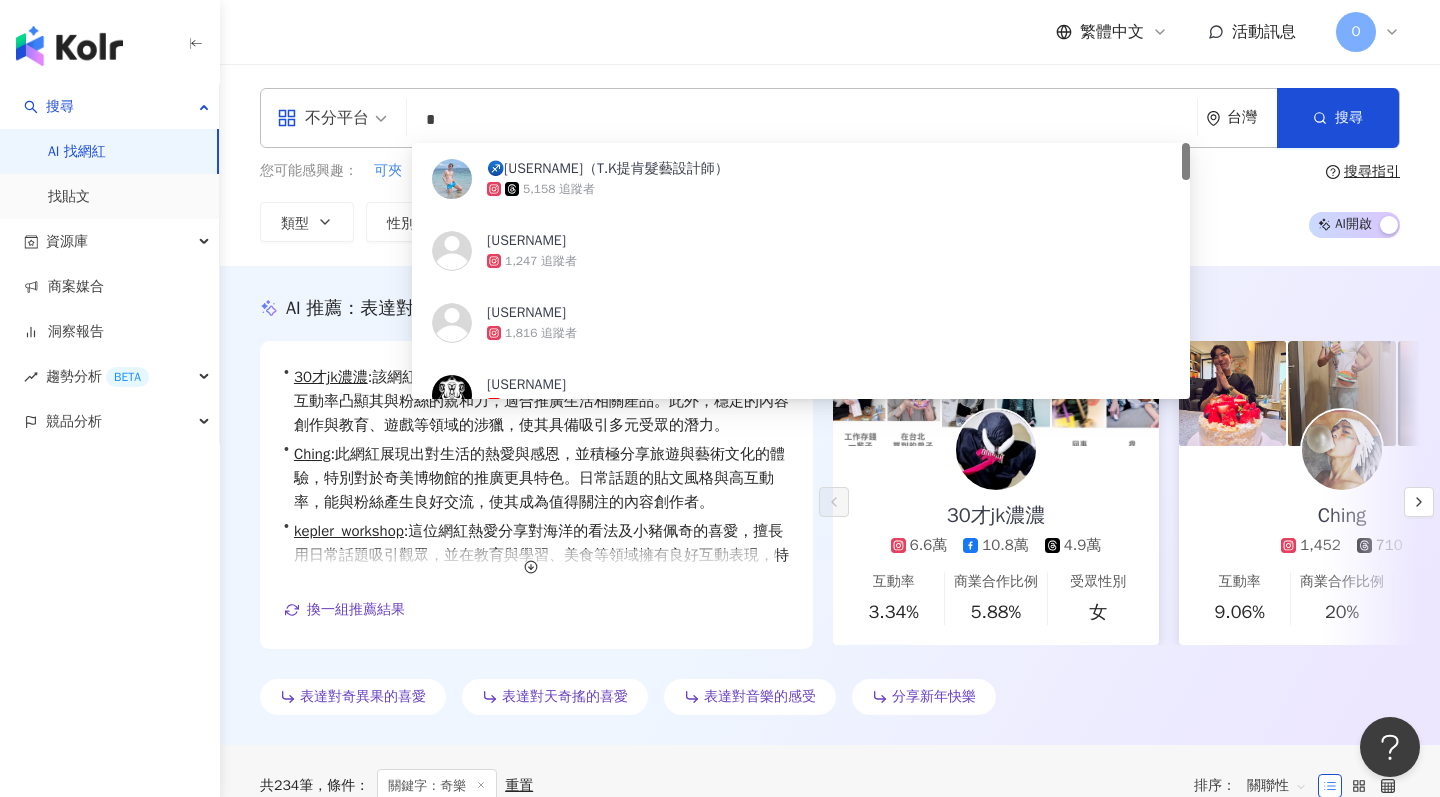 paste on "**********" 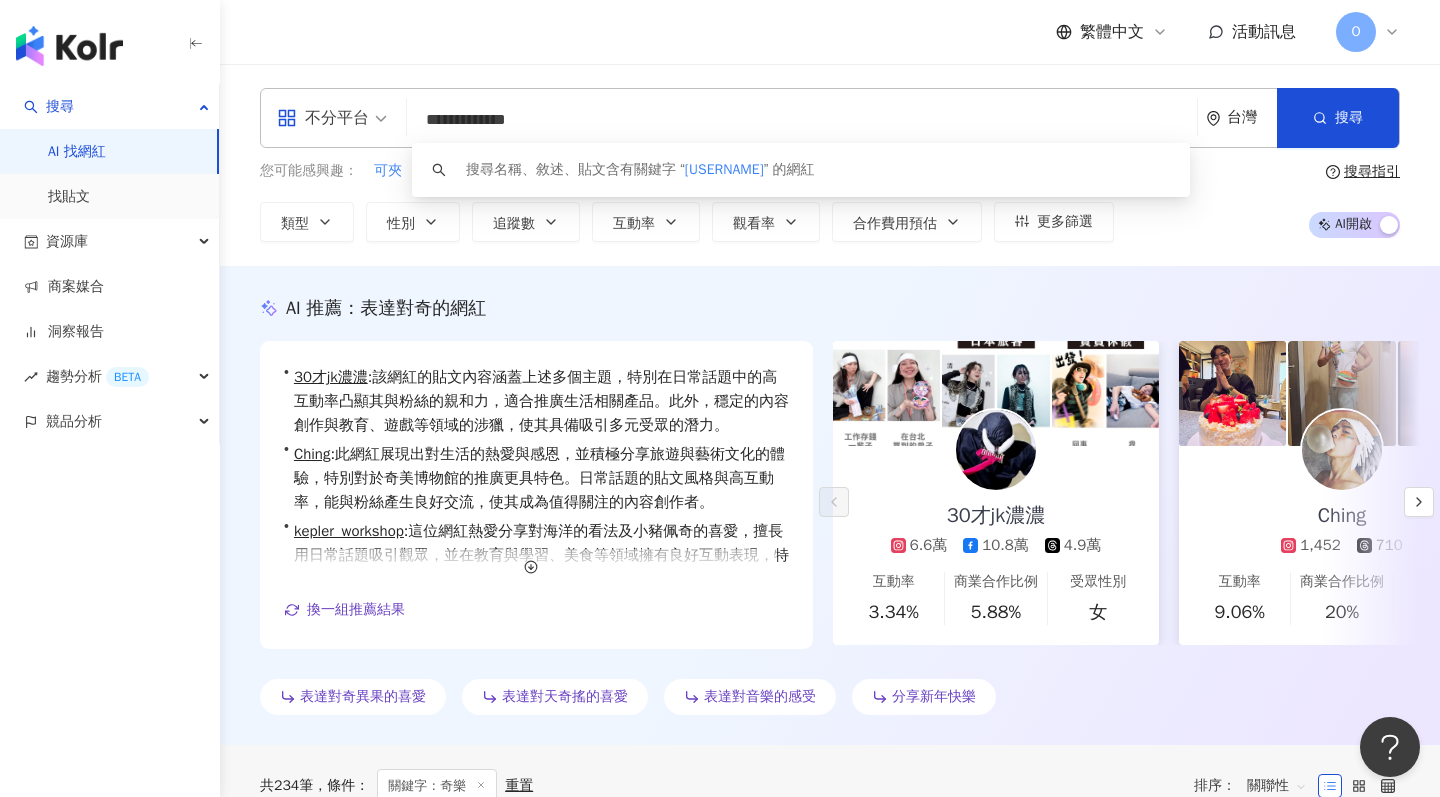 click on "**********" at bounding box center (802, 120) 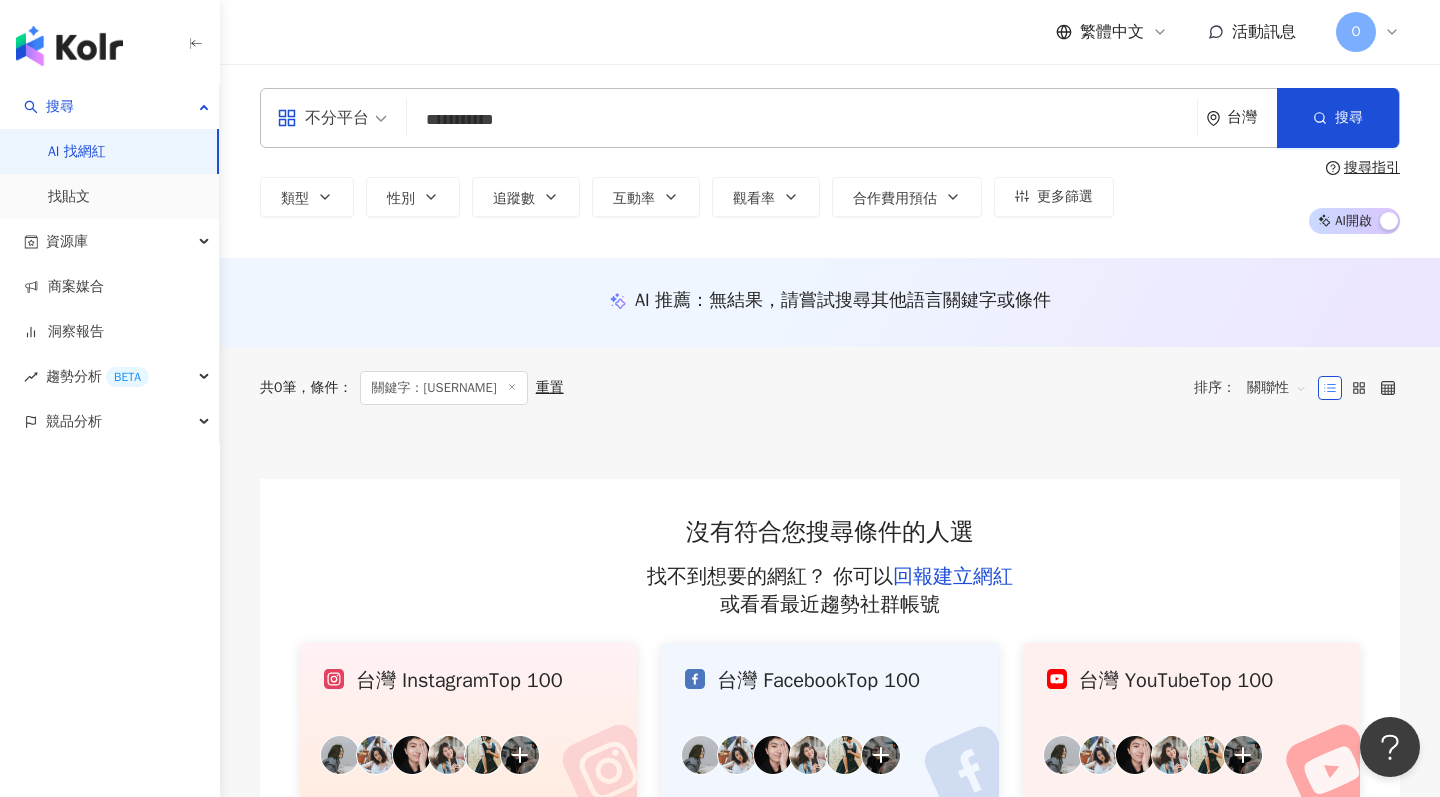 scroll, scrollTop: 0, scrollLeft: 0, axis: both 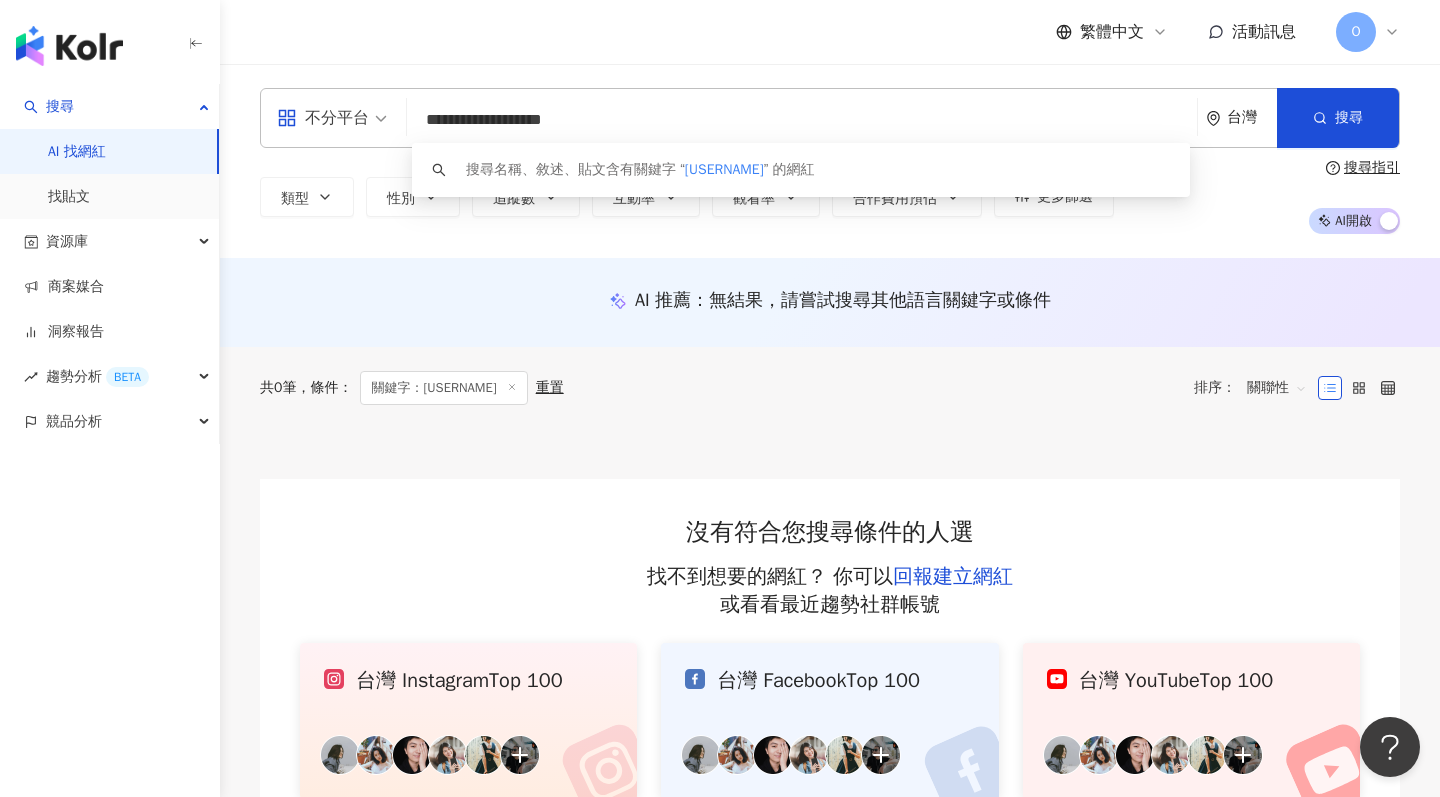 drag, startPoint x: 686, startPoint y: 118, endPoint x: 492, endPoint y: 118, distance: 194 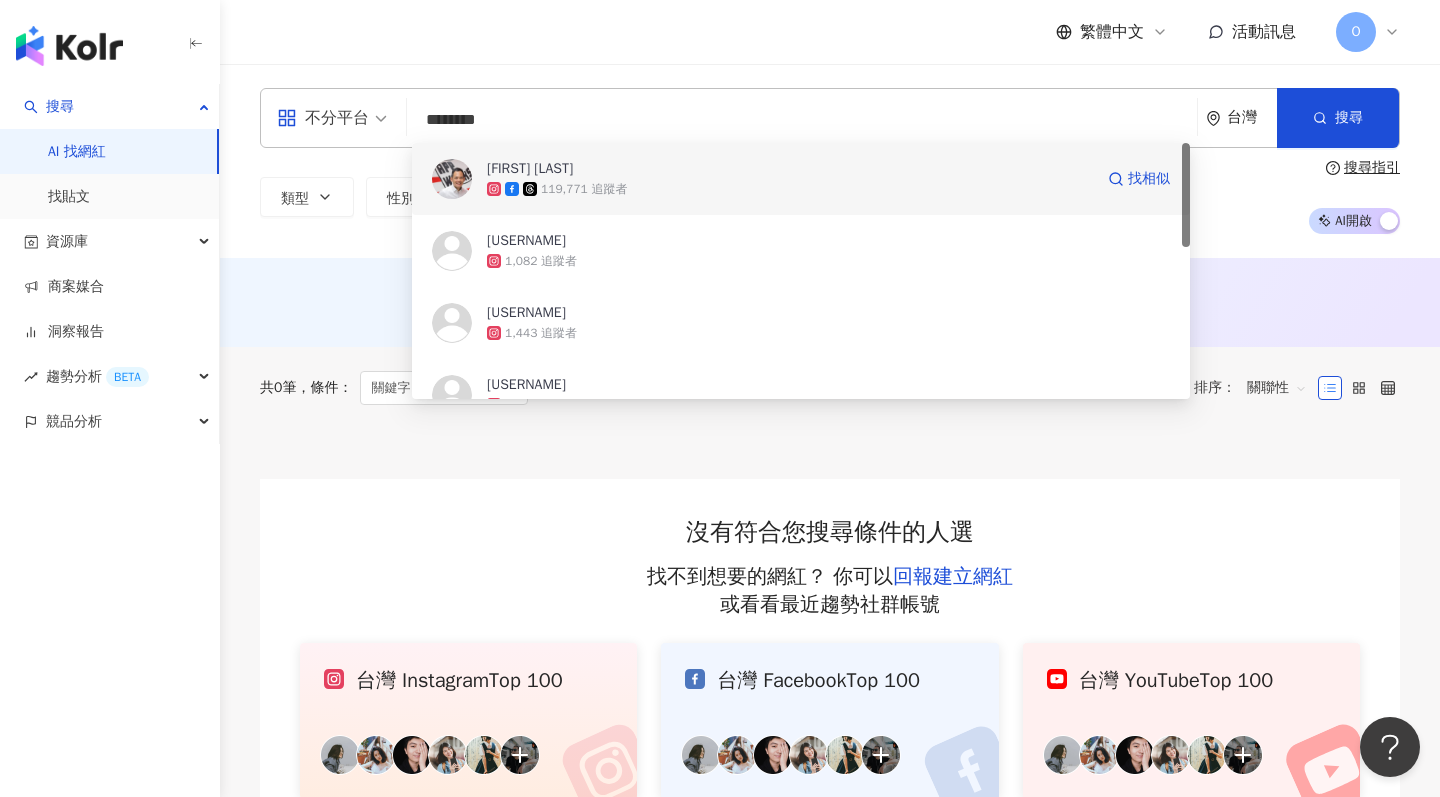 click on "Jamie Lin" at bounding box center (530, 169) 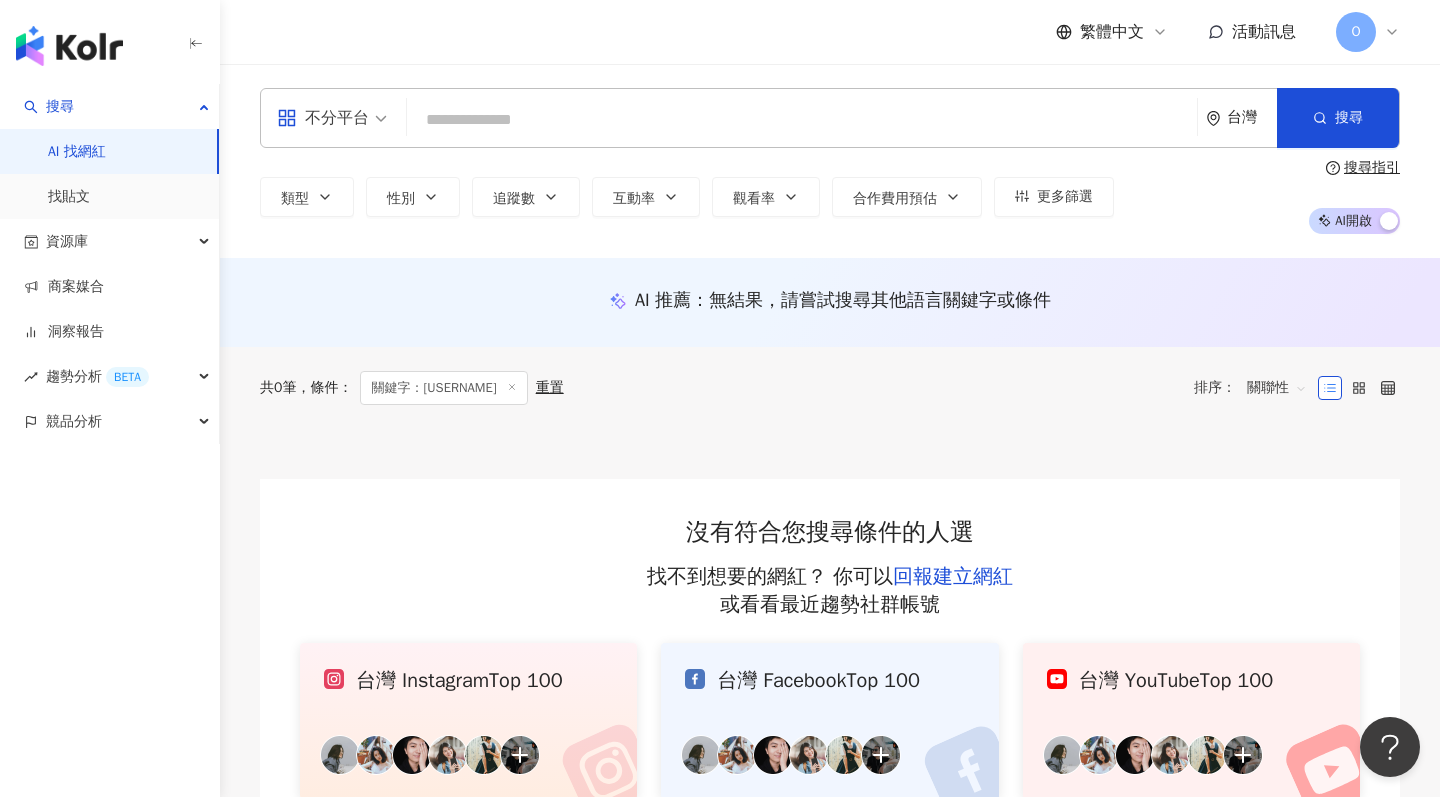 click at bounding box center (802, 120) 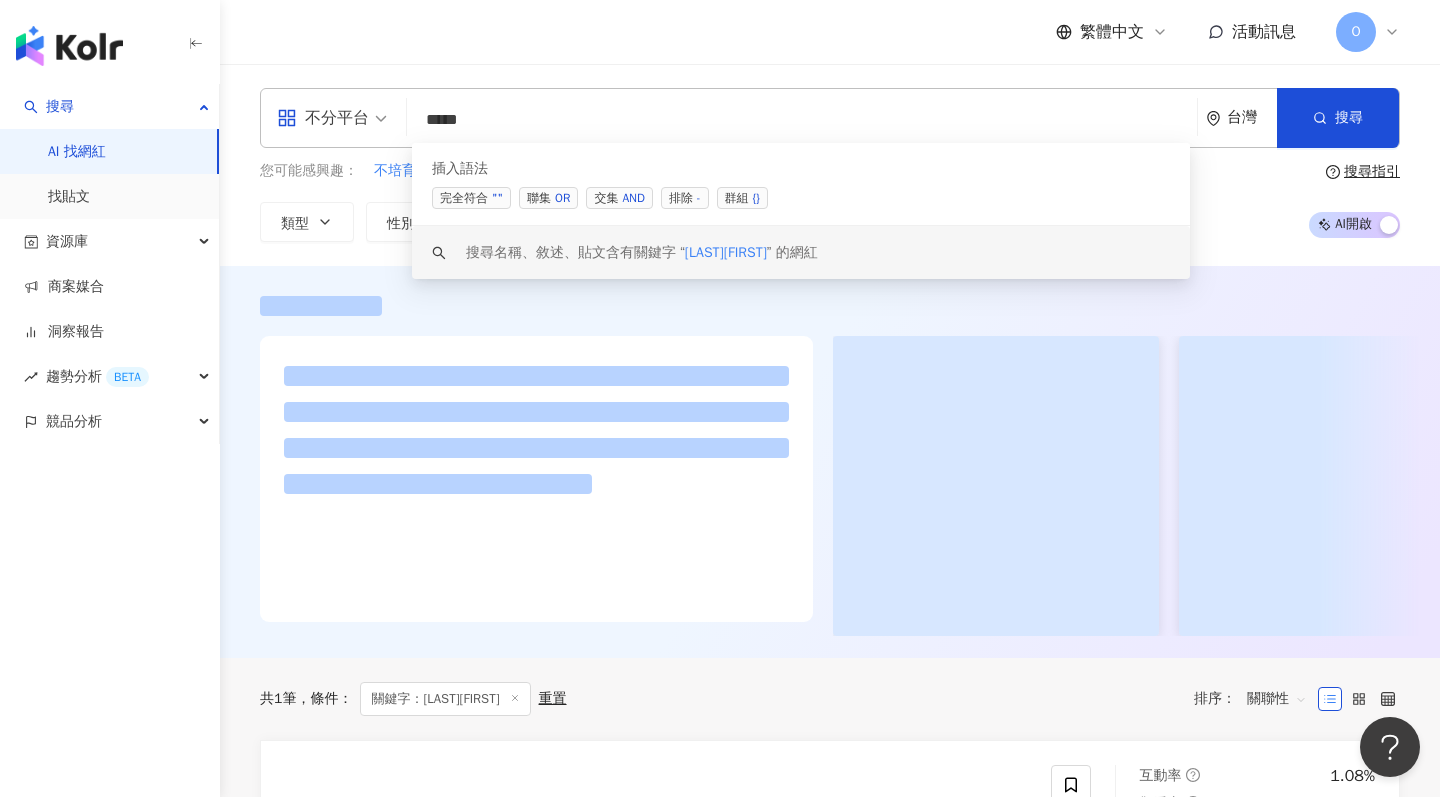 click on "***" at bounding box center (802, 120) 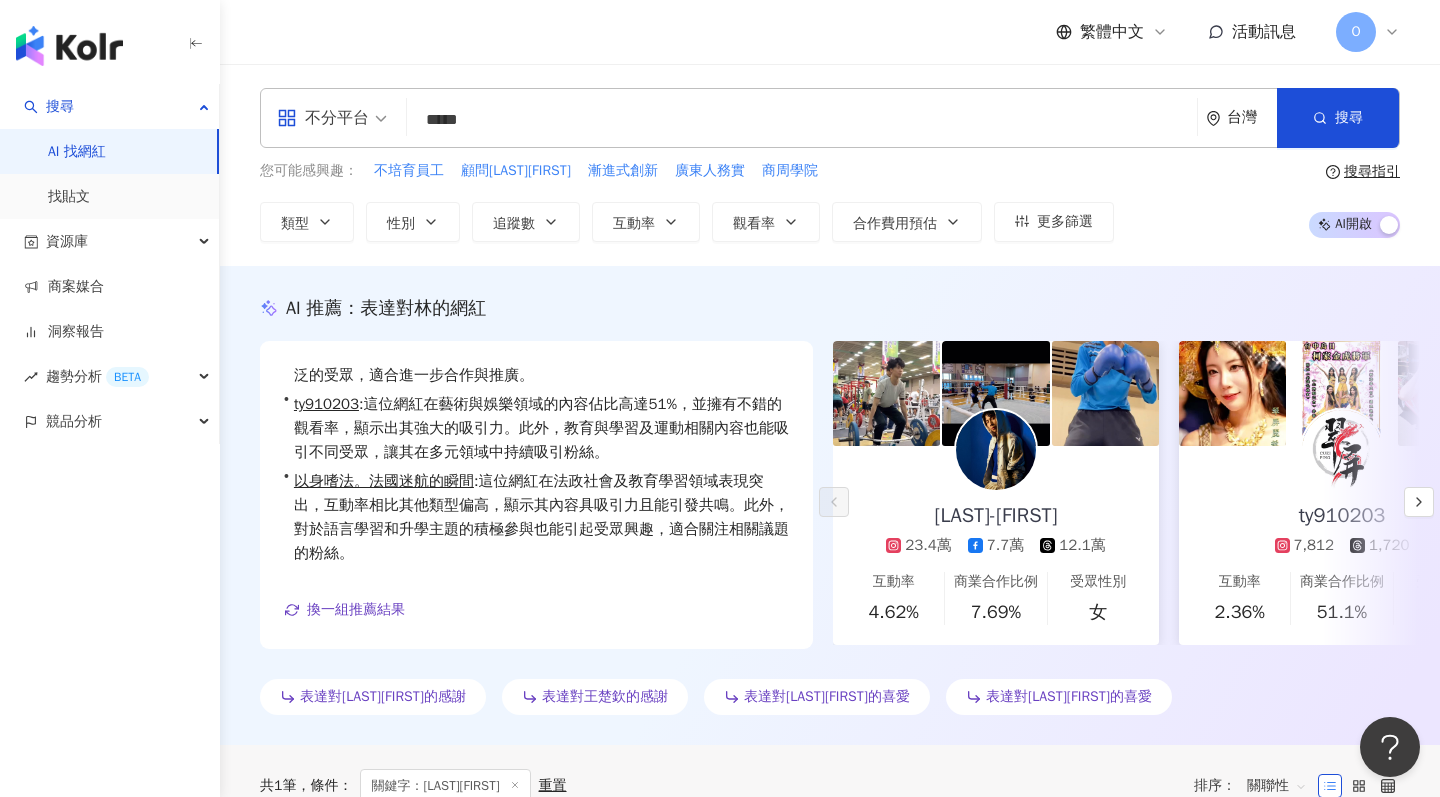 scroll, scrollTop: 49, scrollLeft: 0, axis: vertical 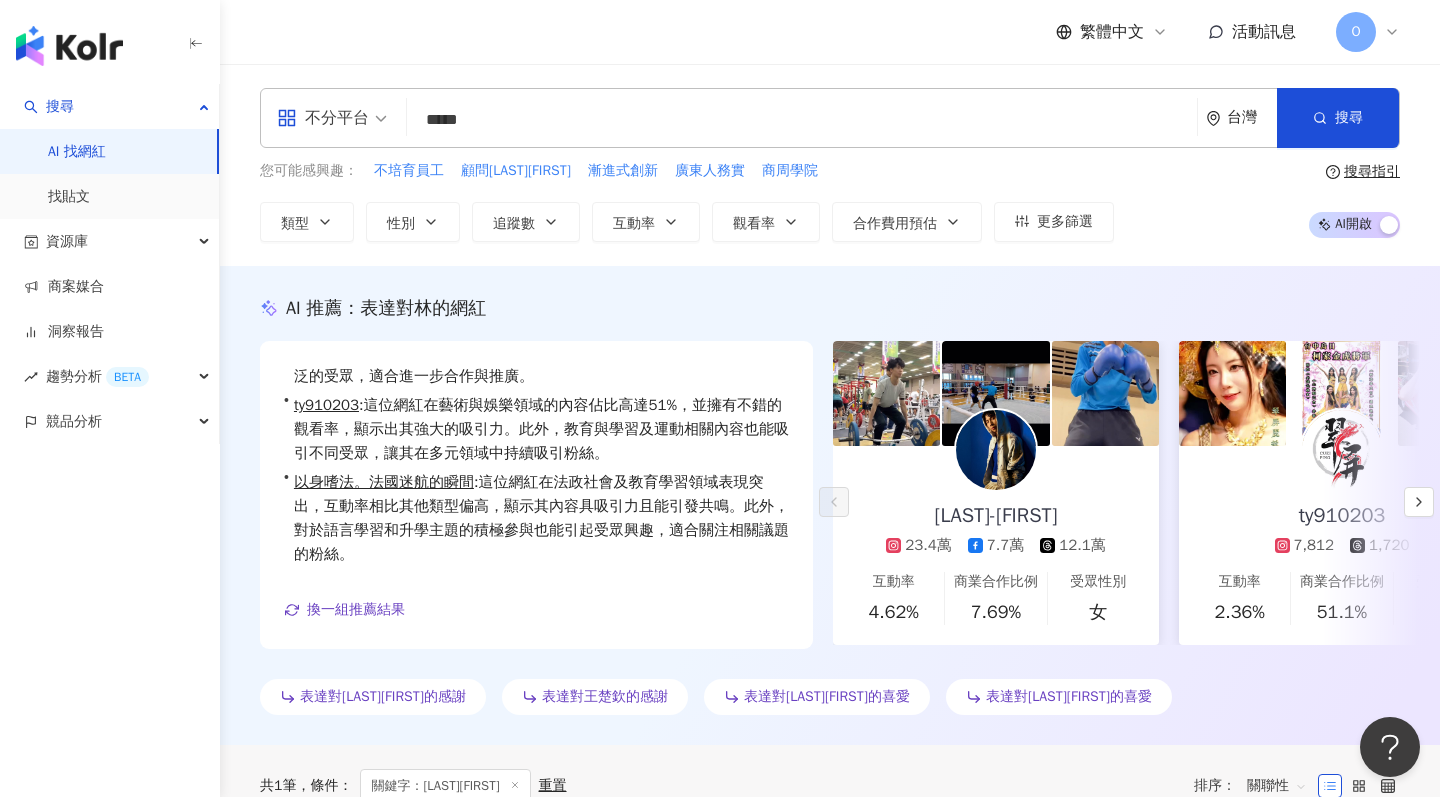 click on "***" at bounding box center (802, 120) 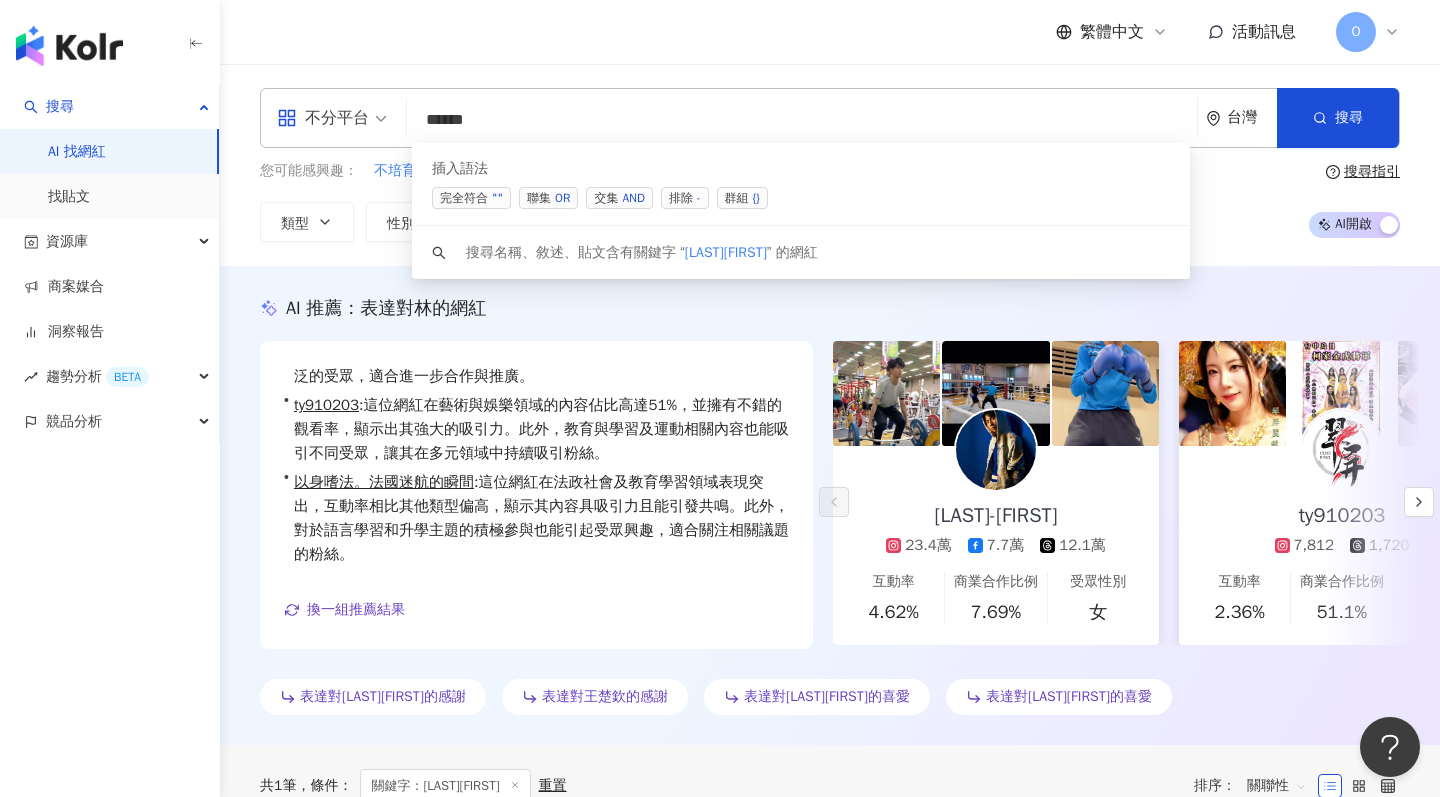 paste on "*****" 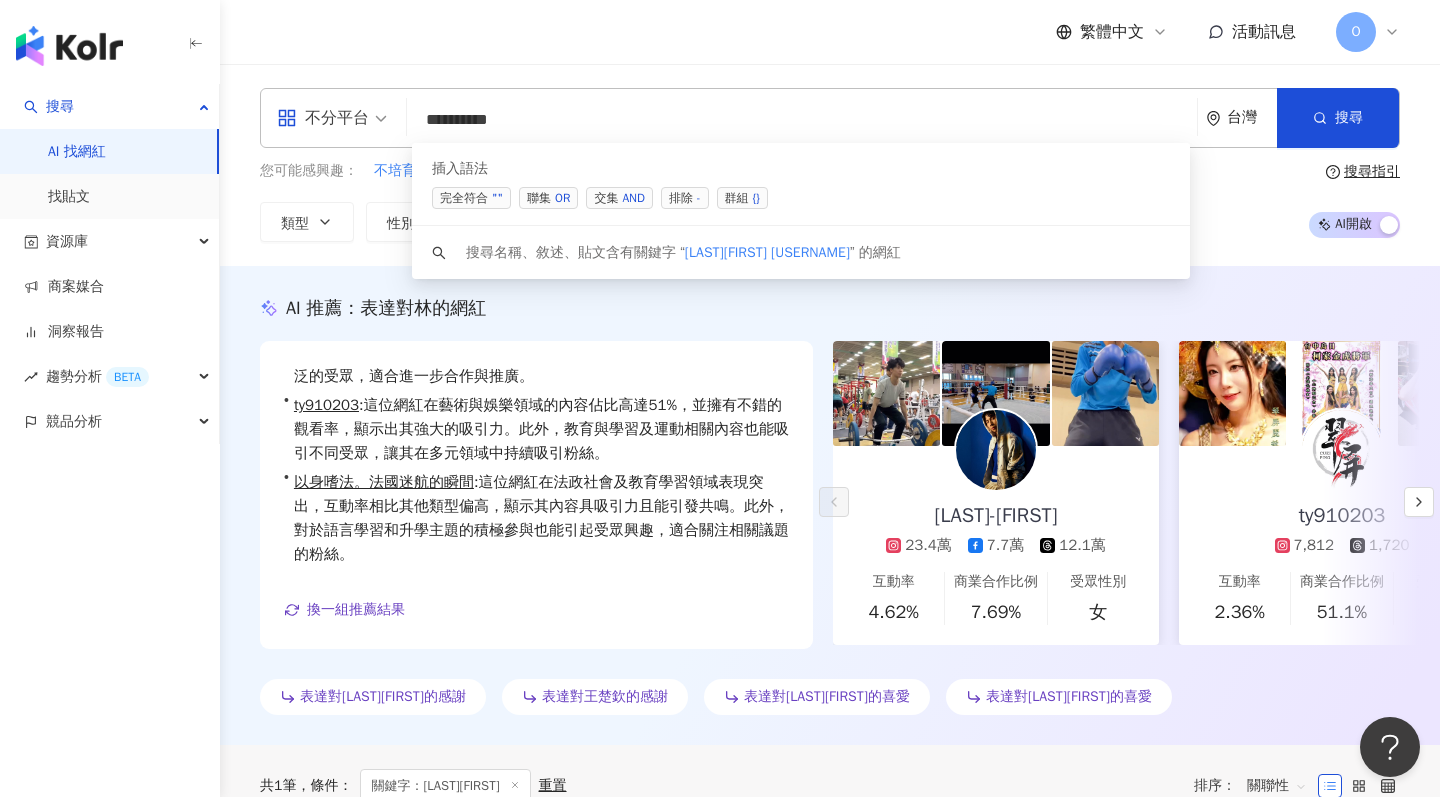drag, startPoint x: 473, startPoint y: 124, endPoint x: 421, endPoint y: 124, distance: 52 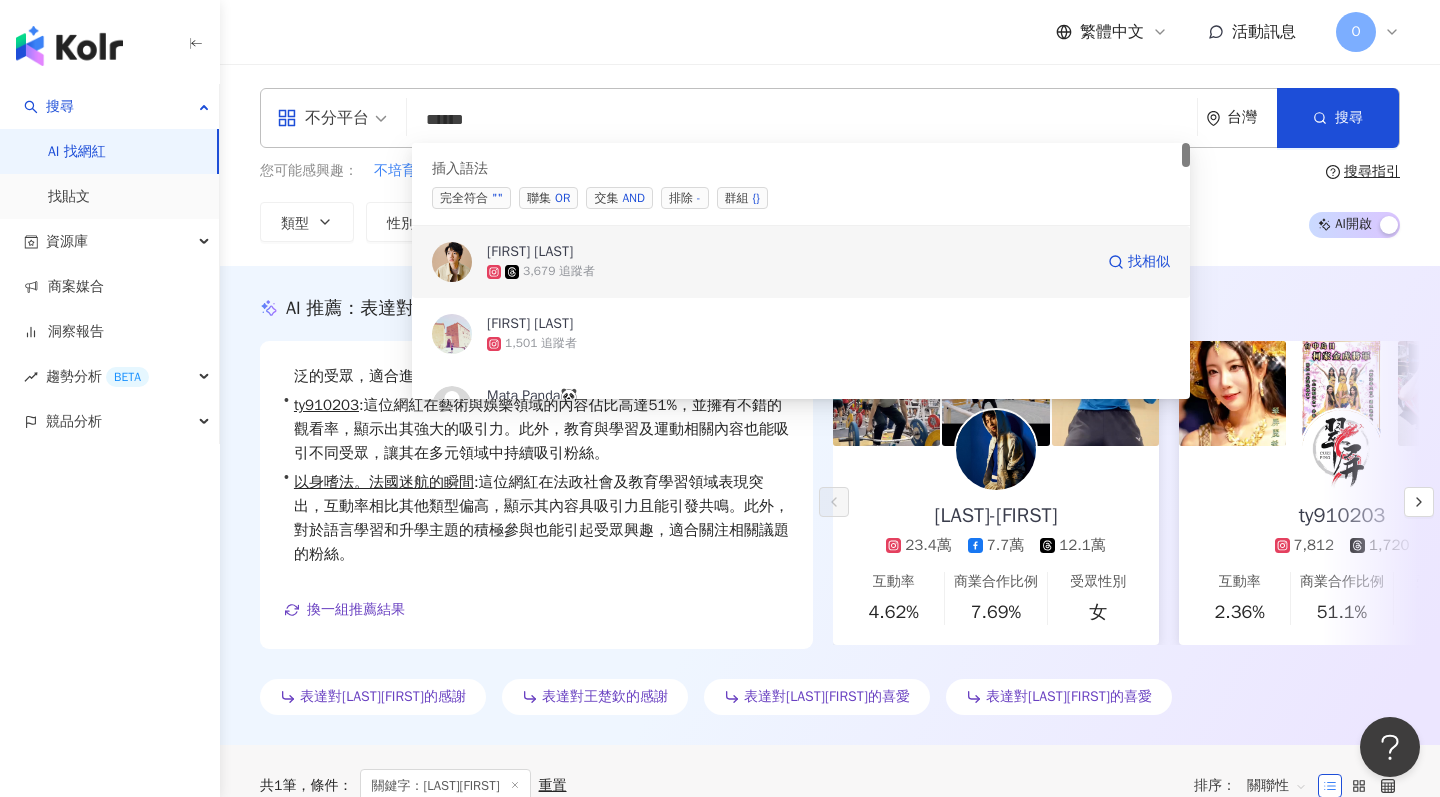 click on "Kytu Lin" at bounding box center (530, 252) 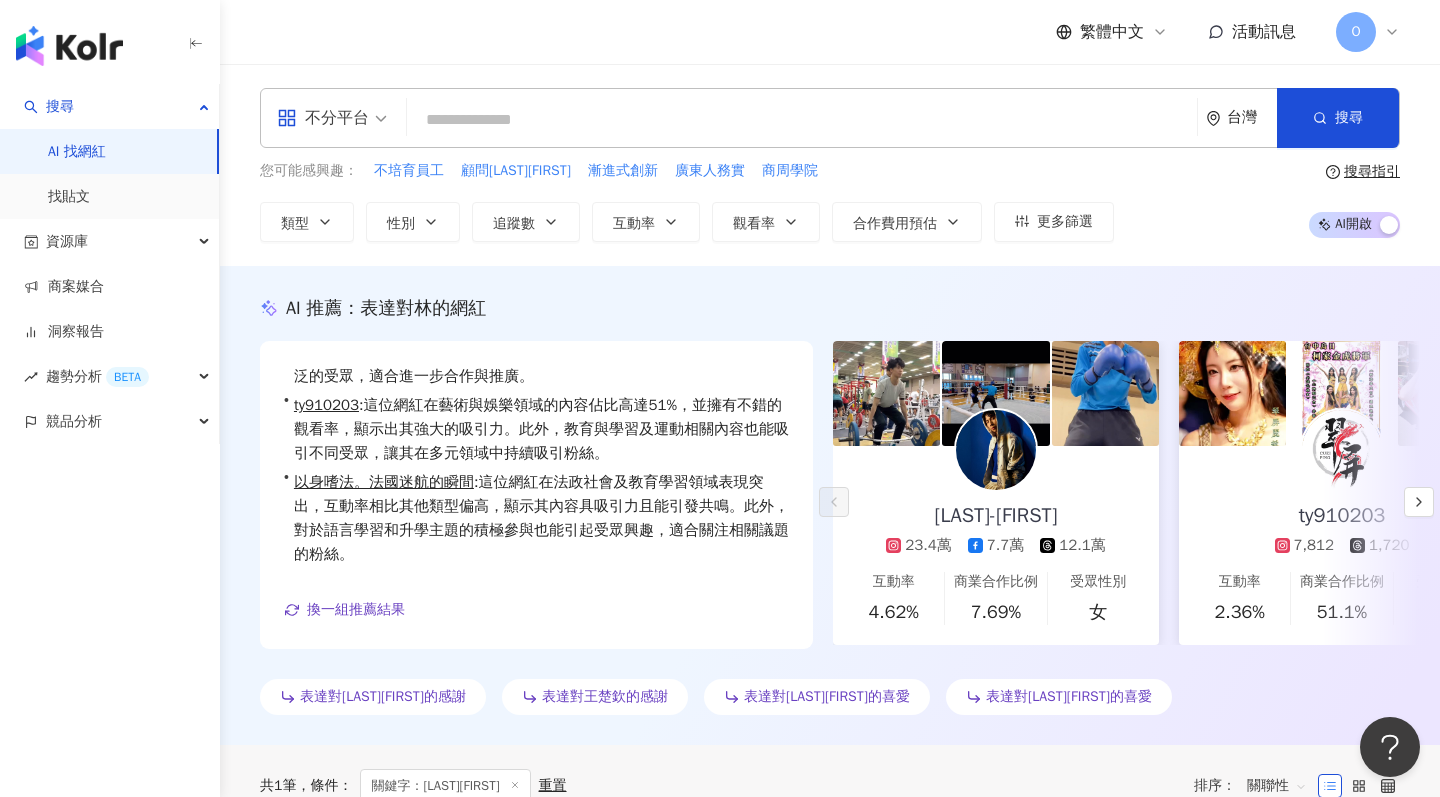 paste on "*****" 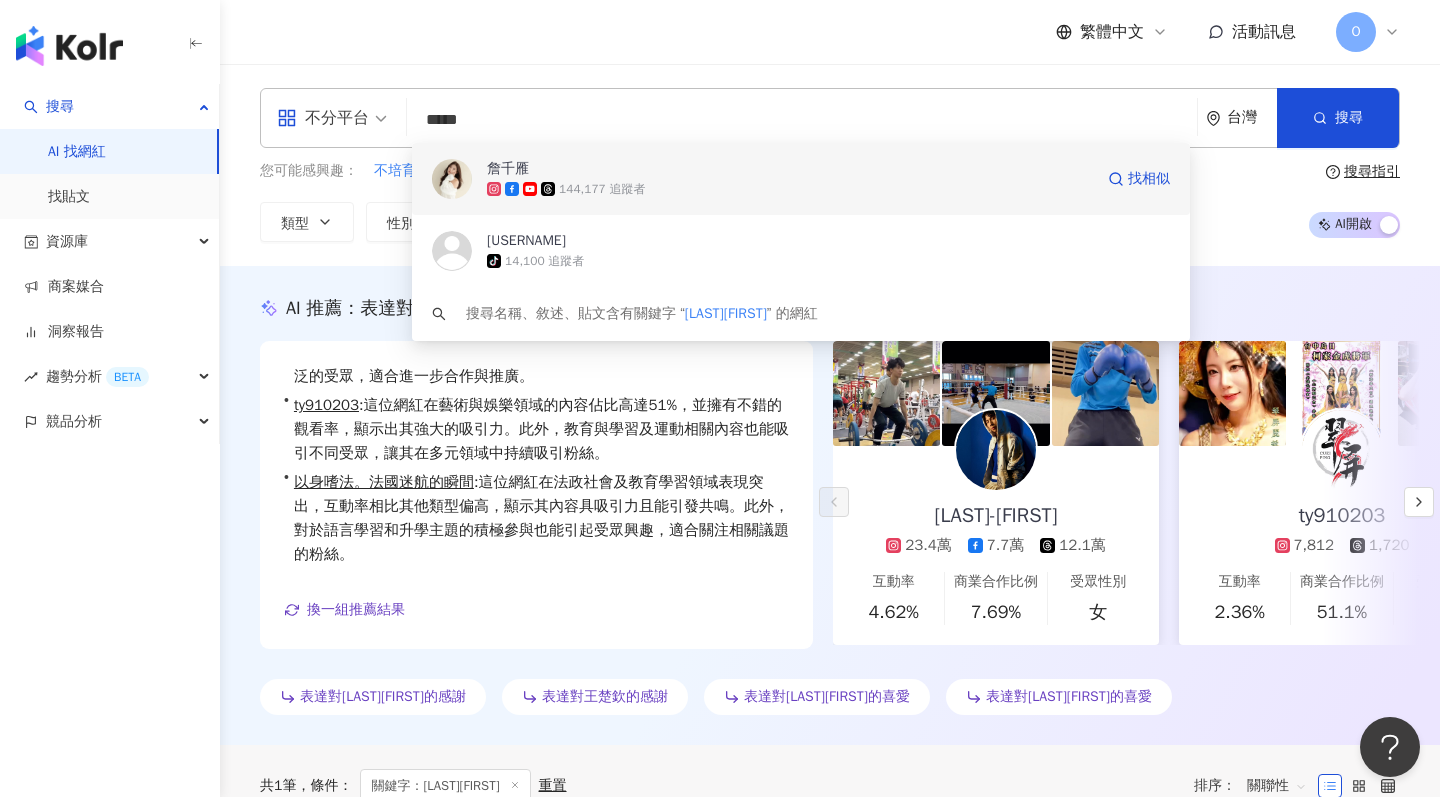 click on "144,177   追蹤者" at bounding box center (602, 189) 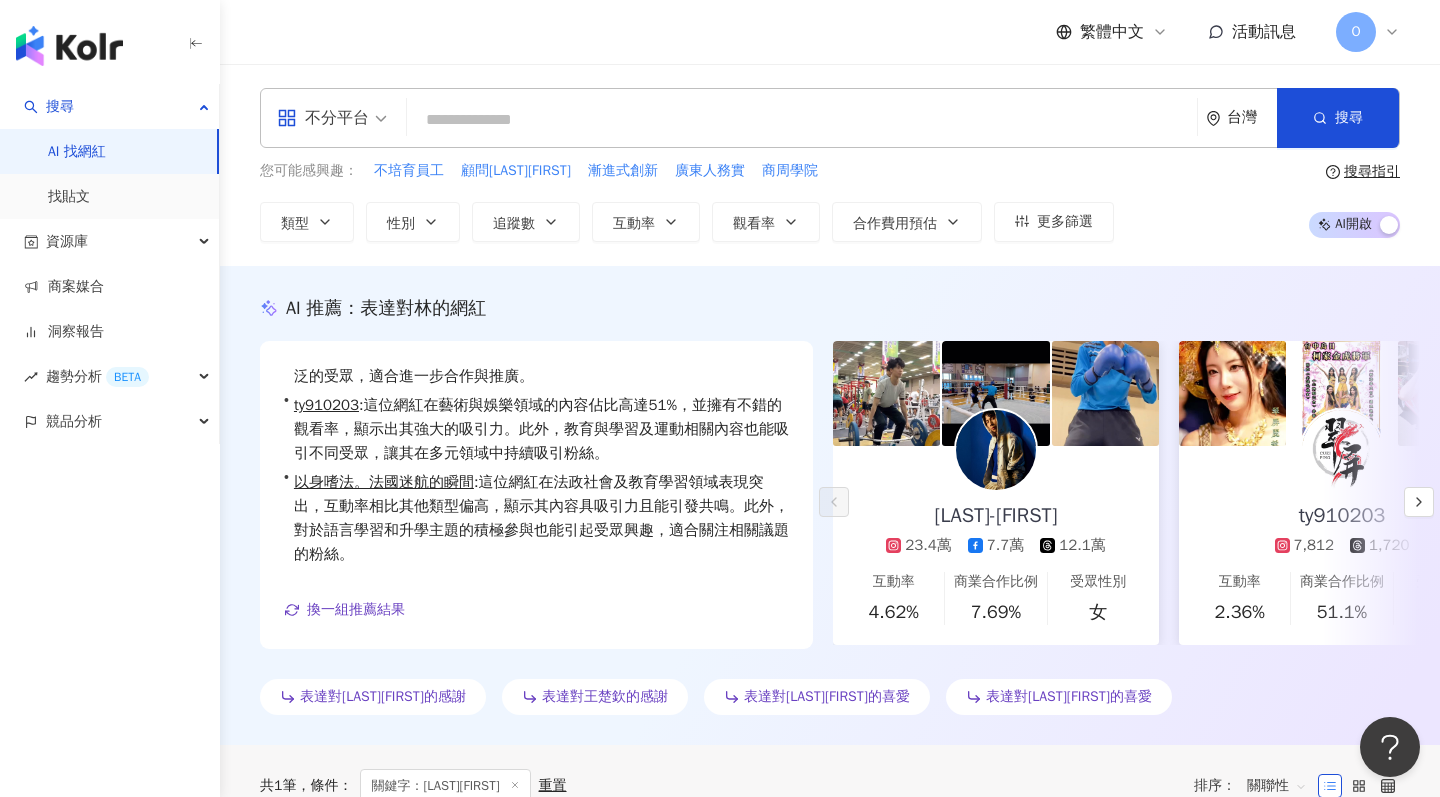 paste on "**********" 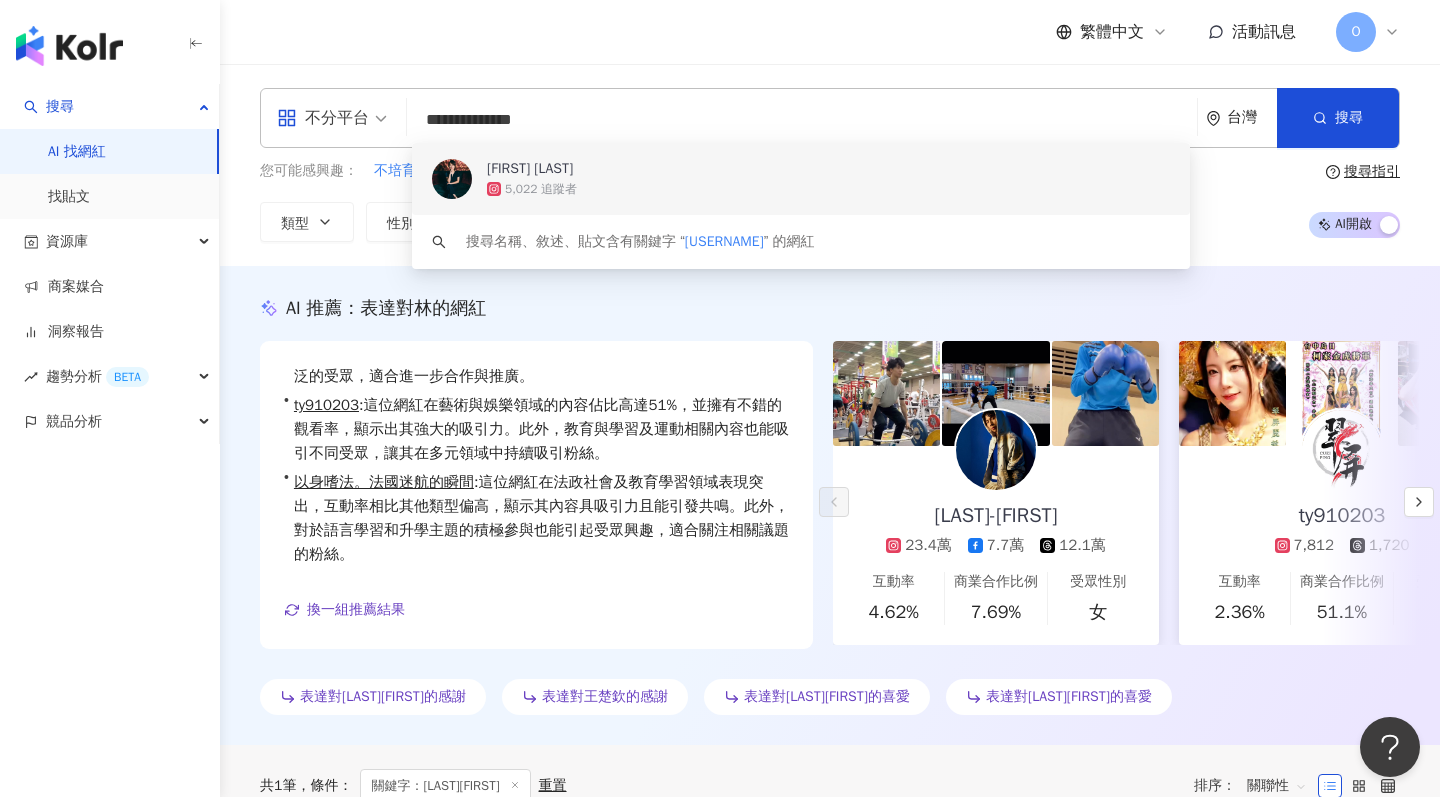 click on "Summer Chen" at bounding box center [530, 169] 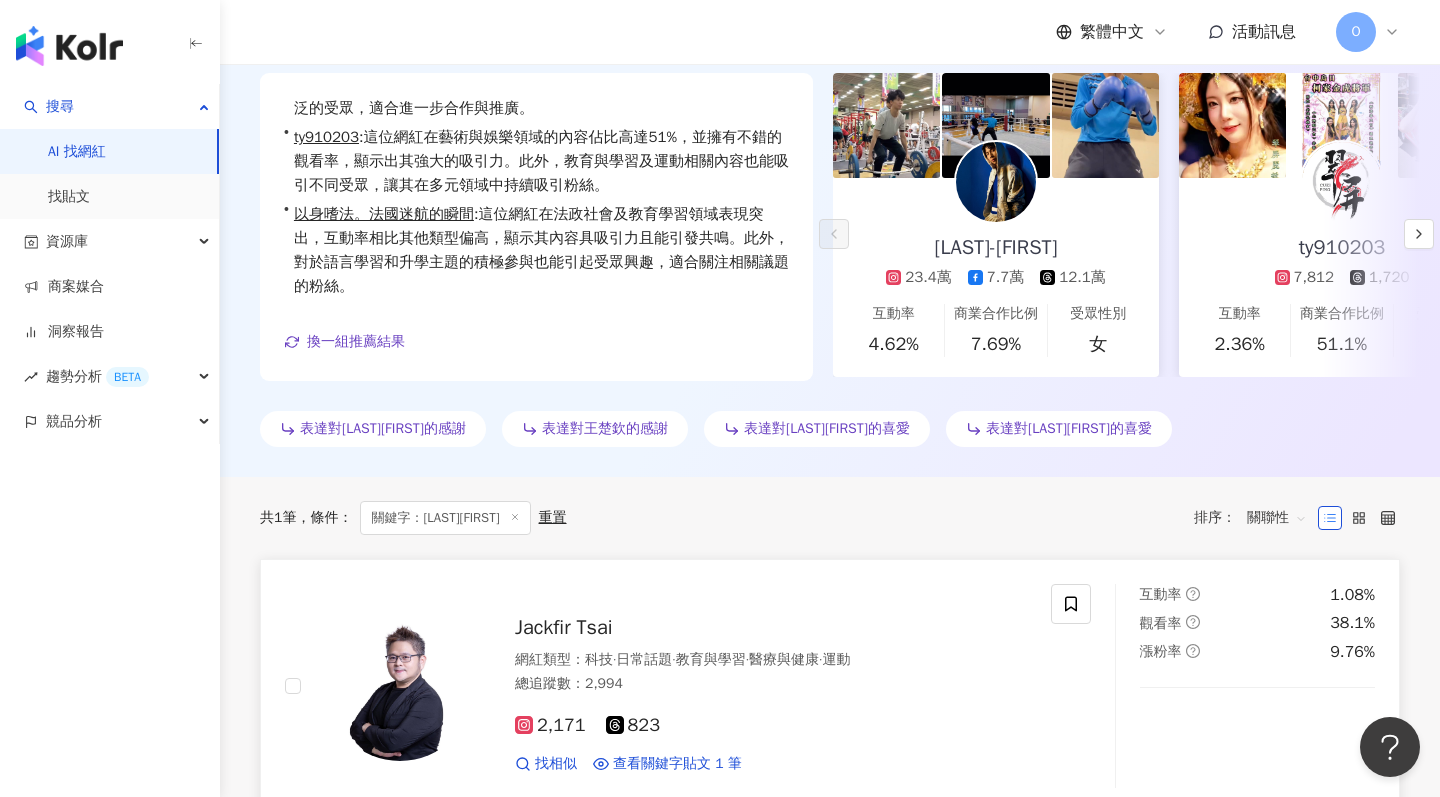 scroll, scrollTop: 60, scrollLeft: 0, axis: vertical 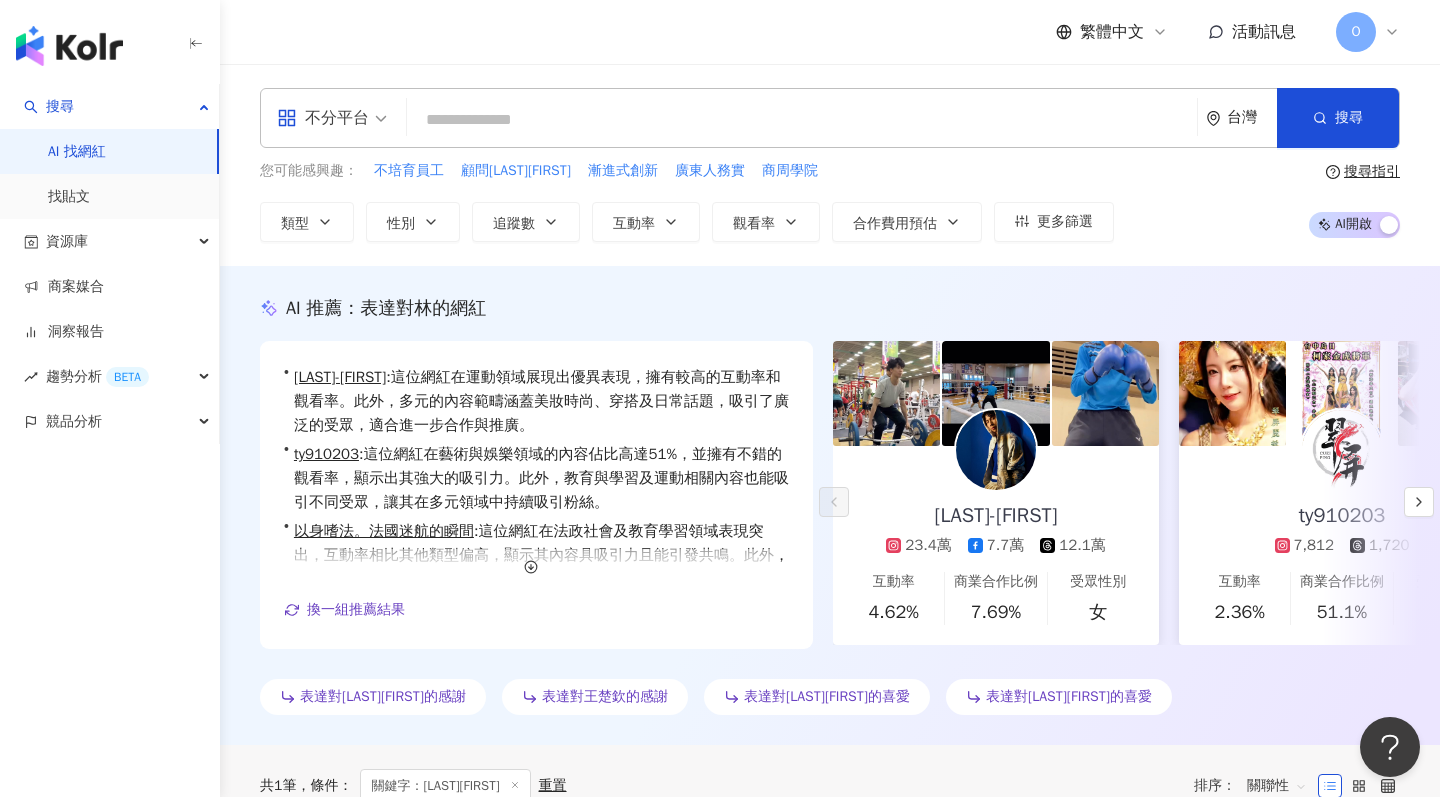paste on "*******" 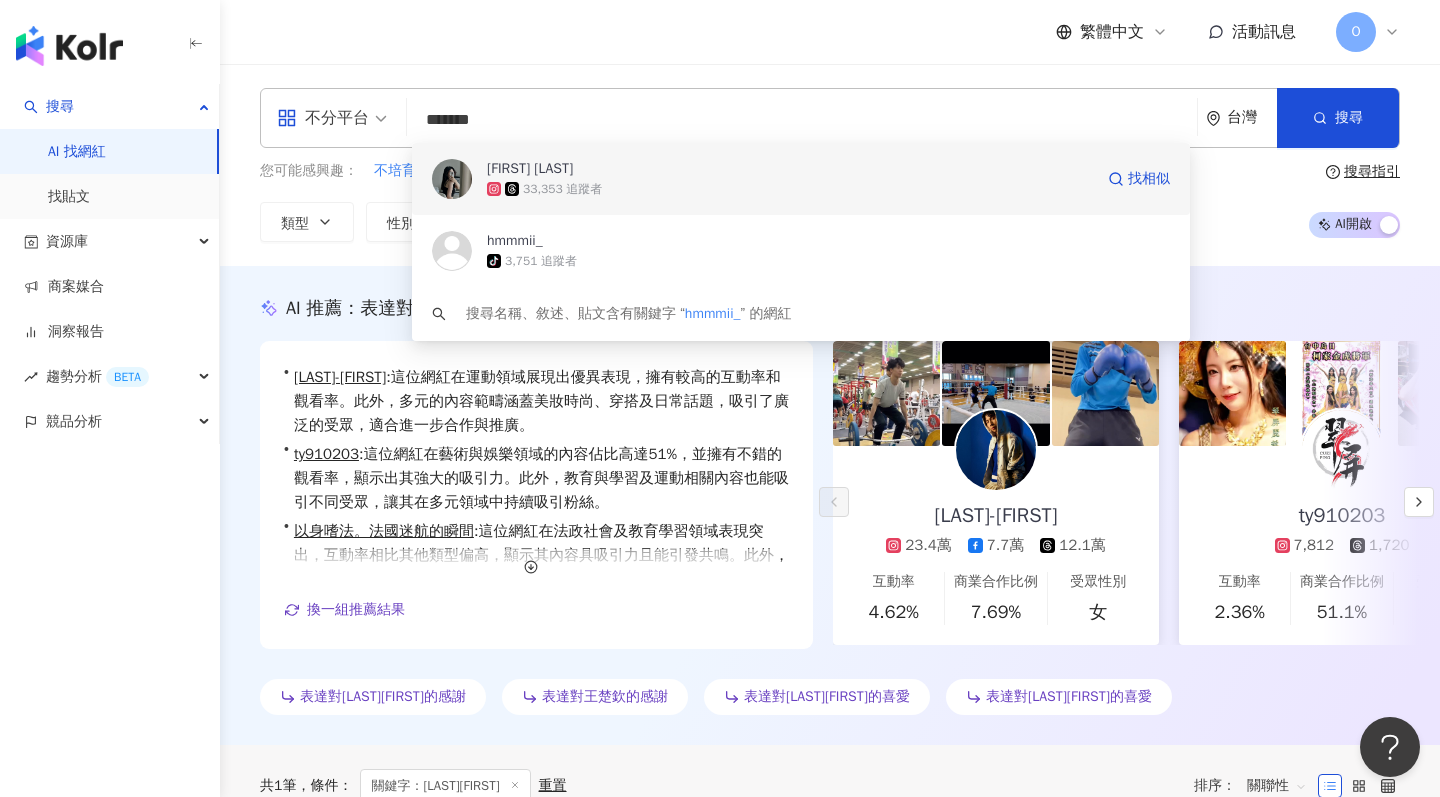 click on "Wan ting" at bounding box center (790, 169) 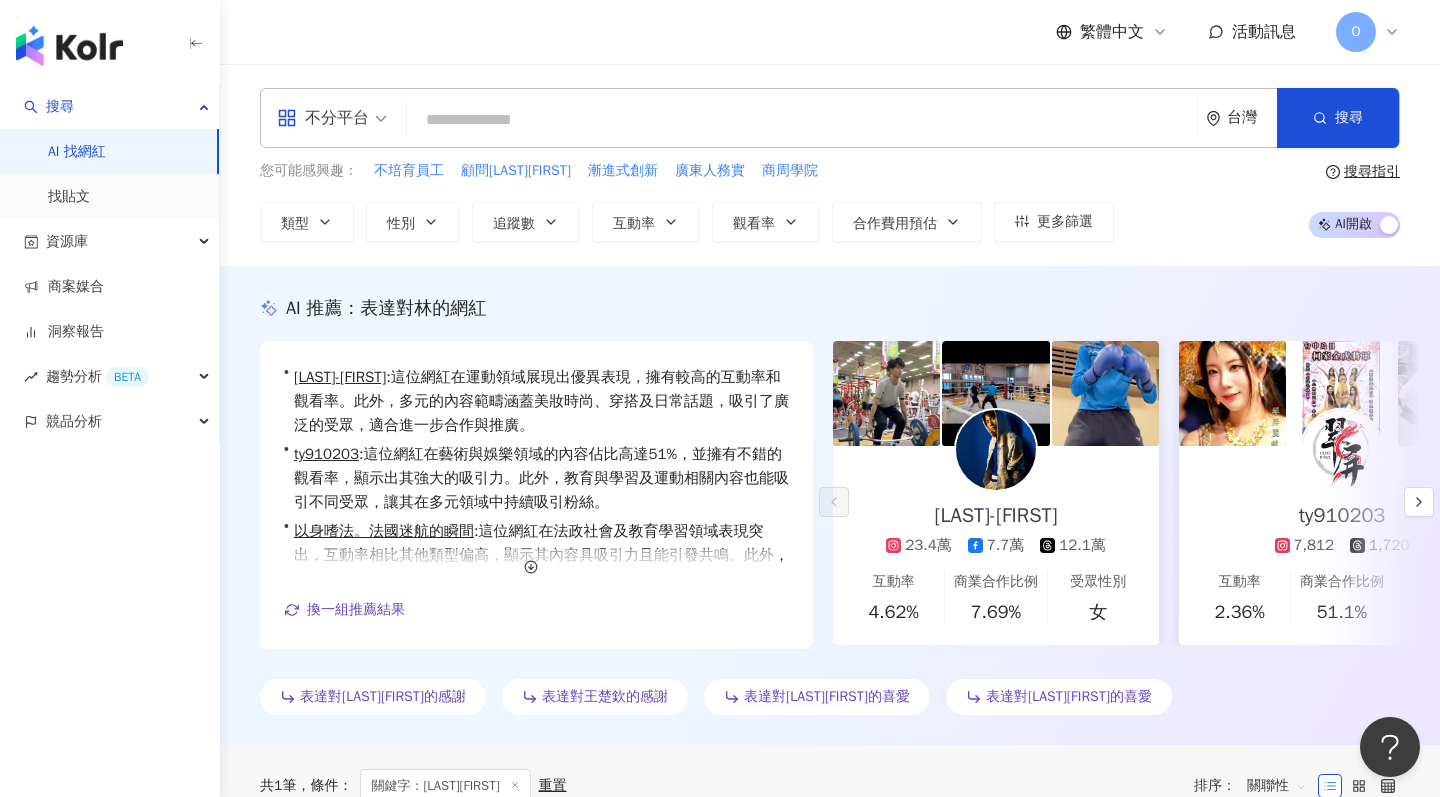 paste on "***" 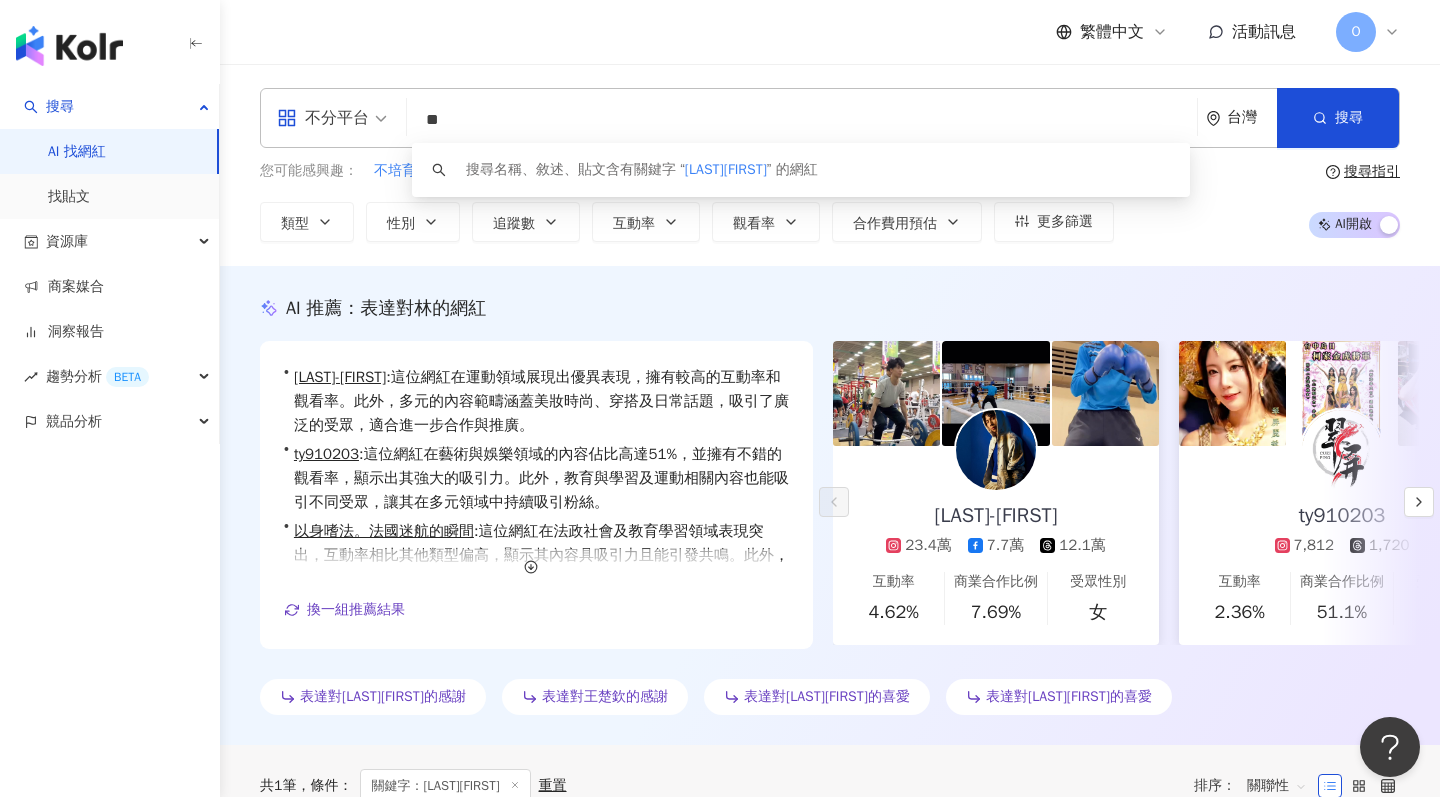 type on "*" 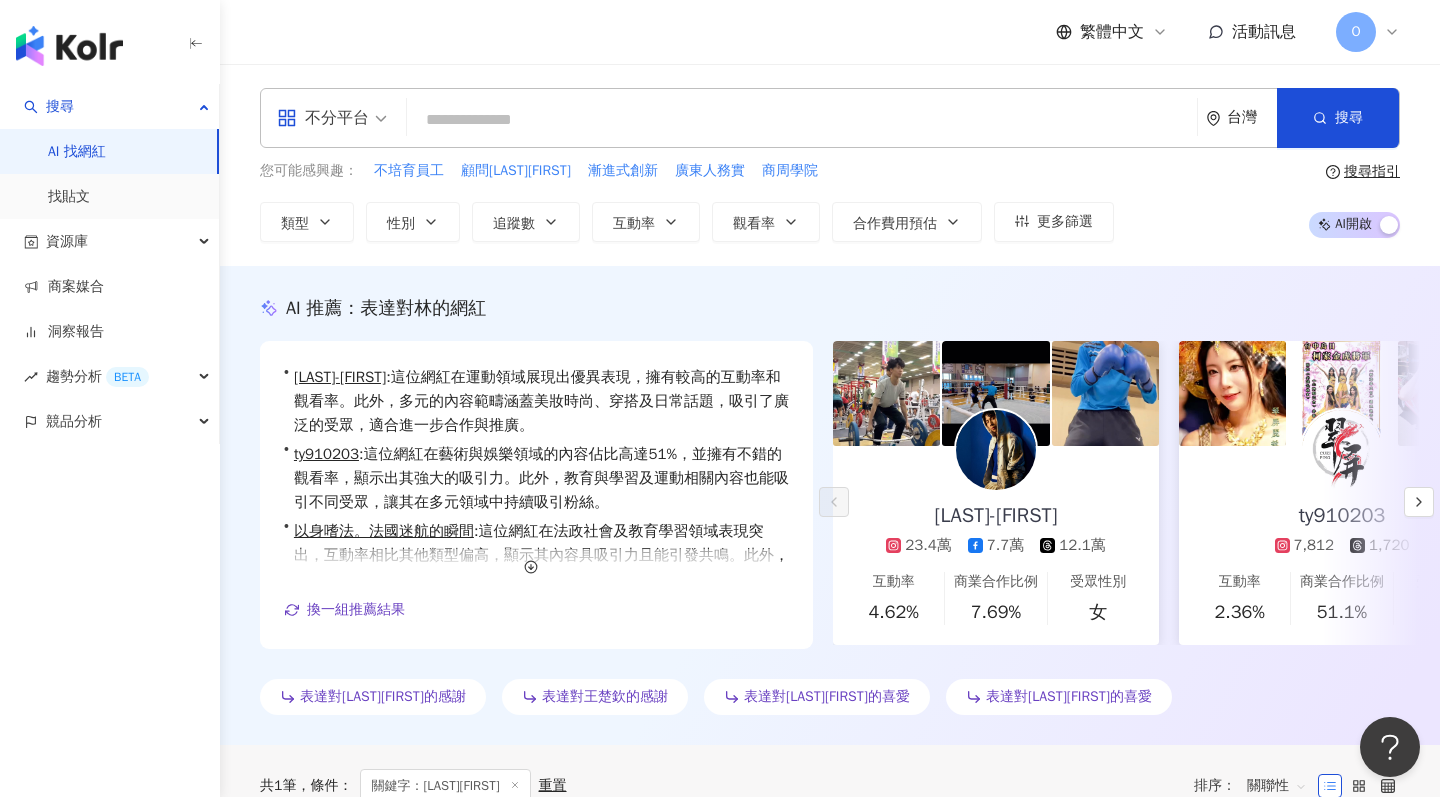paste on "**********" 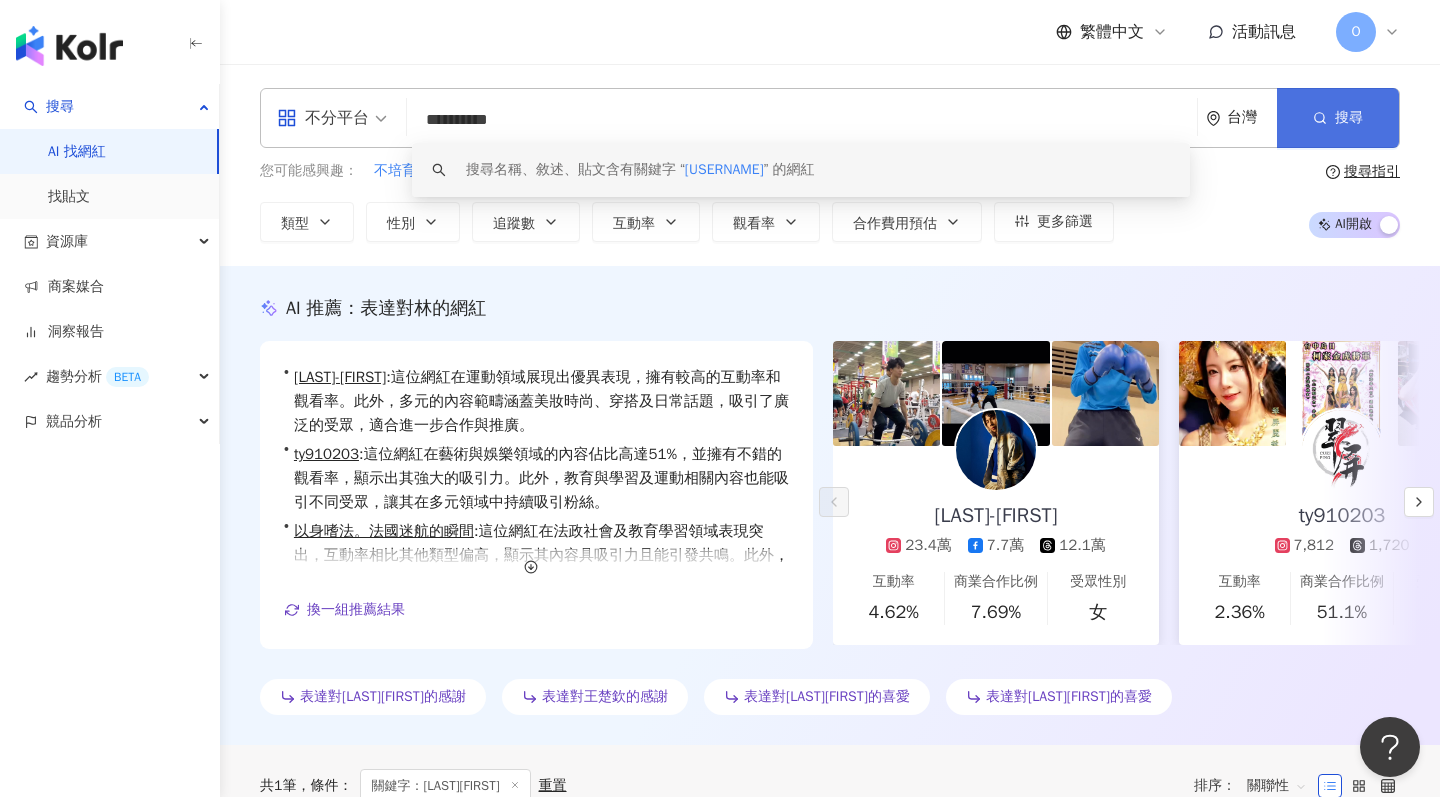 type on "**********" 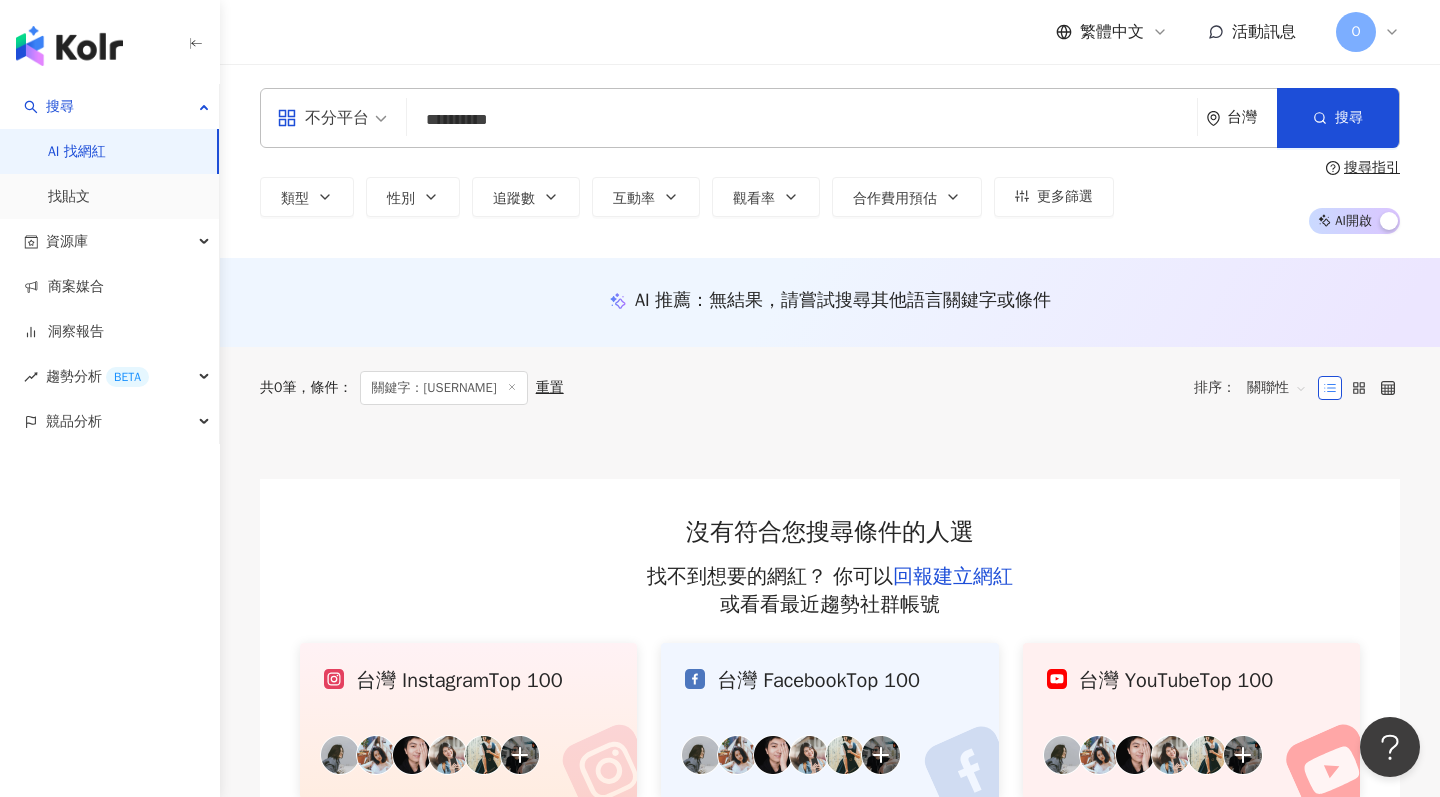 scroll, scrollTop: 0, scrollLeft: 0, axis: both 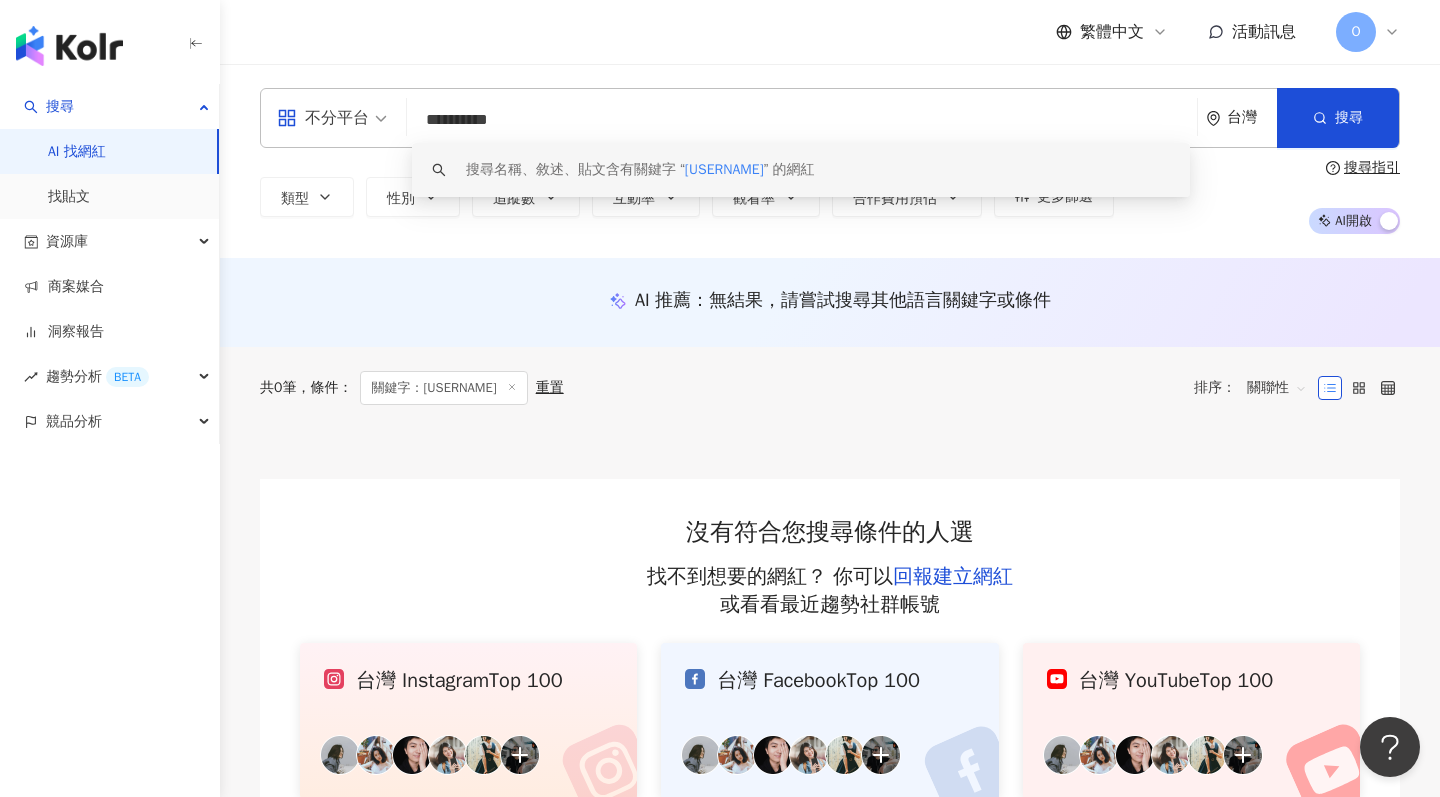 drag, startPoint x: 1137, startPoint y: 122, endPoint x: 381, endPoint y: 108, distance: 756.12964 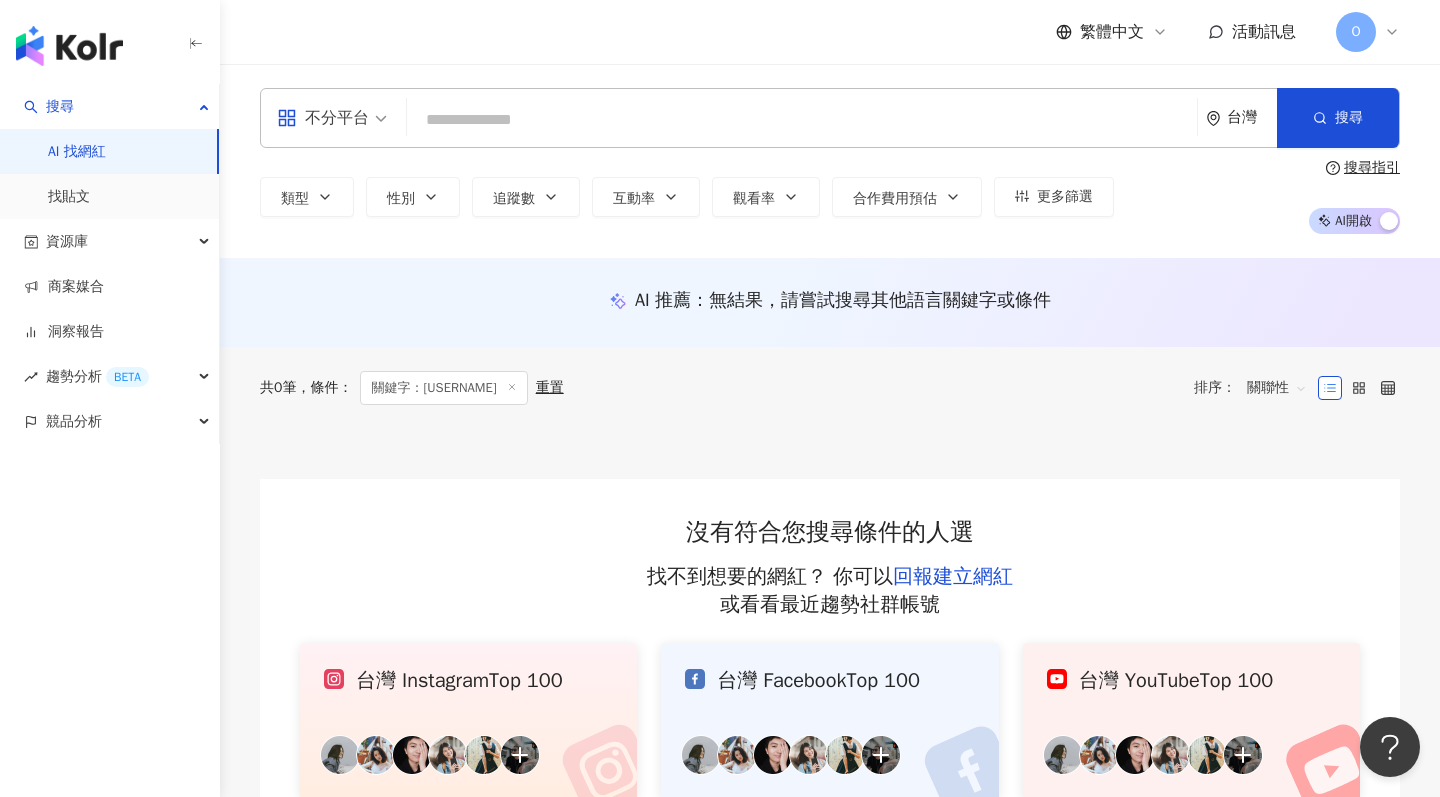 paste on "***" 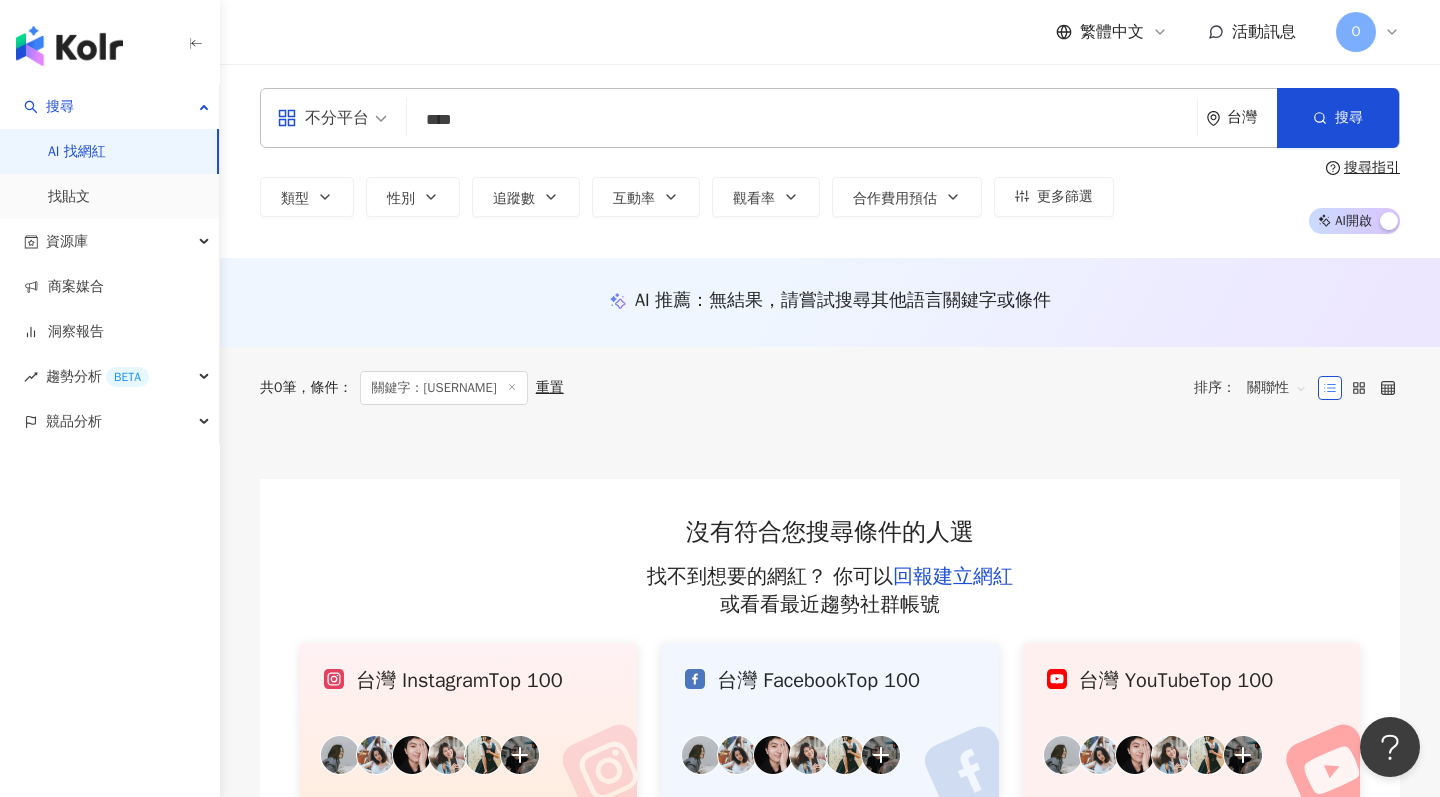 type on "***" 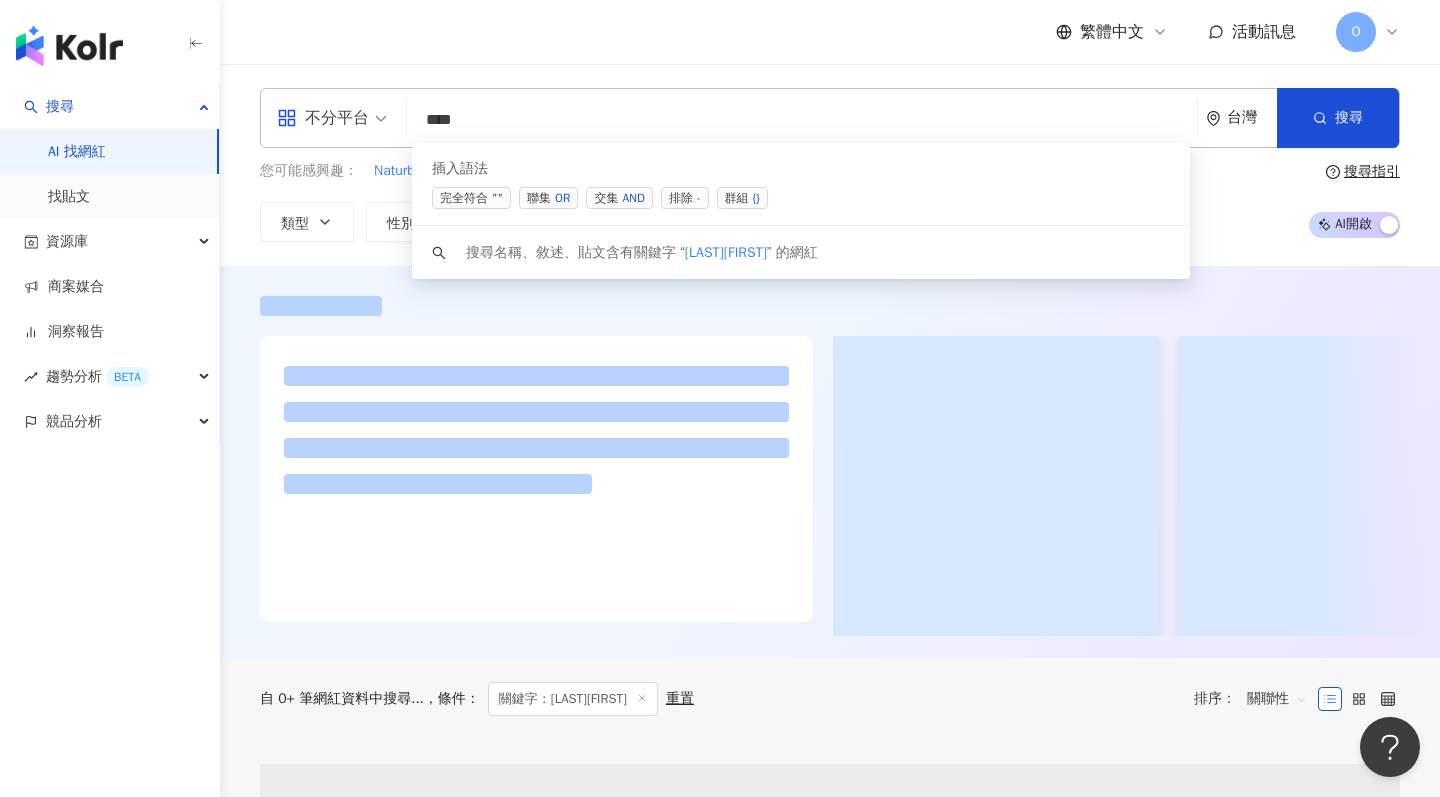 click on "***" at bounding box center [802, 120] 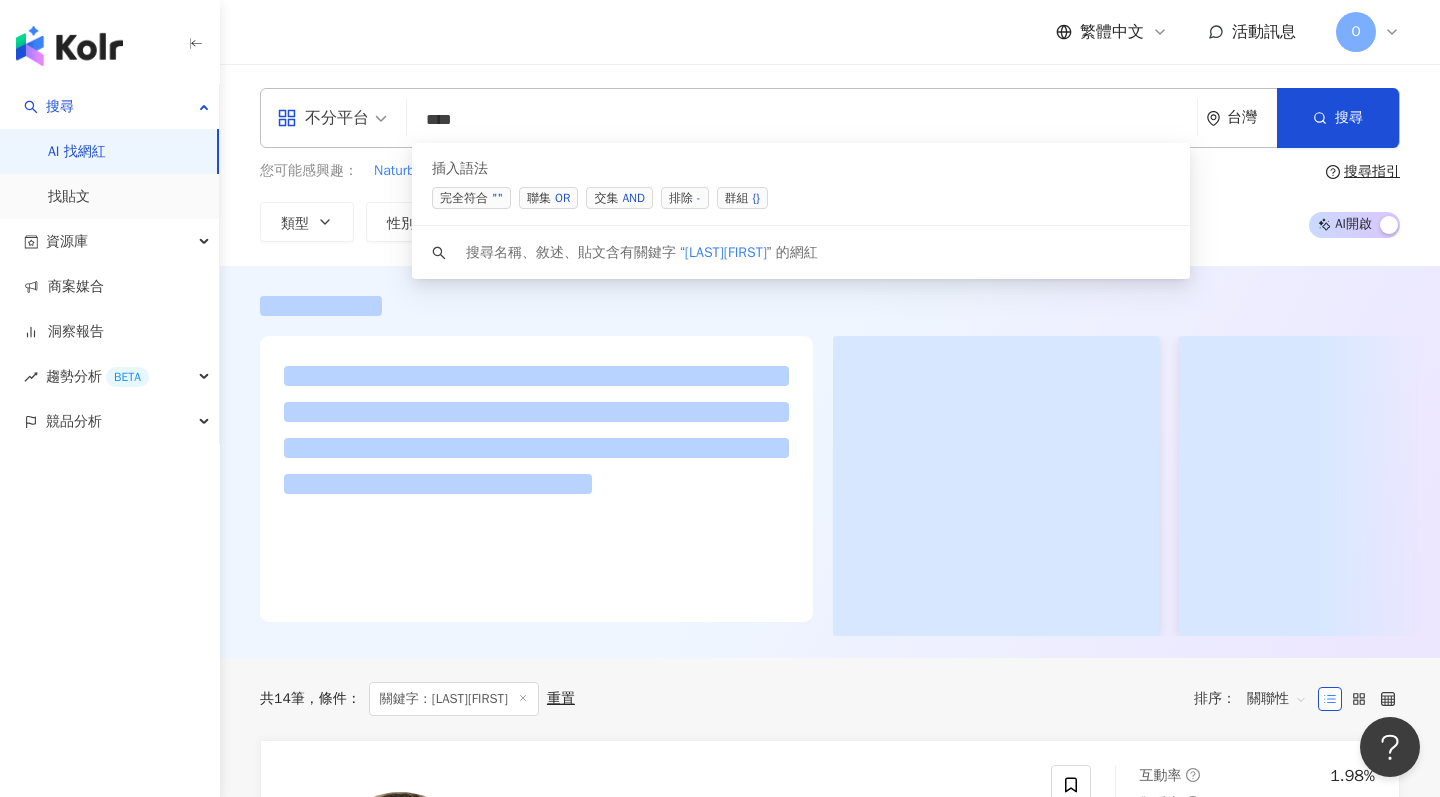 click on "不分平台 *** 台灣 搜尋 searchOperator keyword 插入語法 完全符合 "" 聯集 OR 交集 AND 排除 - 群組 {} 搜尋名稱、敘述、貼文含有關鍵字 “ 邱瓈寬  ” 的網紅 您可能感興趣： Naturbibe  慕之孕系列  哺乳諮詢  Cudiuy  植物性寶寶身體乳液  類型 性別 追蹤數 互動率 觀看率 合作費用預估  更多篩選 搜尋指引 AI  開啟 AI  關閉" at bounding box center (830, 165) 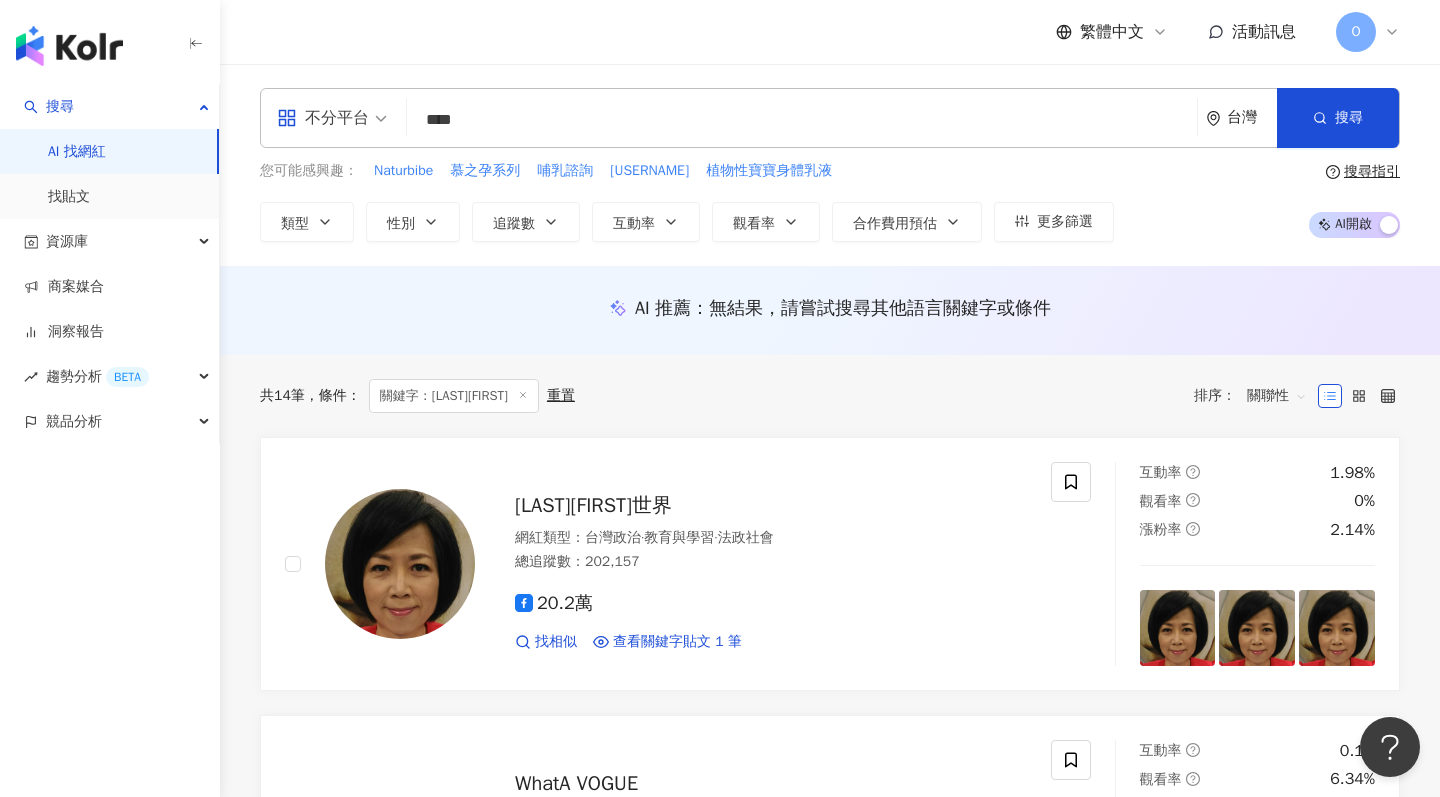 scroll, scrollTop: 82, scrollLeft: 0, axis: vertical 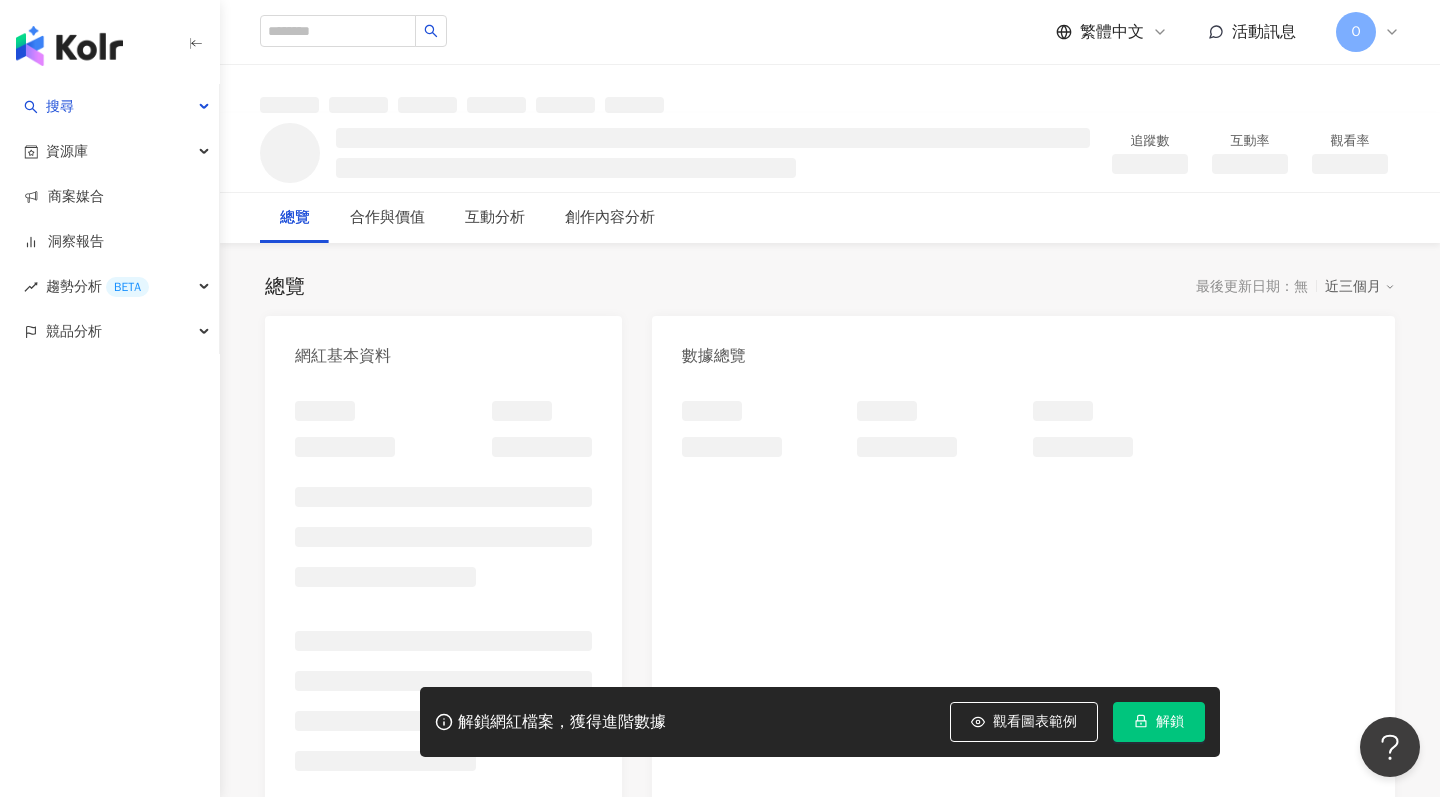 click on "解鎖" at bounding box center [1159, 722] 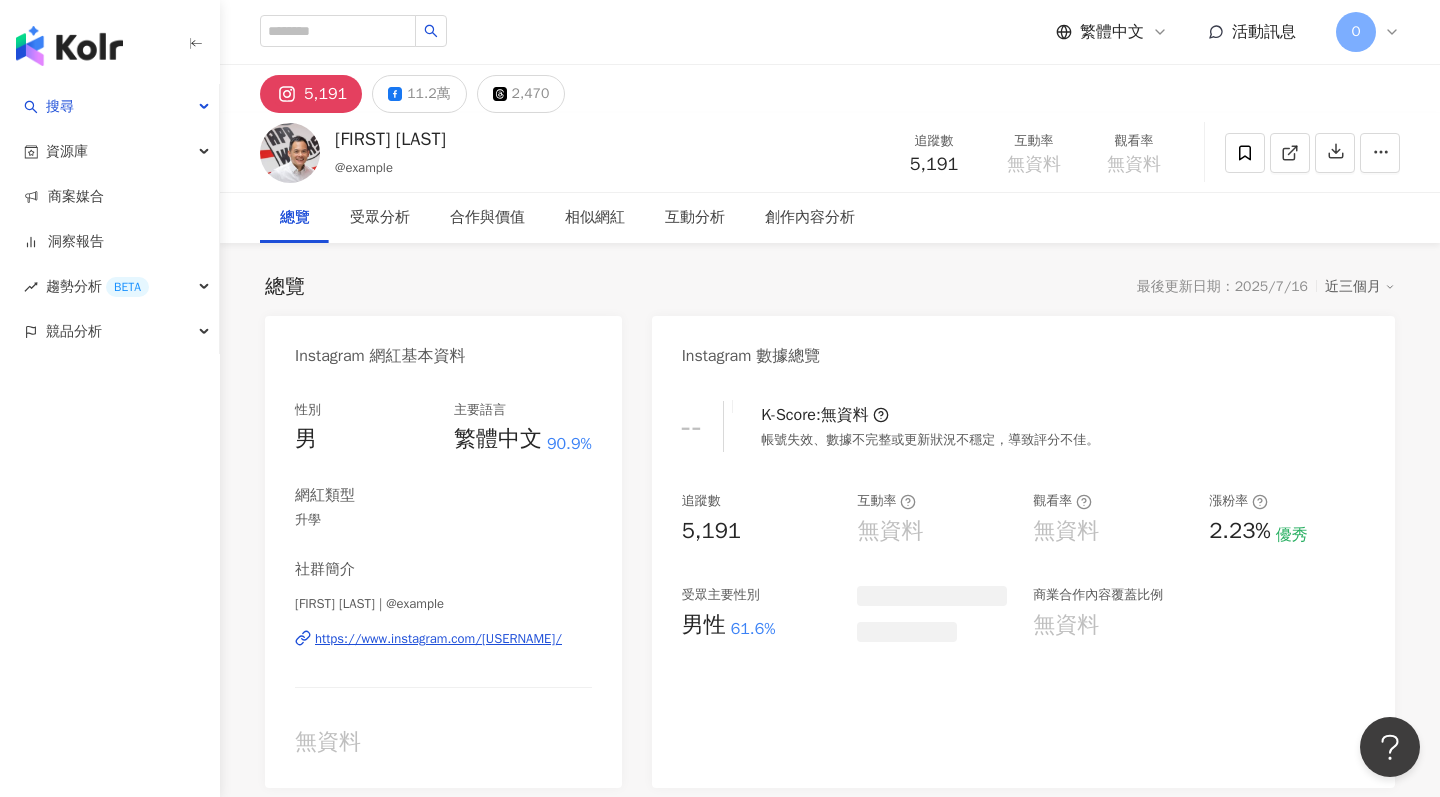 click on "-- K-Score :   無資料 帳號失效、數據不完整或更新狀況不穩定，導致評分不佳。 追蹤數   5,191 互動率   無資料 觀看率   無資料 漲粉率   2.23% 優秀 受眾主要性別   男性 61.6% 商業合作內容覆蓋比例   無資料" at bounding box center (1023, 584) 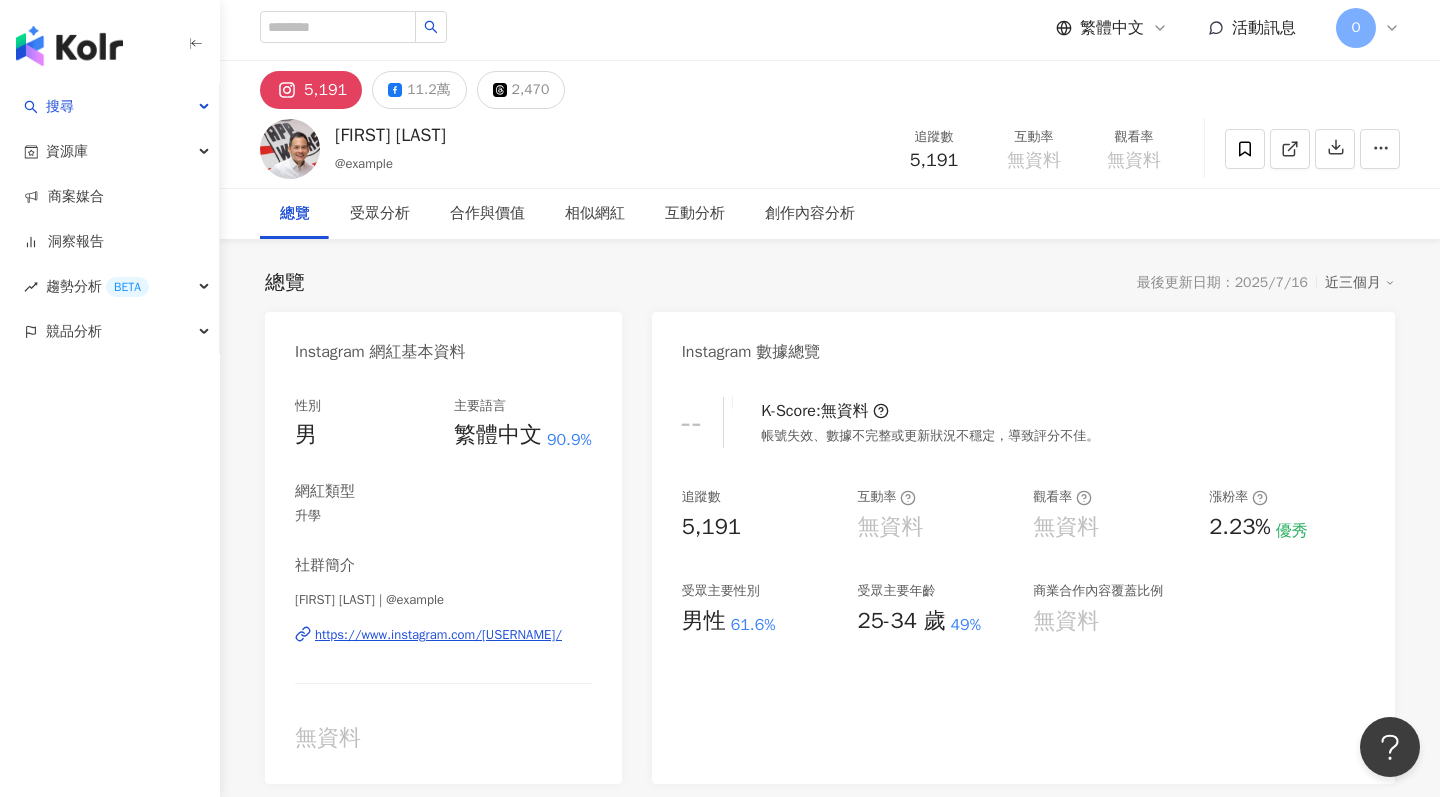 scroll, scrollTop: 48, scrollLeft: 1, axis: both 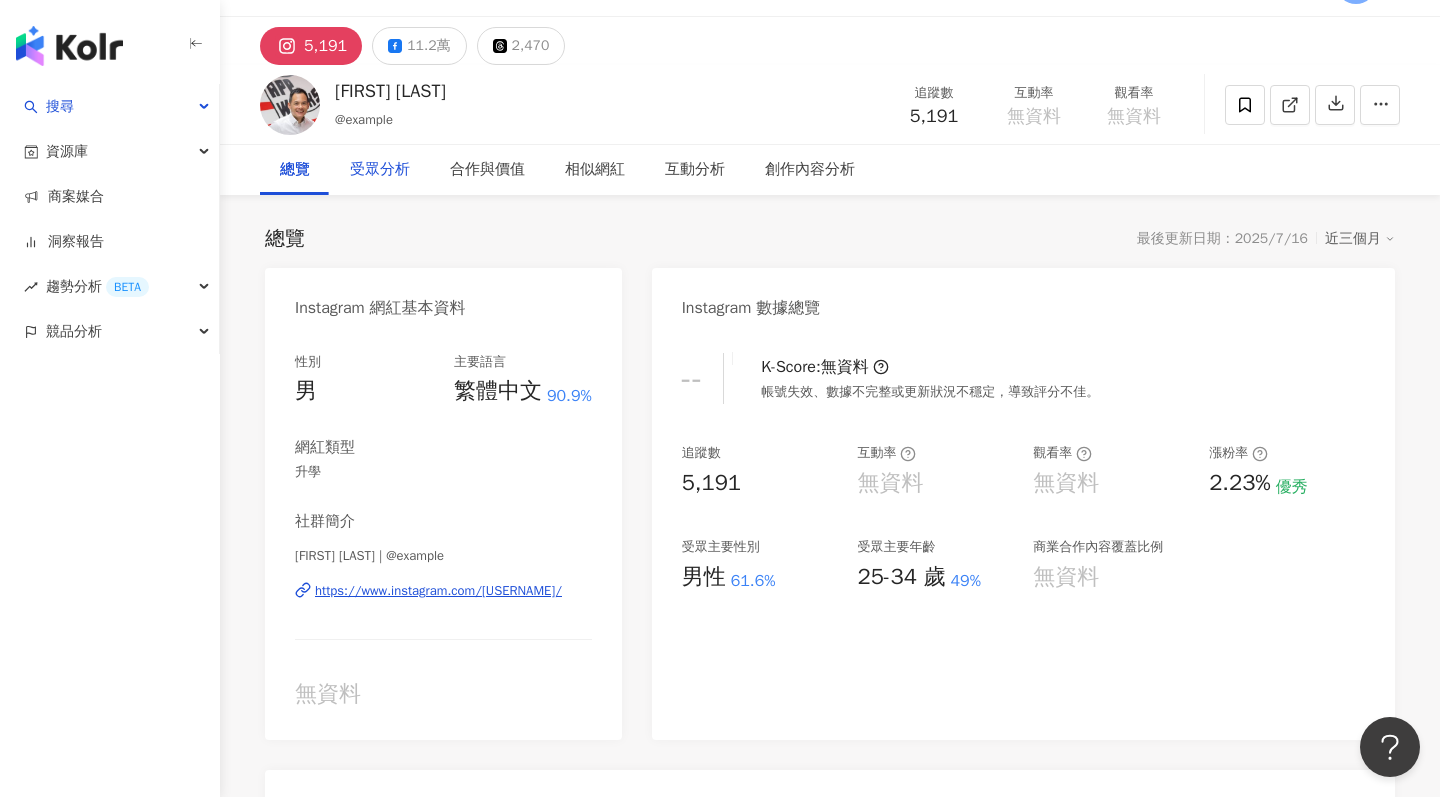 click on "受眾分析" at bounding box center [380, 170] 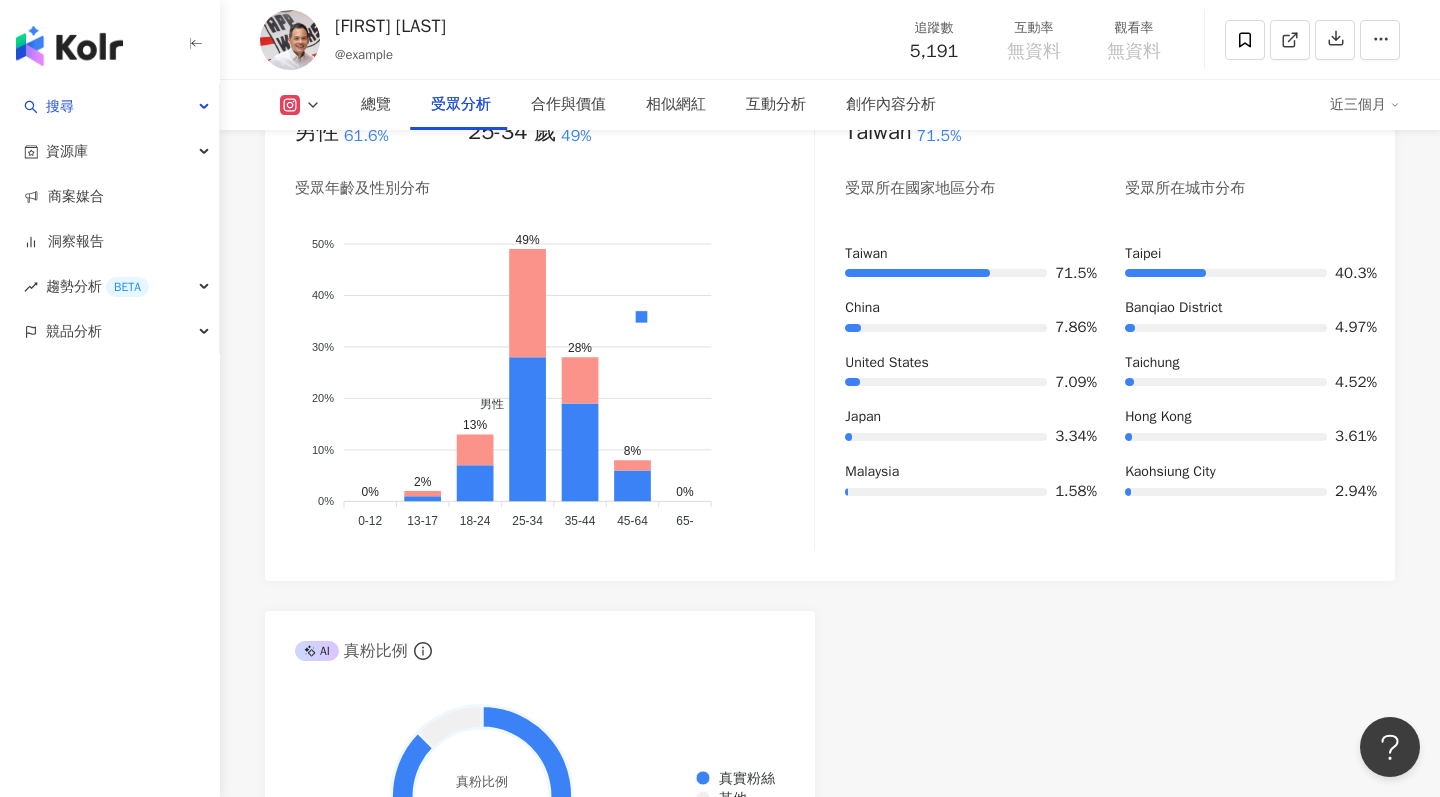 scroll, scrollTop: 1738, scrollLeft: 0, axis: vertical 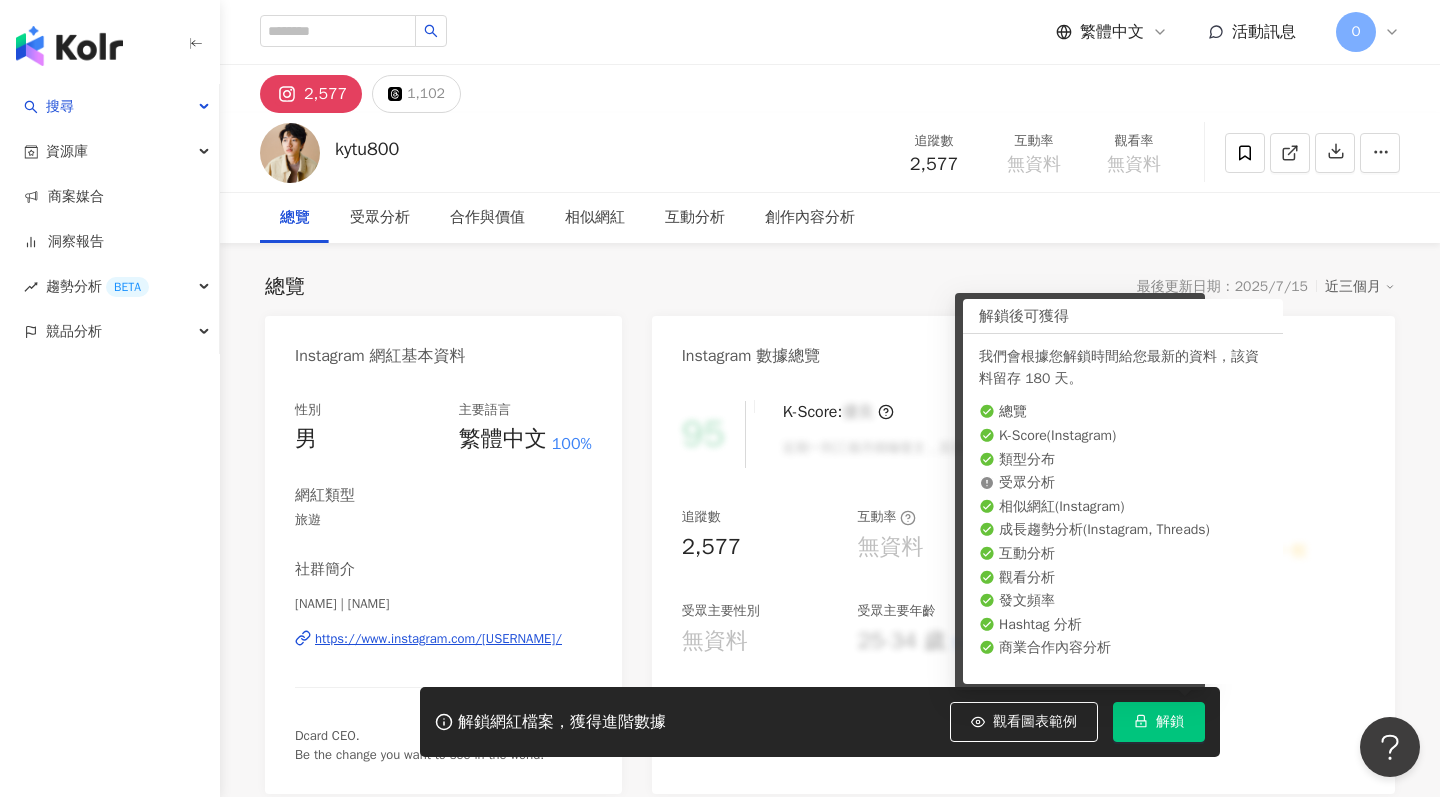click 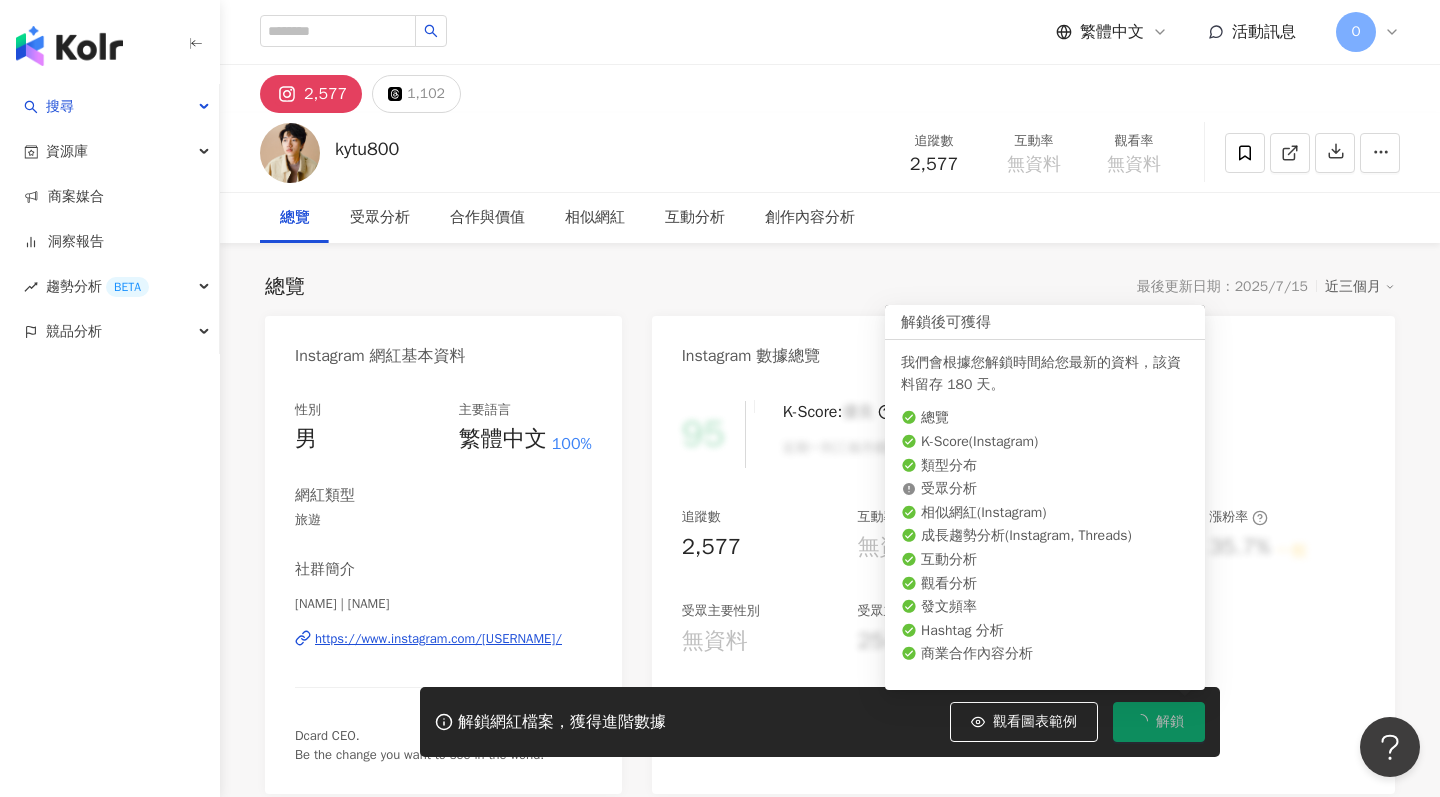 click on "95 K-Score :   優良 近期一到三個月積極發文，且漲粉率與互動率高。 查看說明 追蹤數   2,577 互動率   無資料 觀看率   無資料 漲粉率   35.7% 一般 受眾主要性別   無資料 受眾主要年齡   25-34 歲 76% 商業合作內容覆蓋比例   30%" at bounding box center (1023, 587) 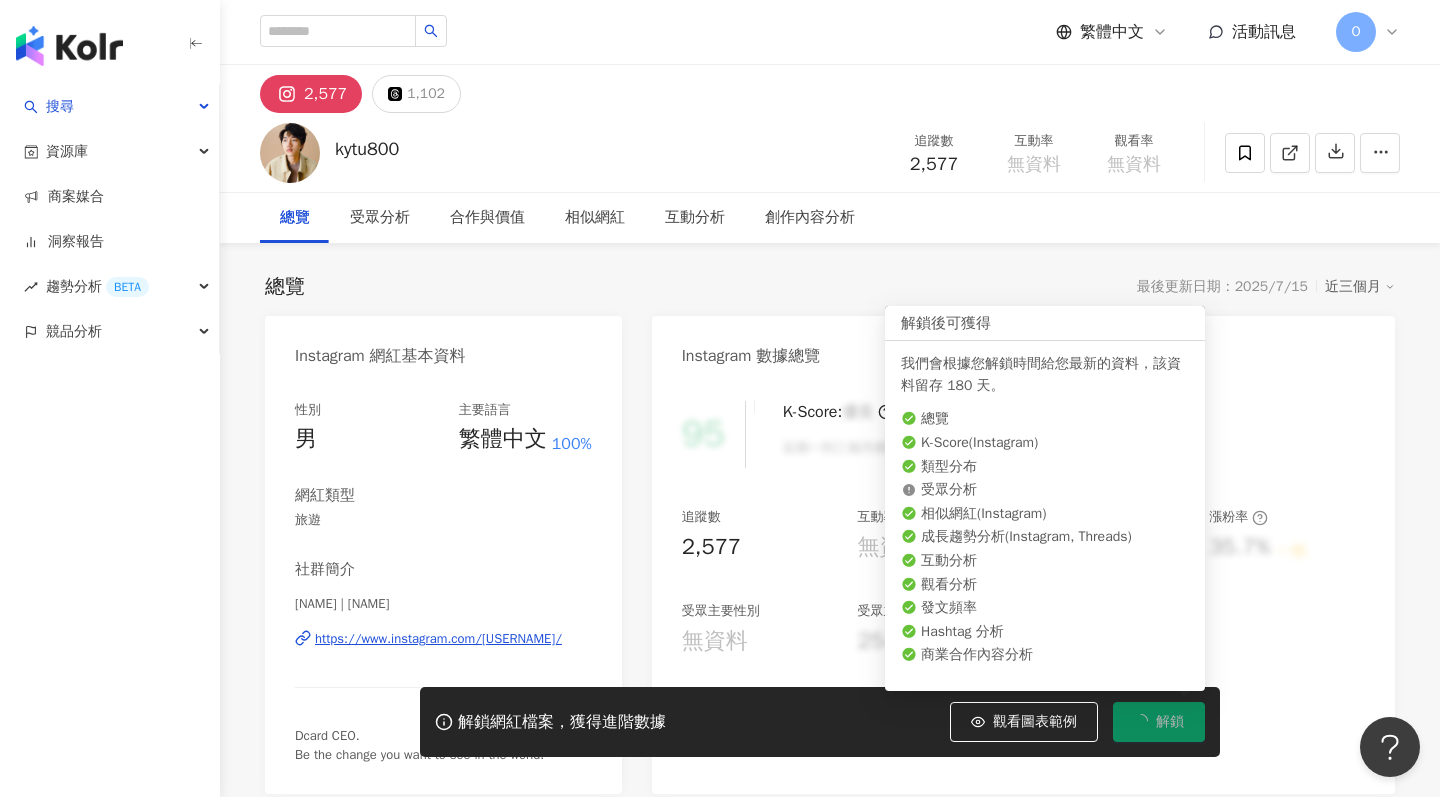 scroll, scrollTop: 164, scrollLeft: 0, axis: vertical 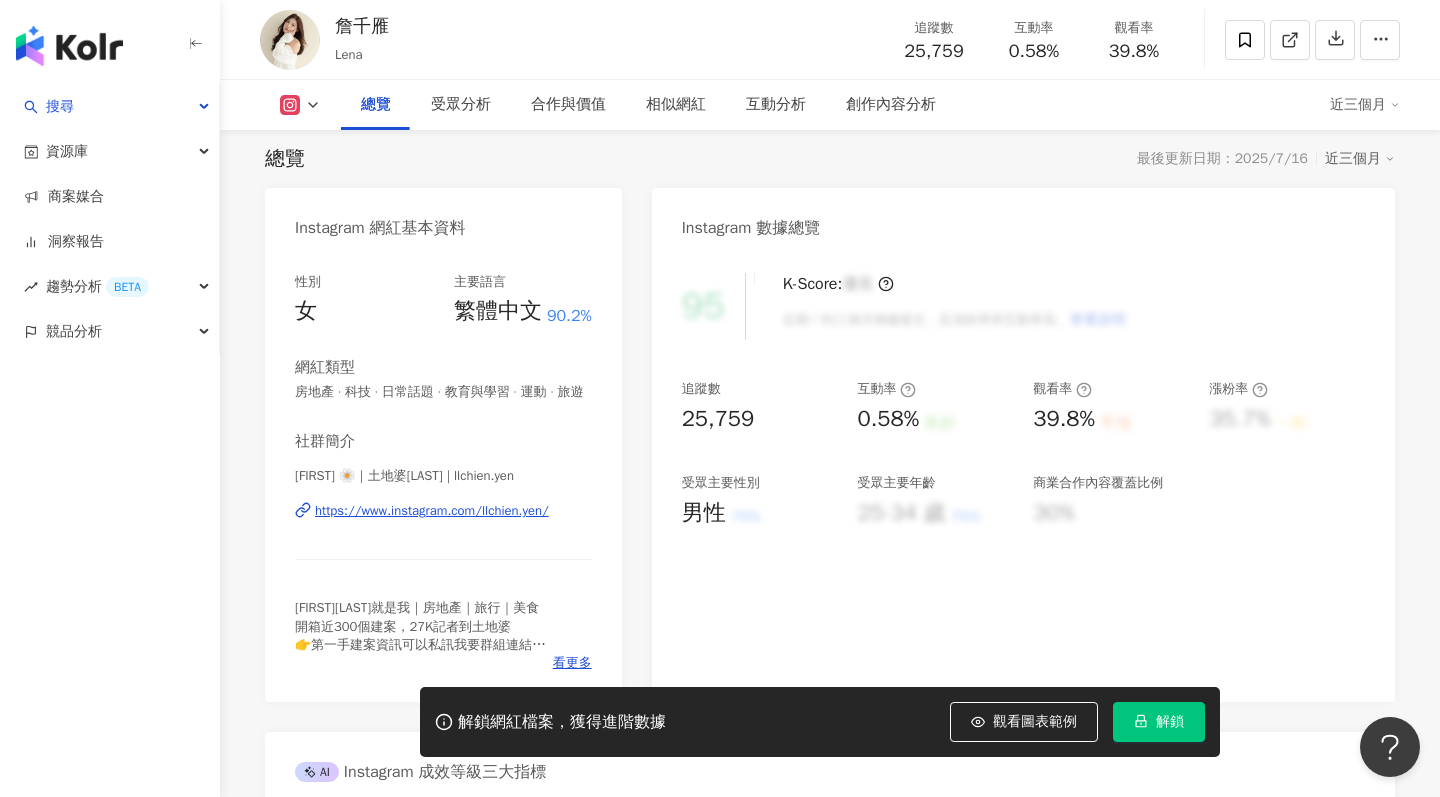 click on "解鎖" at bounding box center [1170, 722] 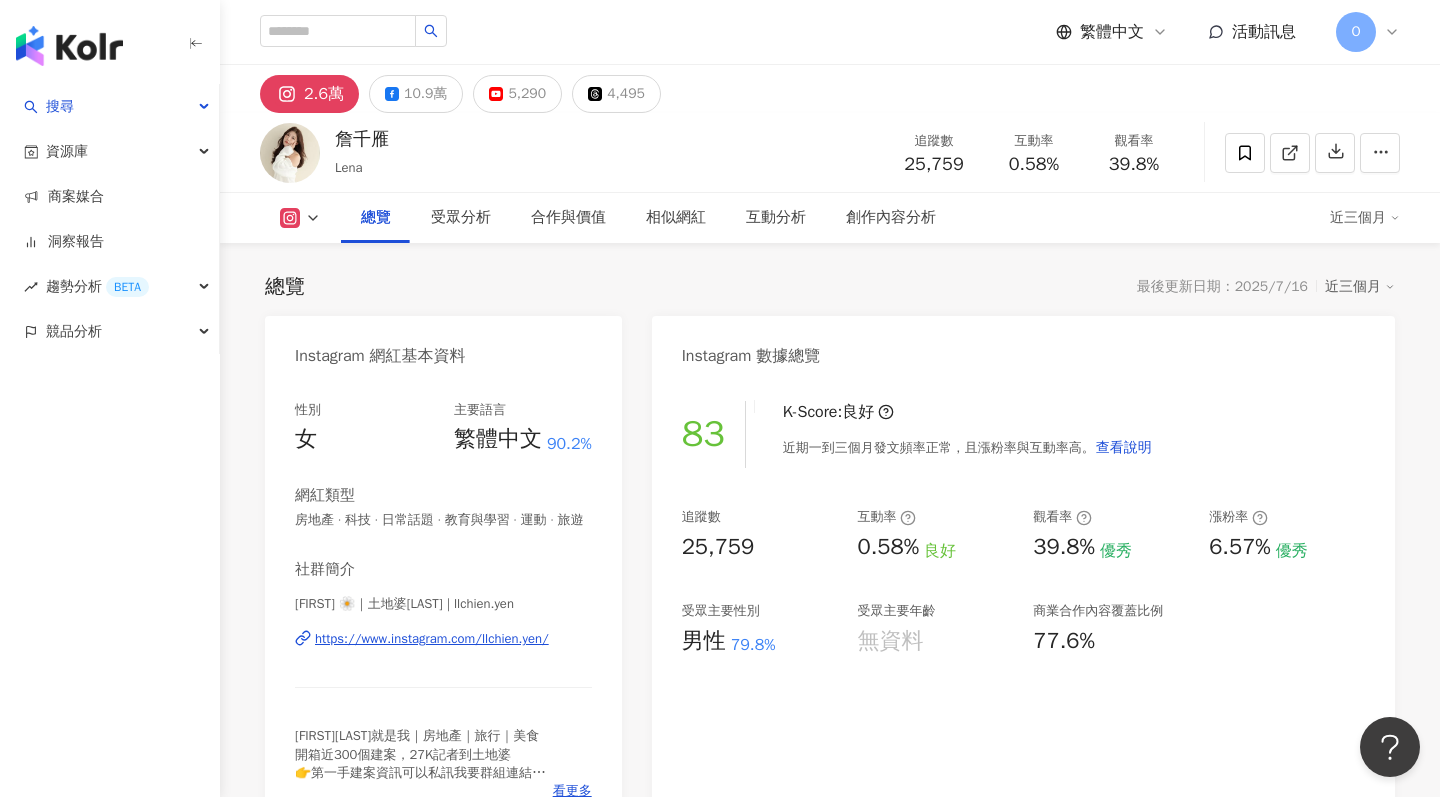 scroll, scrollTop: 400, scrollLeft: 1, axis: both 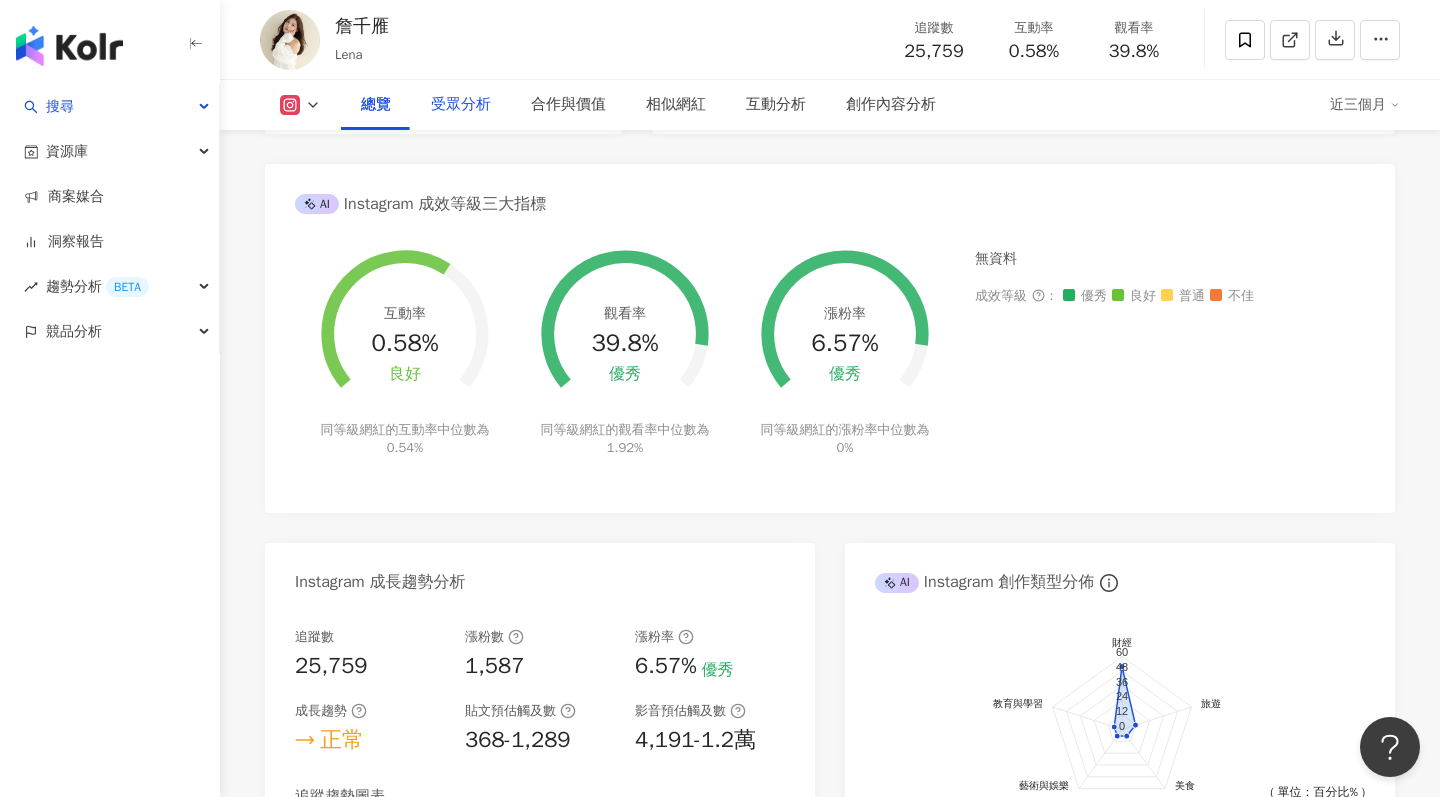 click on "受眾分析" at bounding box center (461, 105) 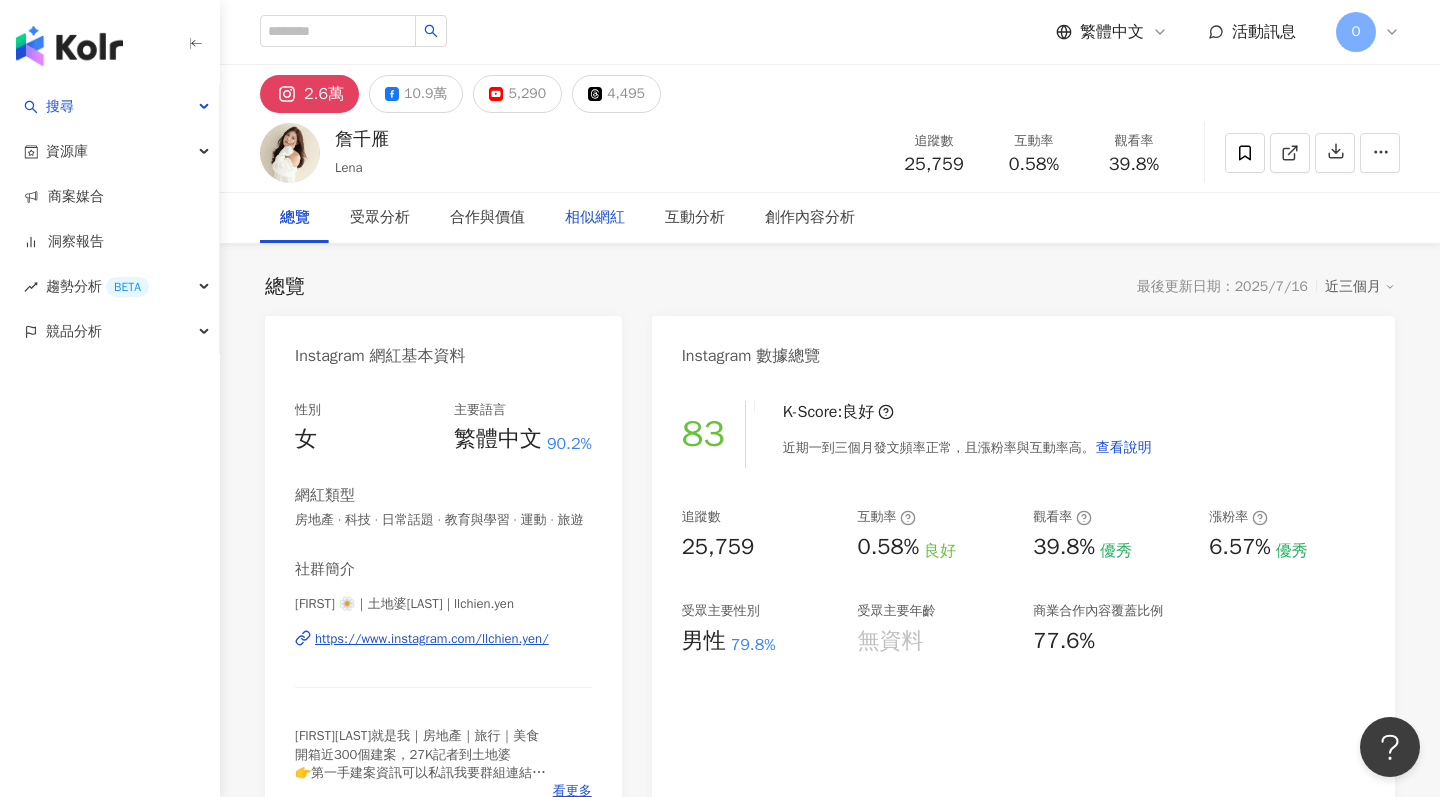 scroll, scrollTop: 0, scrollLeft: 0, axis: both 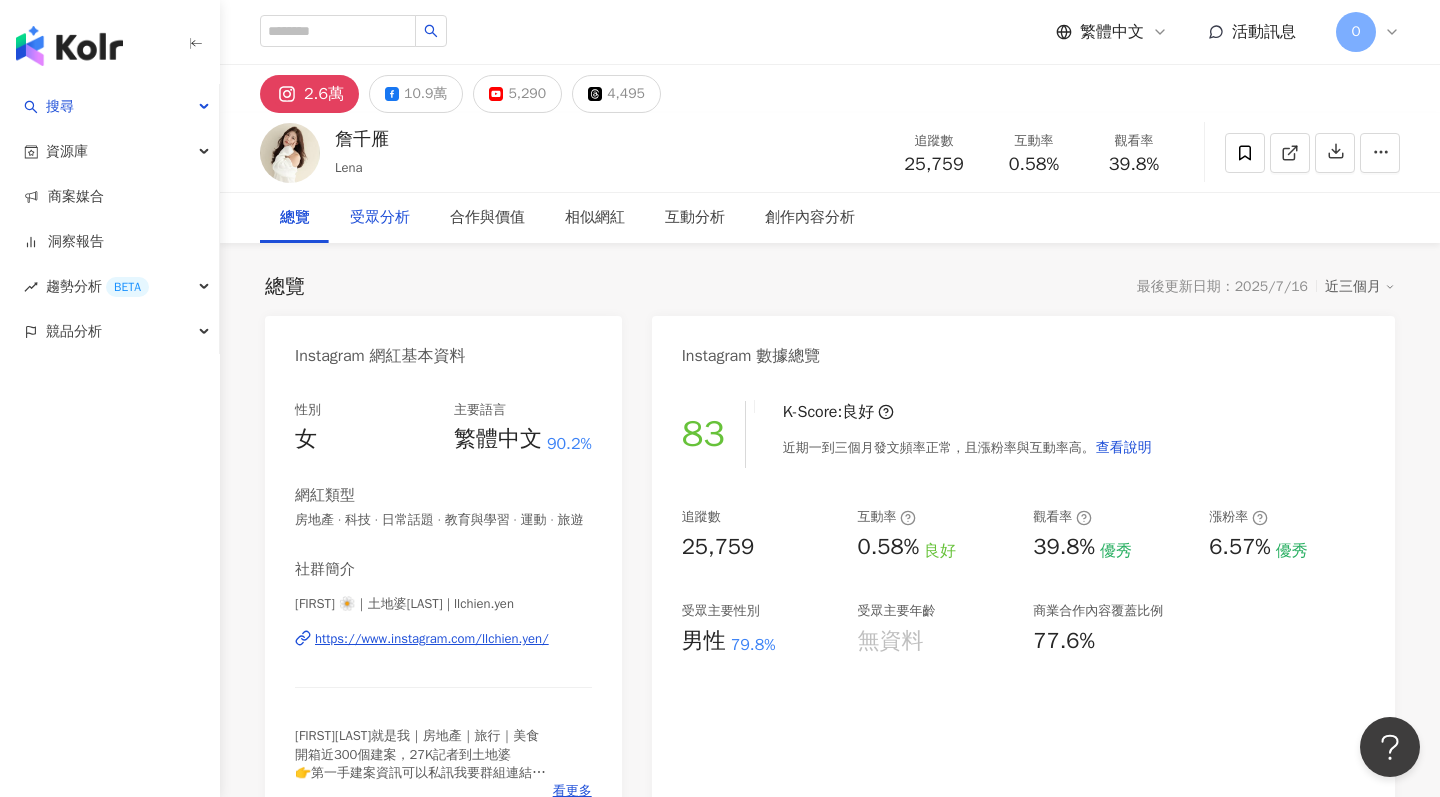 click on "受眾分析" at bounding box center [380, 218] 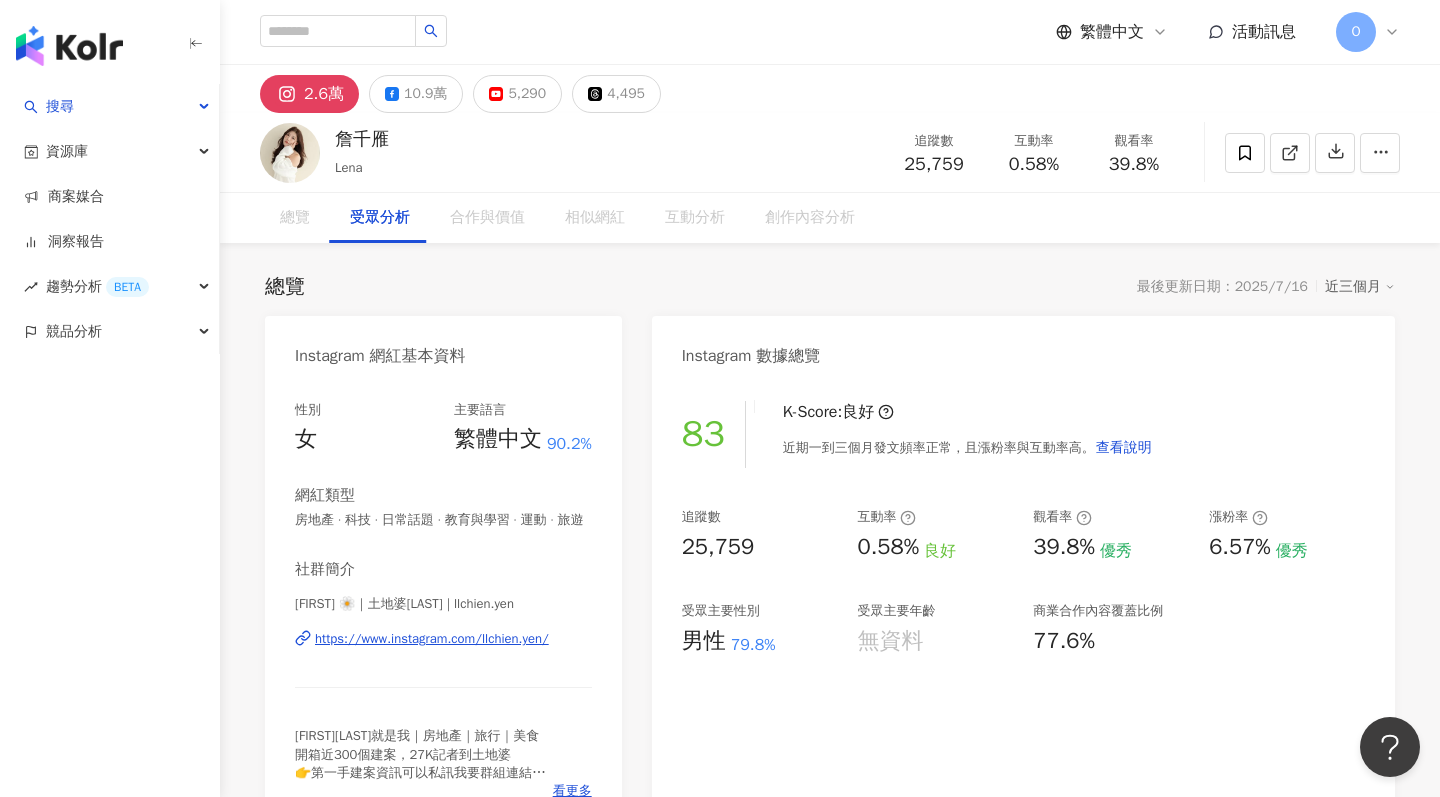 scroll, scrollTop: 1689, scrollLeft: 0, axis: vertical 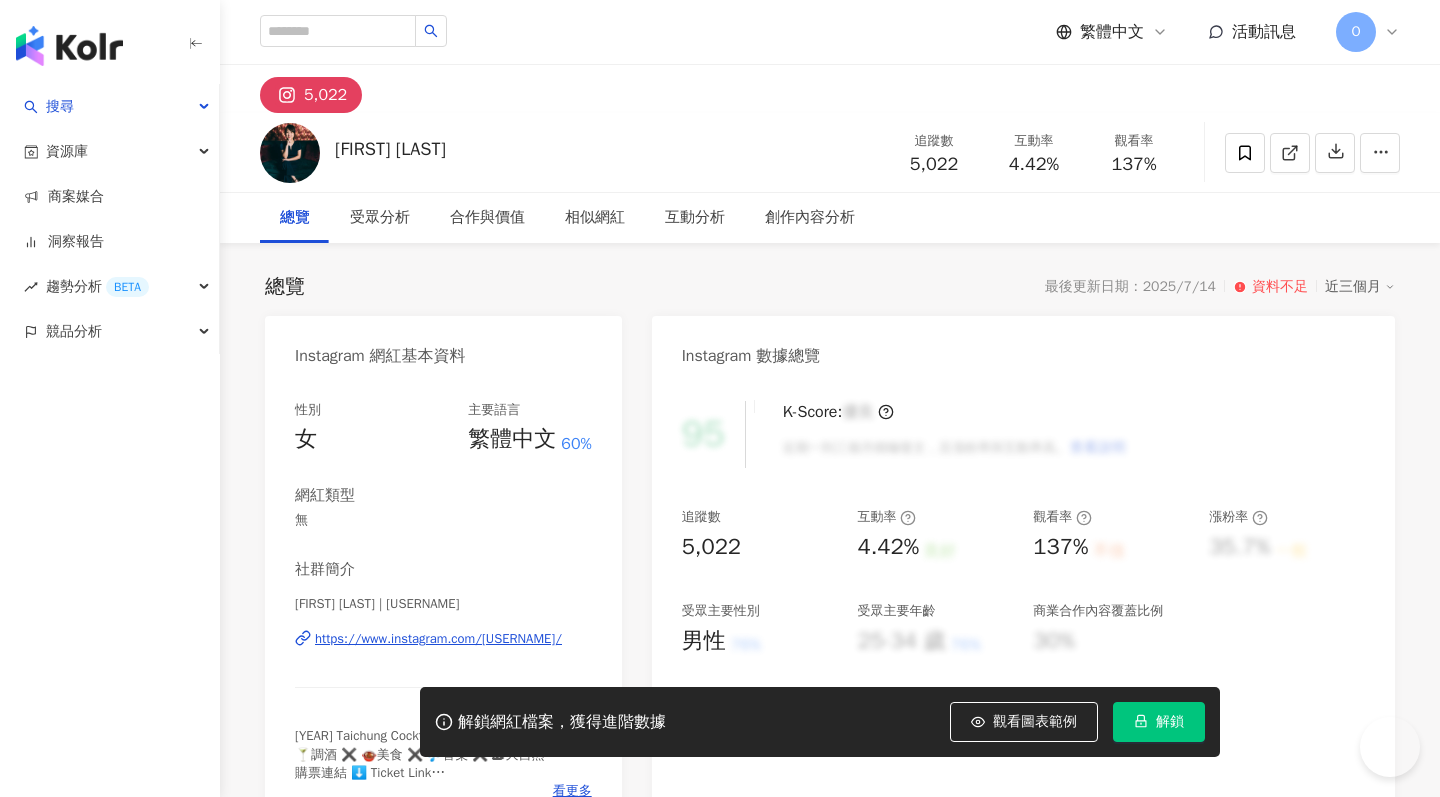 click on "解鎖" at bounding box center (1170, 722) 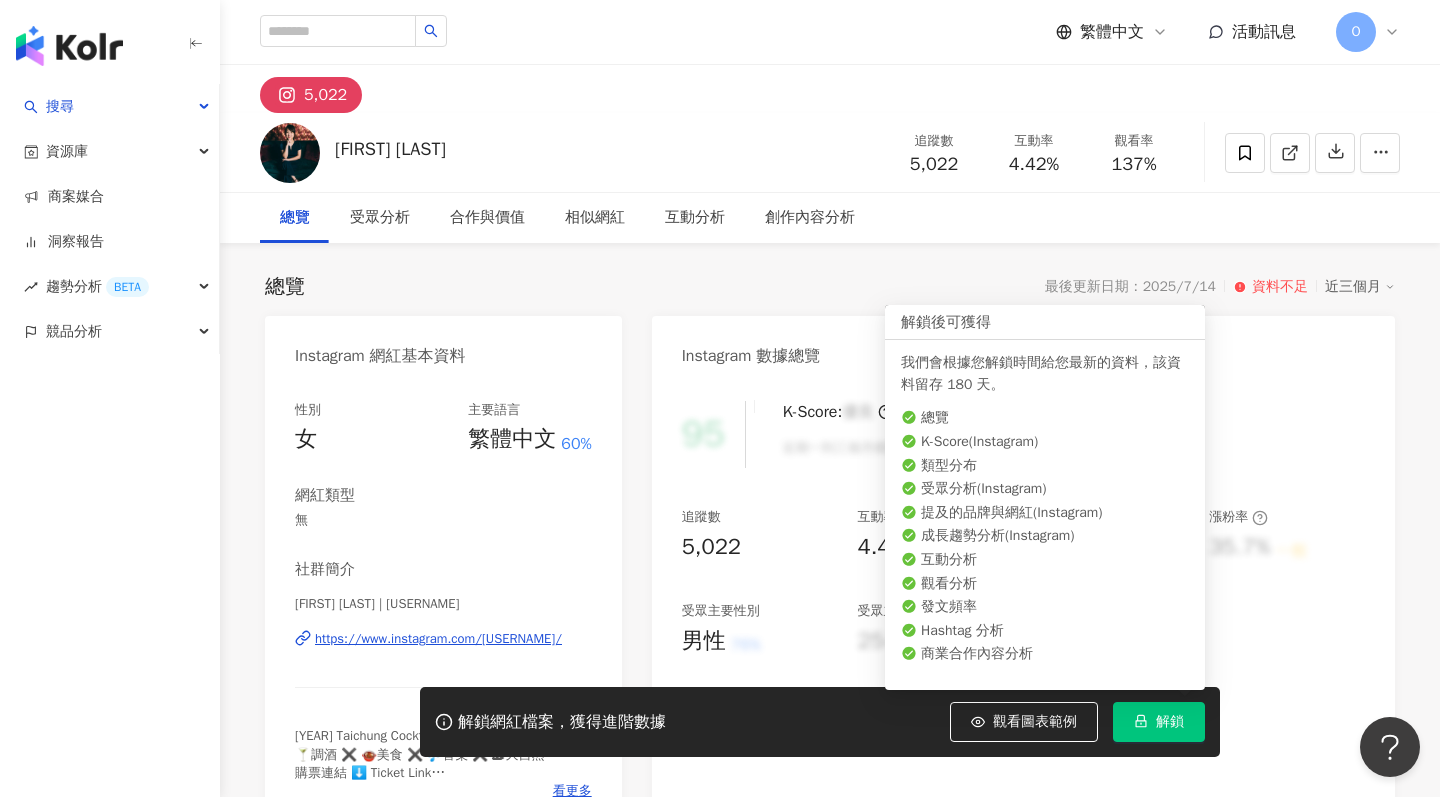 scroll, scrollTop: 0, scrollLeft: 0, axis: both 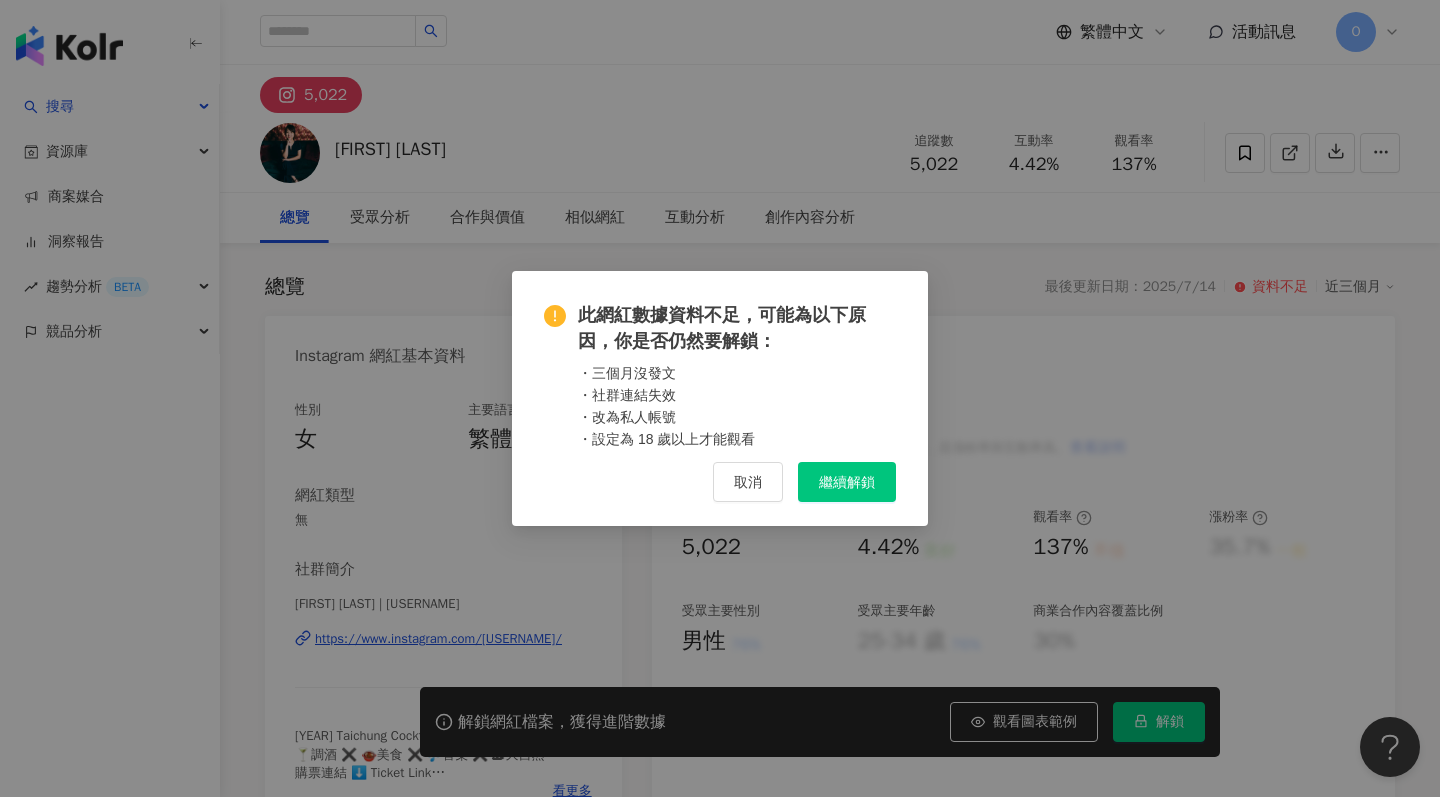 click on "繼續解鎖" at bounding box center (847, 482) 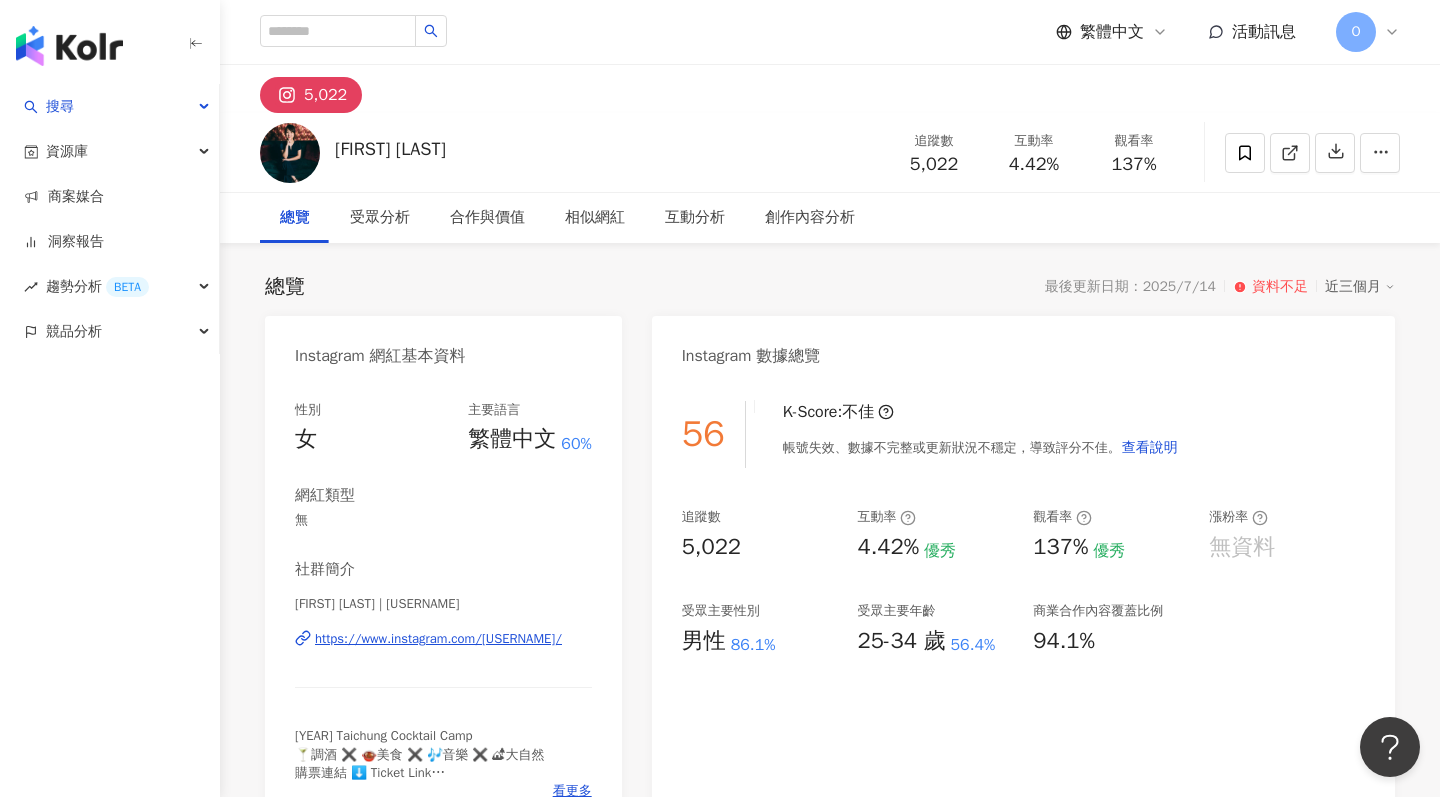scroll, scrollTop: 424, scrollLeft: 0, axis: vertical 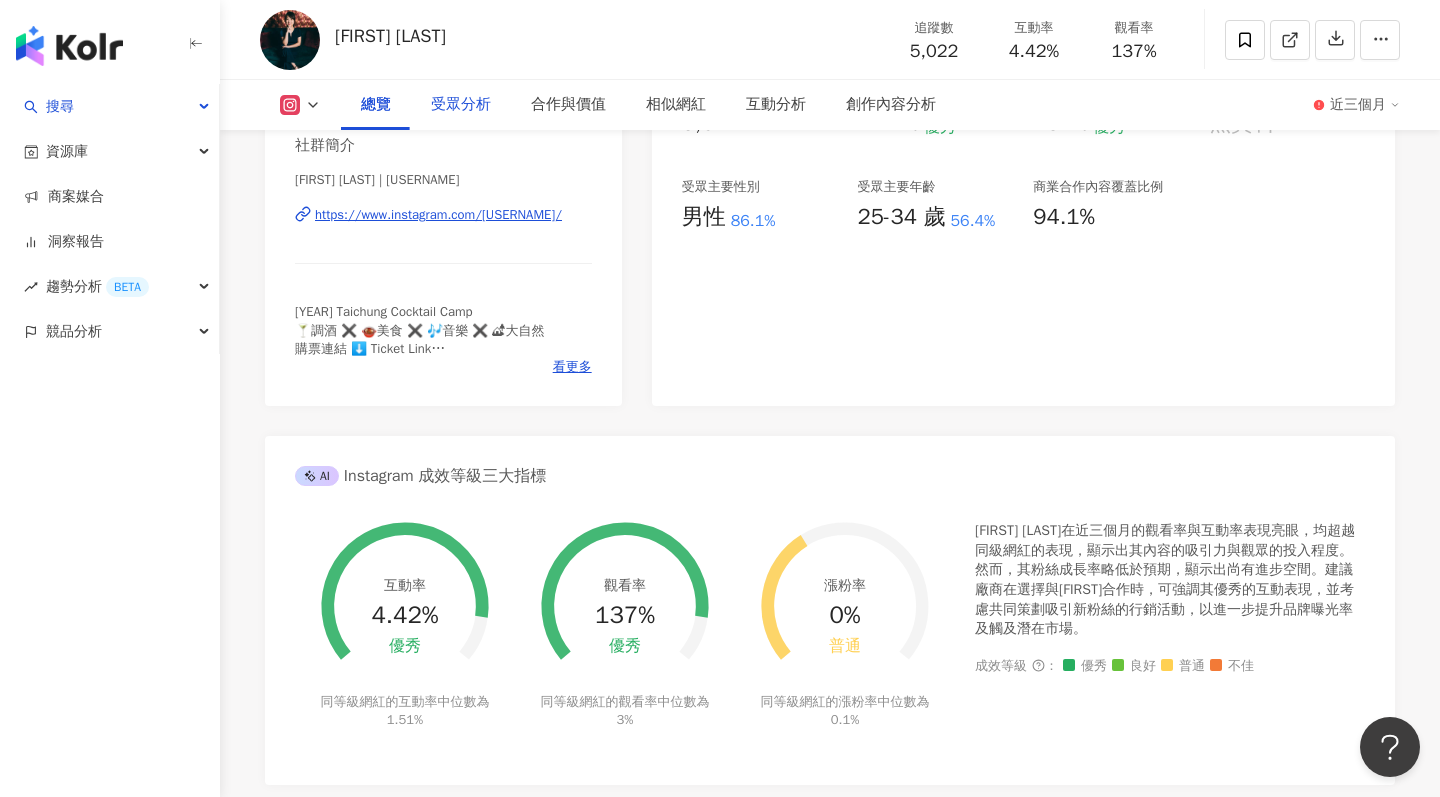 click on "受眾分析" at bounding box center (461, 105) 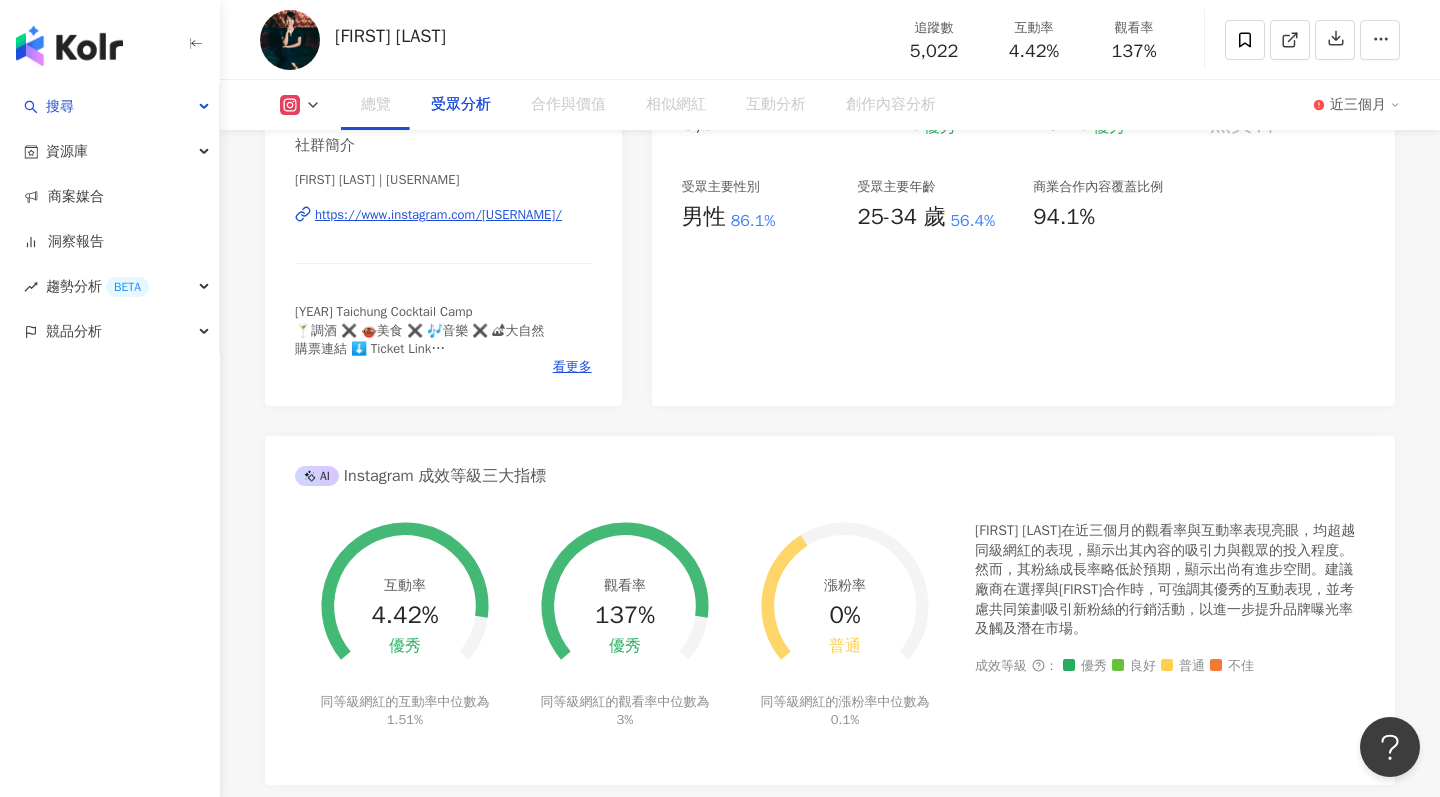 click on "受眾分析" at bounding box center [461, 105] 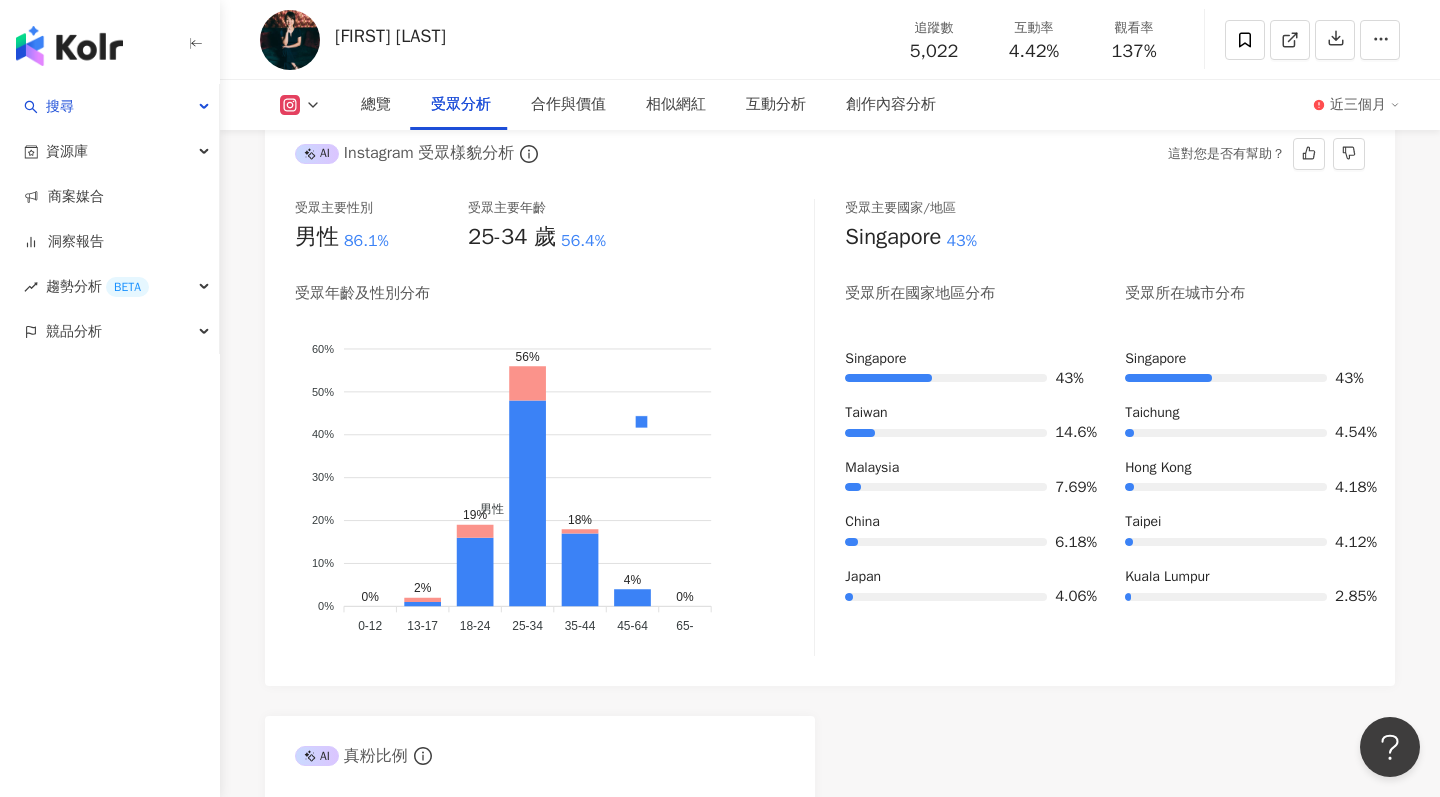 scroll, scrollTop: 1558, scrollLeft: 0, axis: vertical 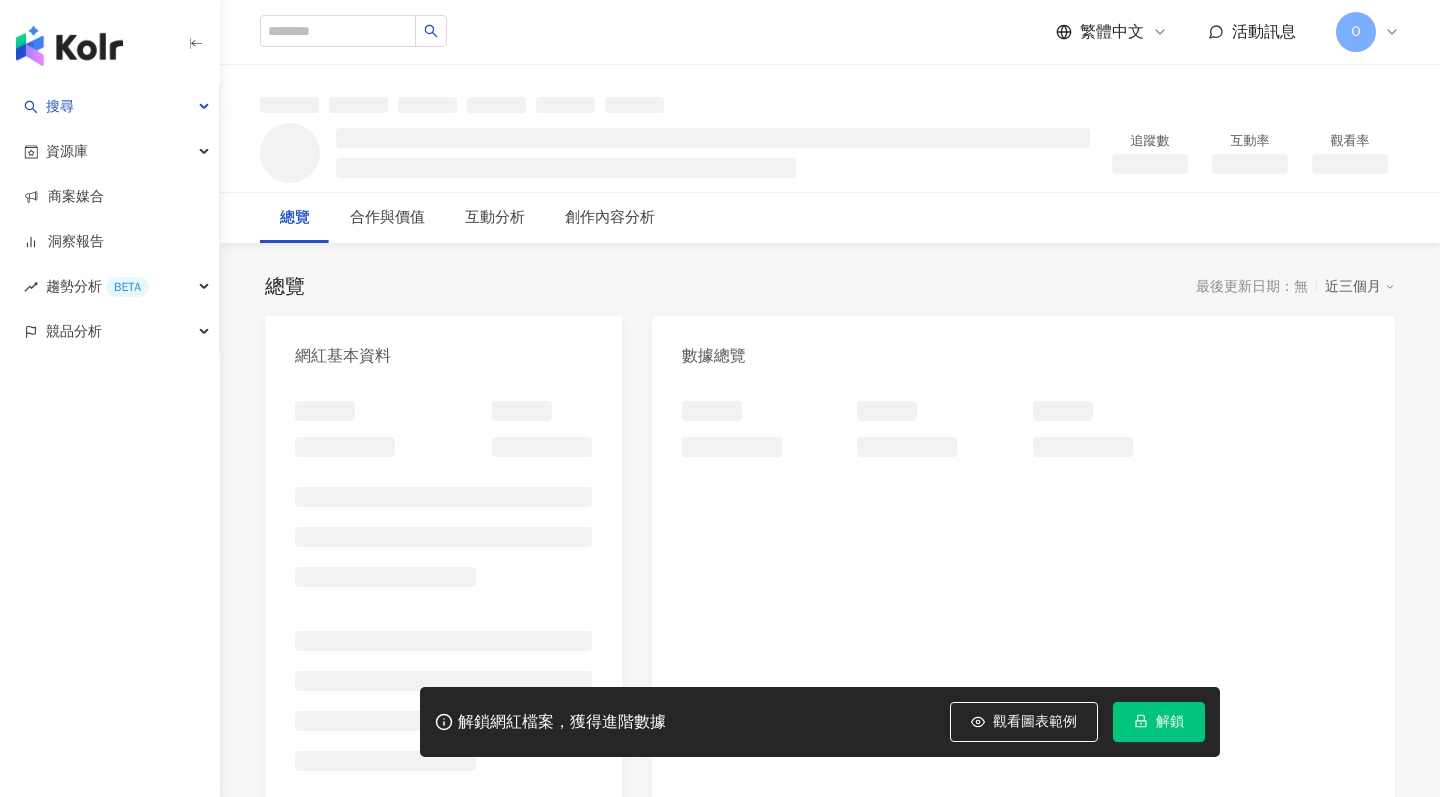click on "解鎖" at bounding box center (1159, 722) 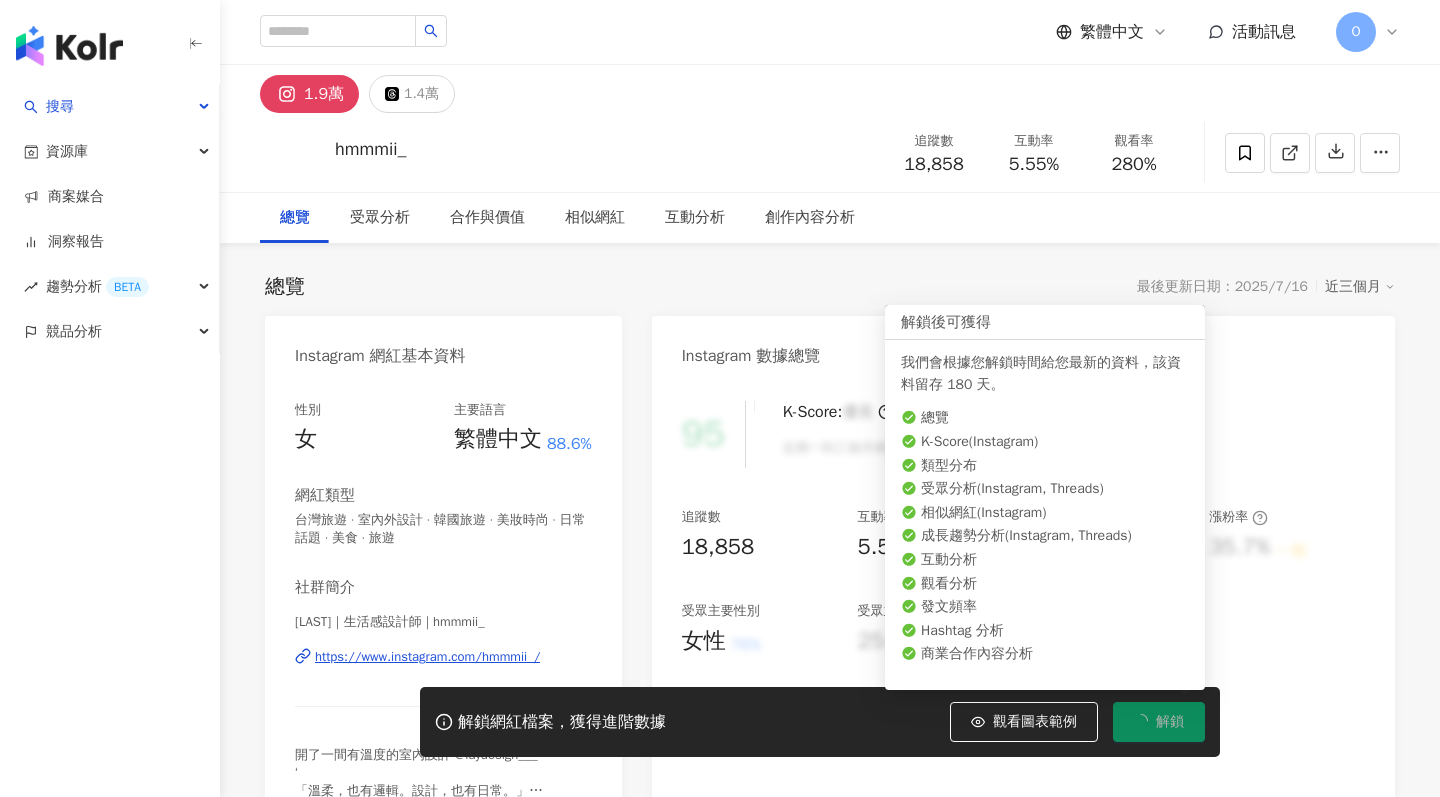 scroll, scrollTop: 248, scrollLeft: 0, axis: vertical 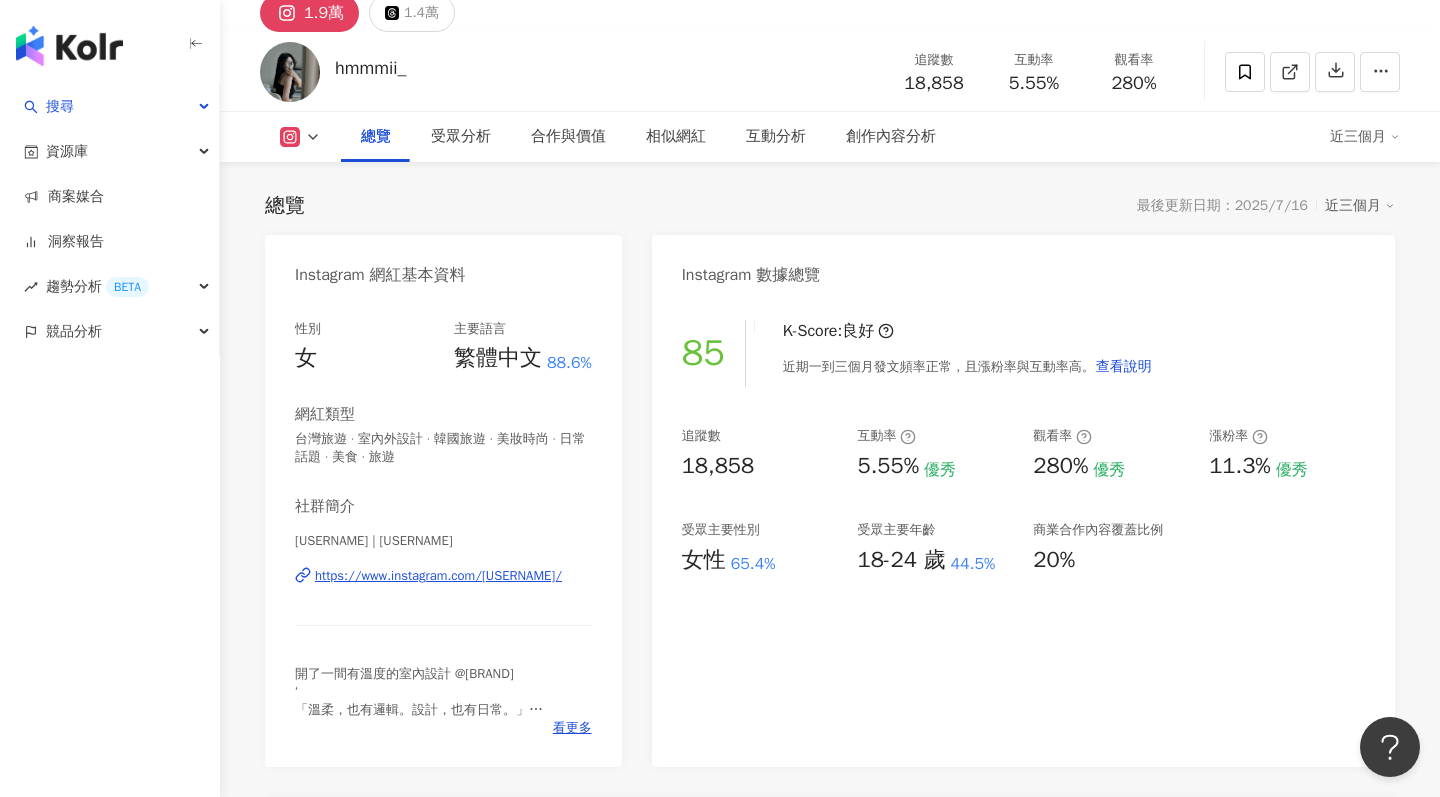 click on "總覽" 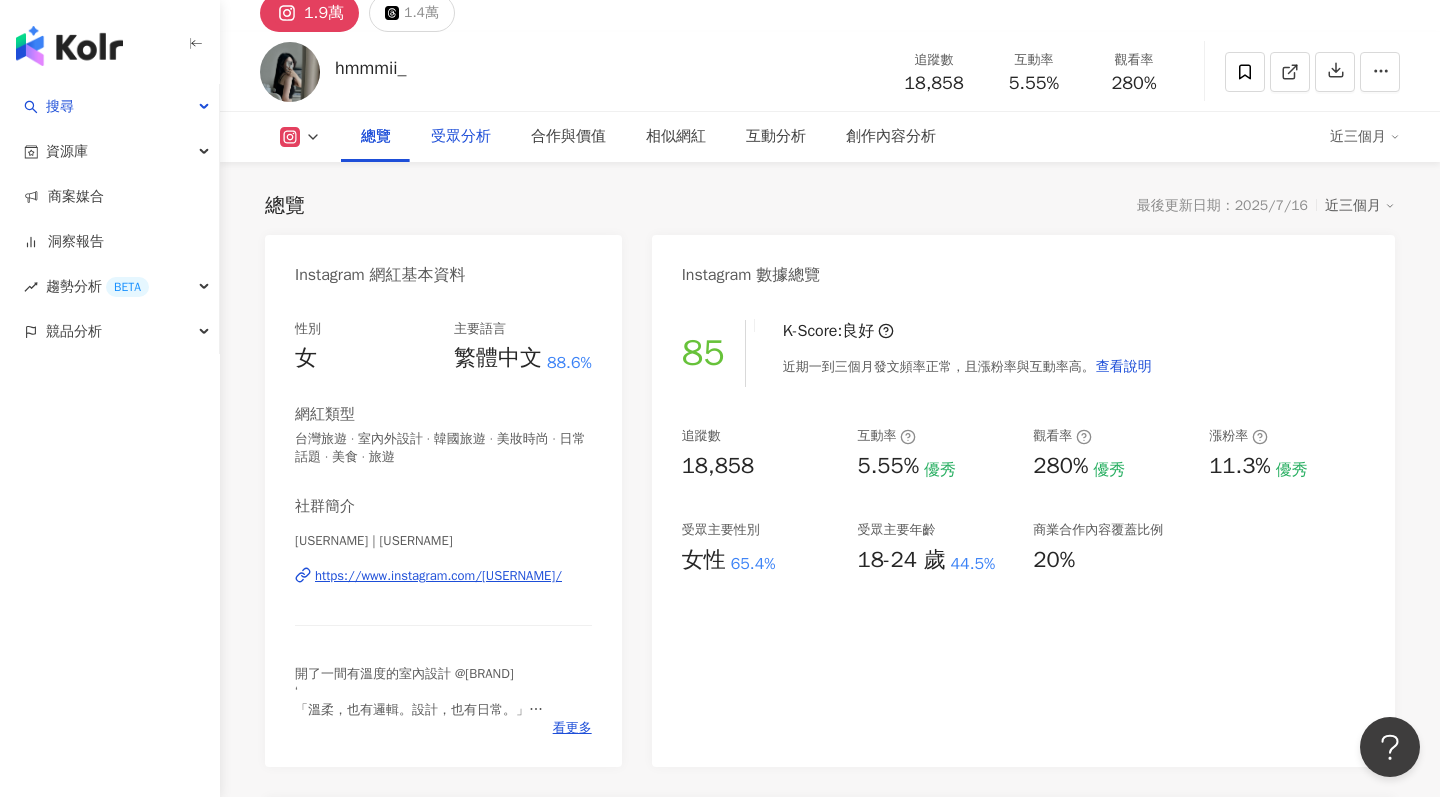click on "受眾分析" 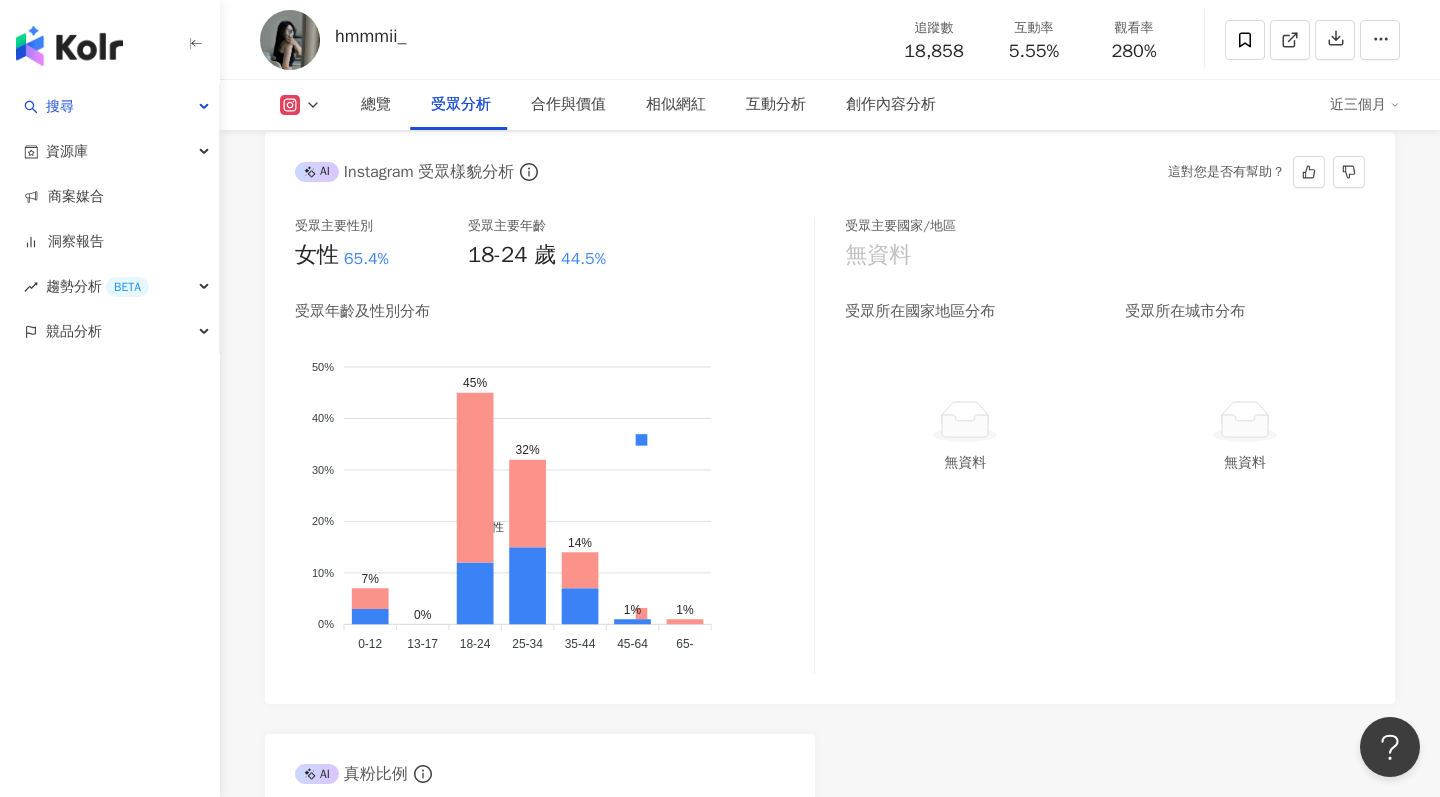 scroll, scrollTop: 1823, scrollLeft: 0, axis: vertical 